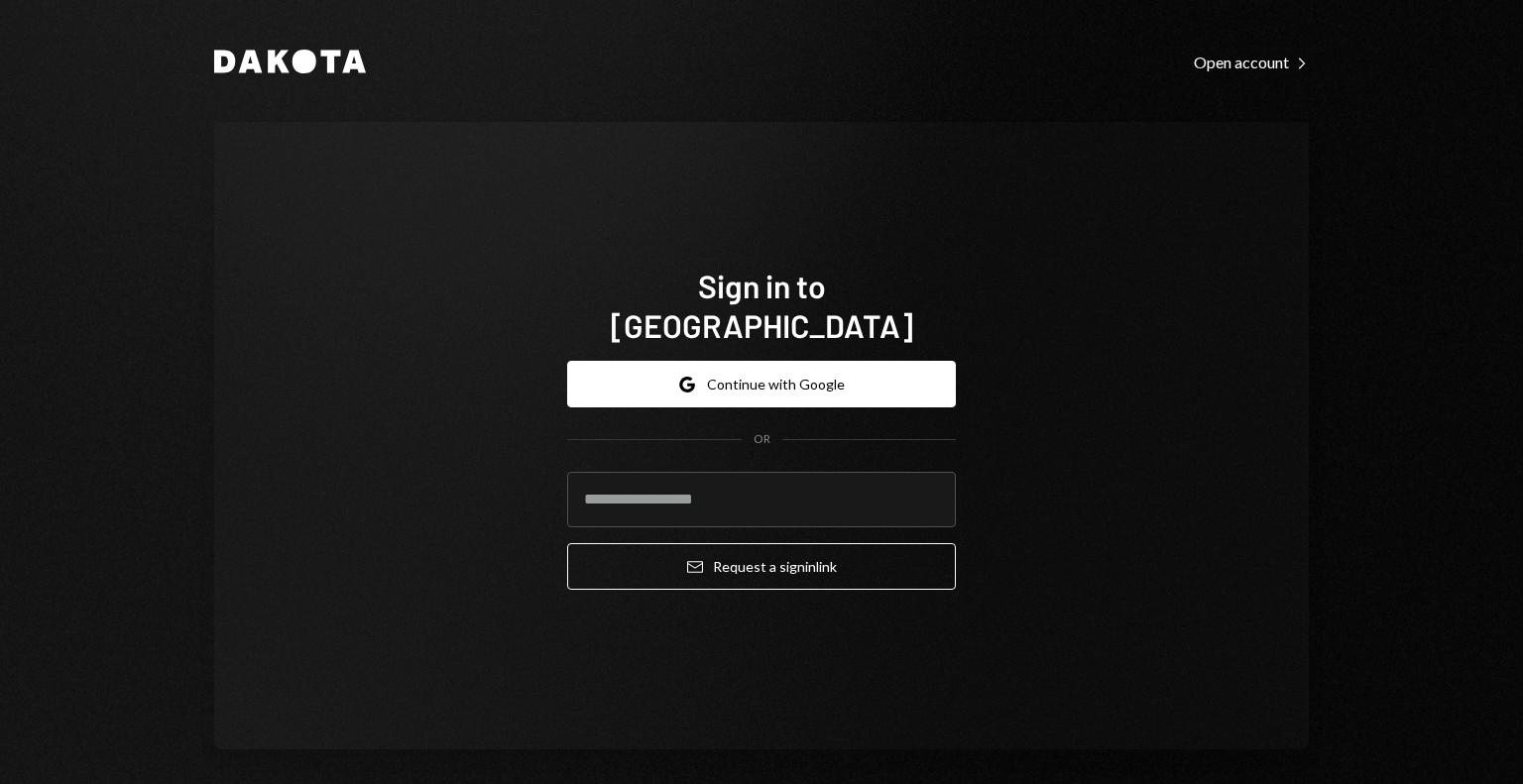 scroll, scrollTop: 0, scrollLeft: 0, axis: both 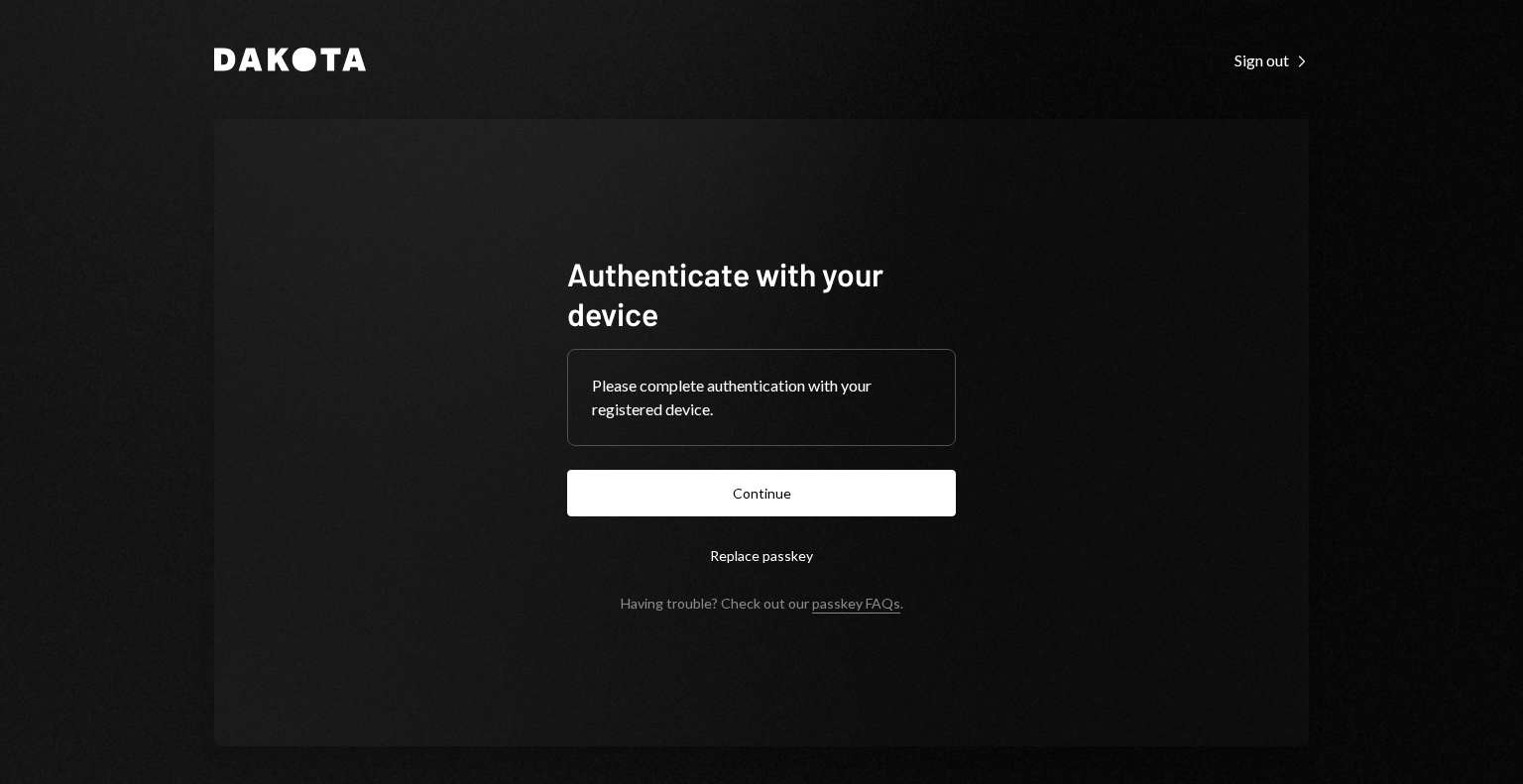 click on "Continue" at bounding box center [762, 493] 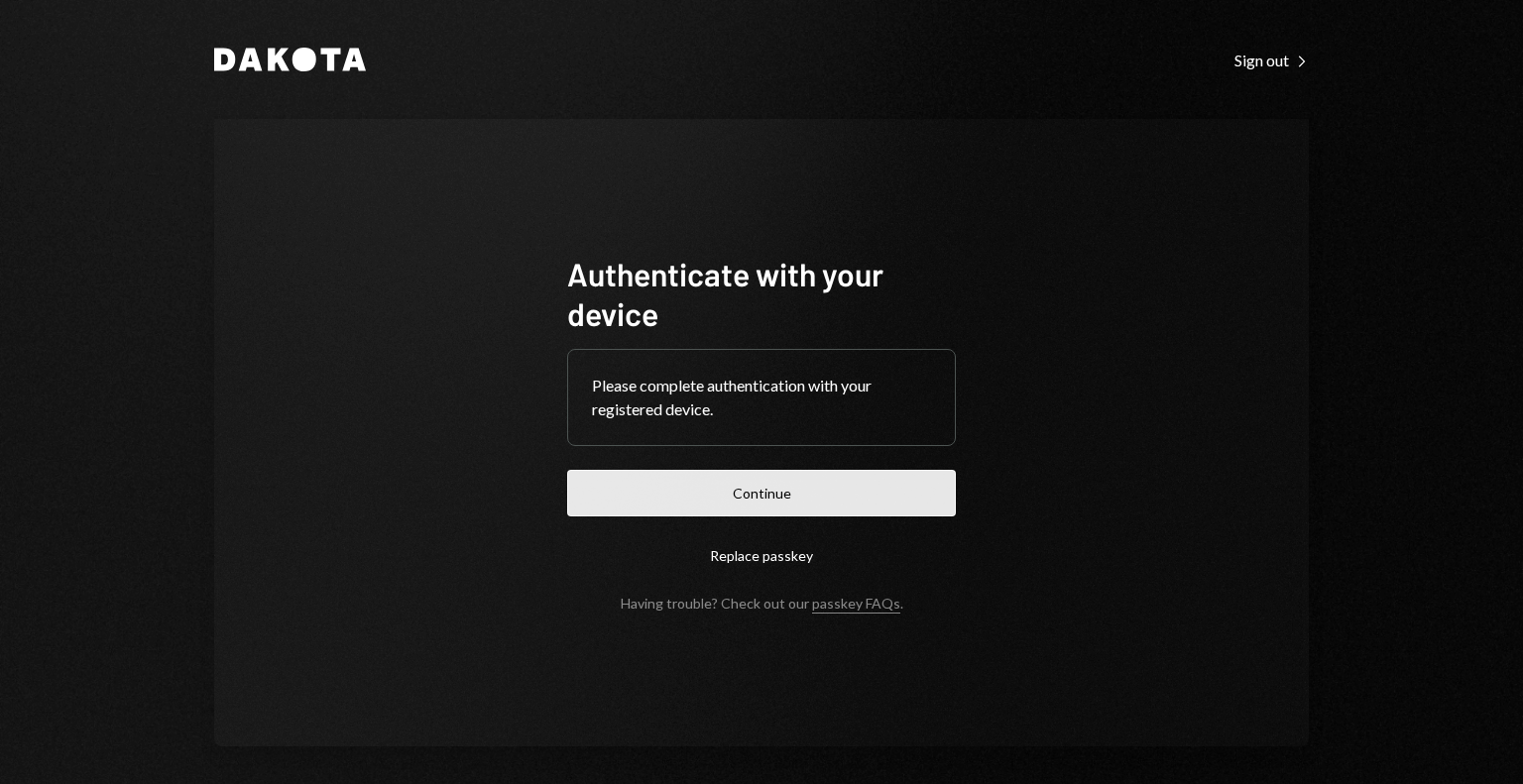 scroll, scrollTop: 0, scrollLeft: 0, axis: both 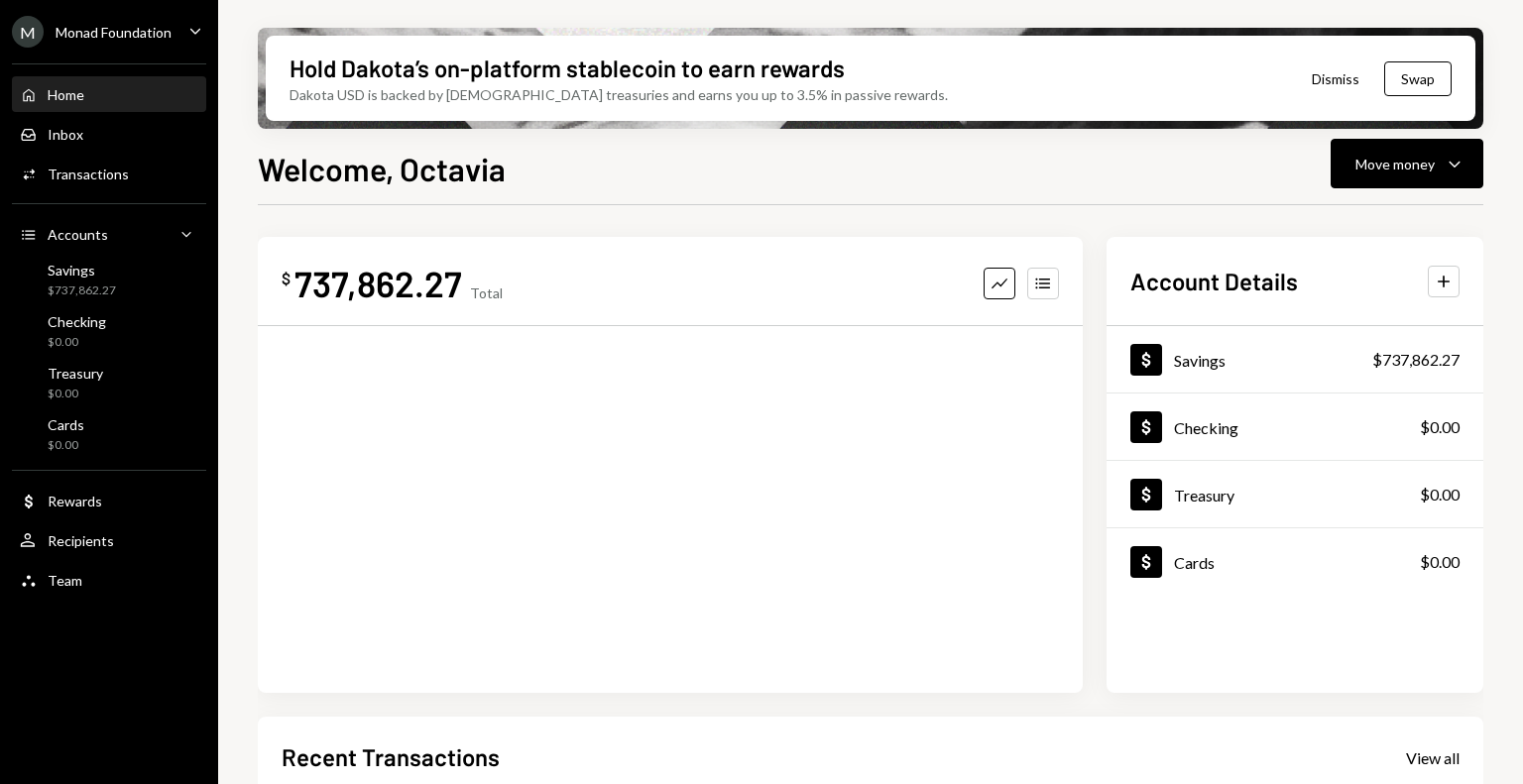 click on "Caret Down" 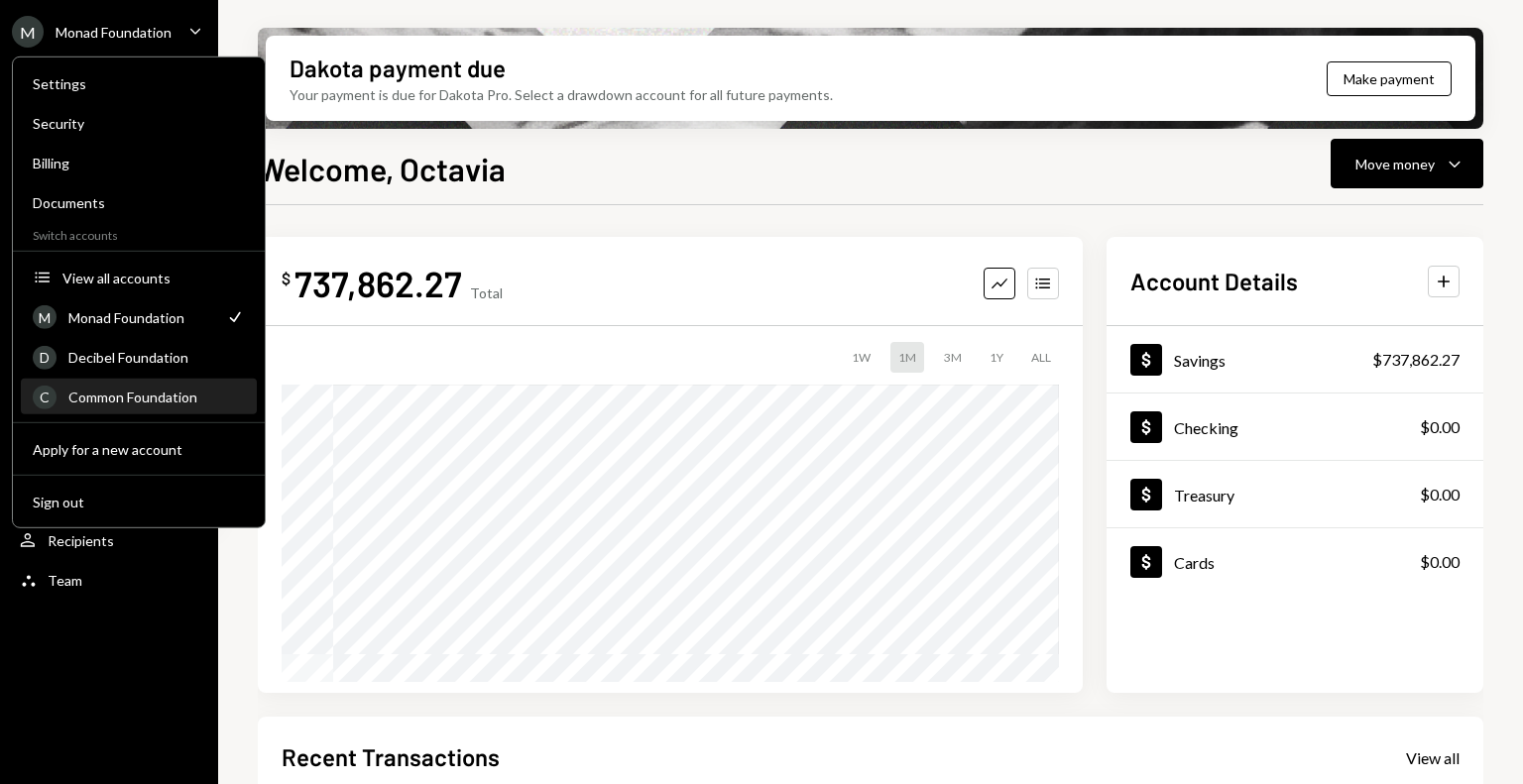 click on "Common Foundation" at bounding box center [157, 396] 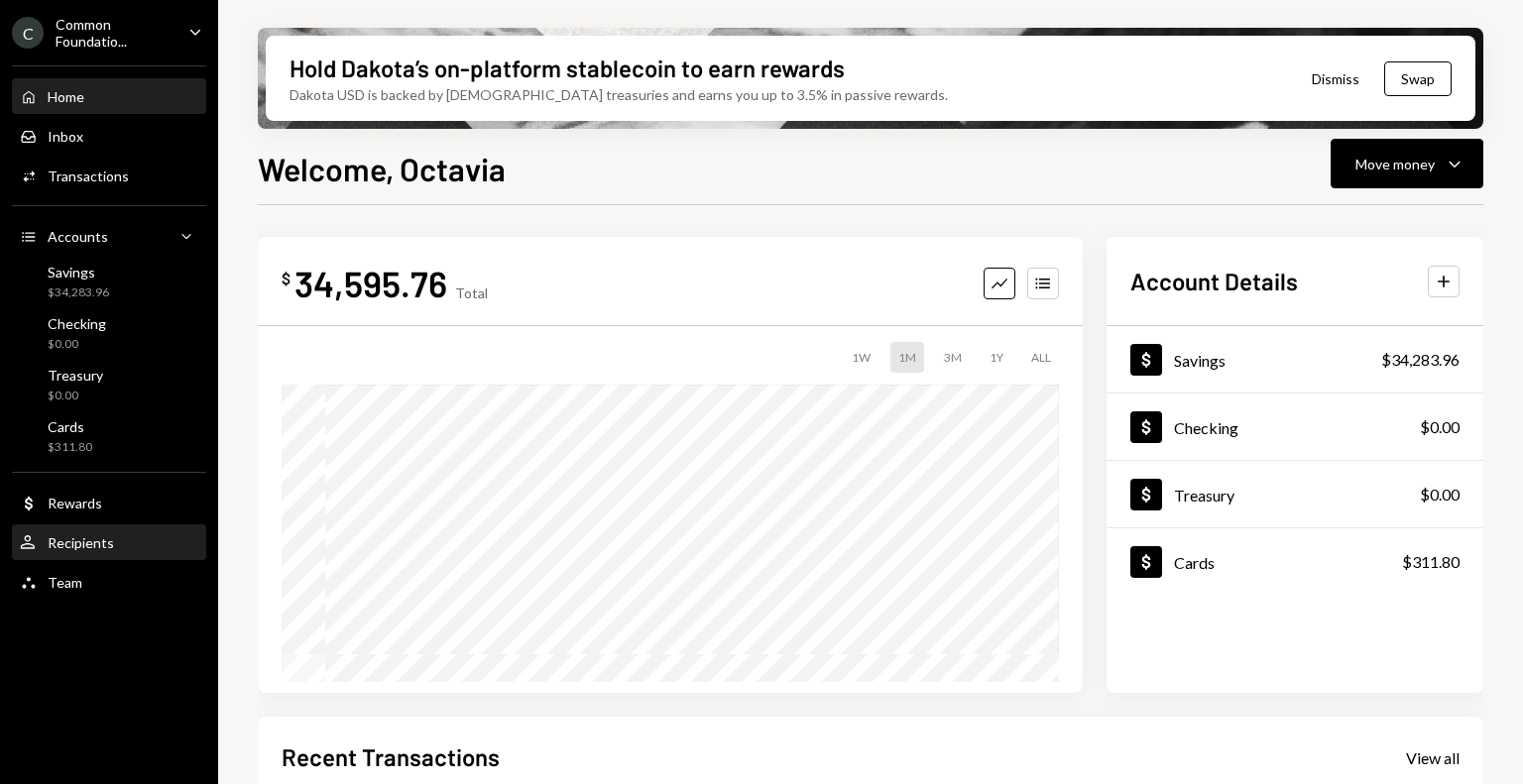 click on "User Recipients" at bounding box center [109, 543] 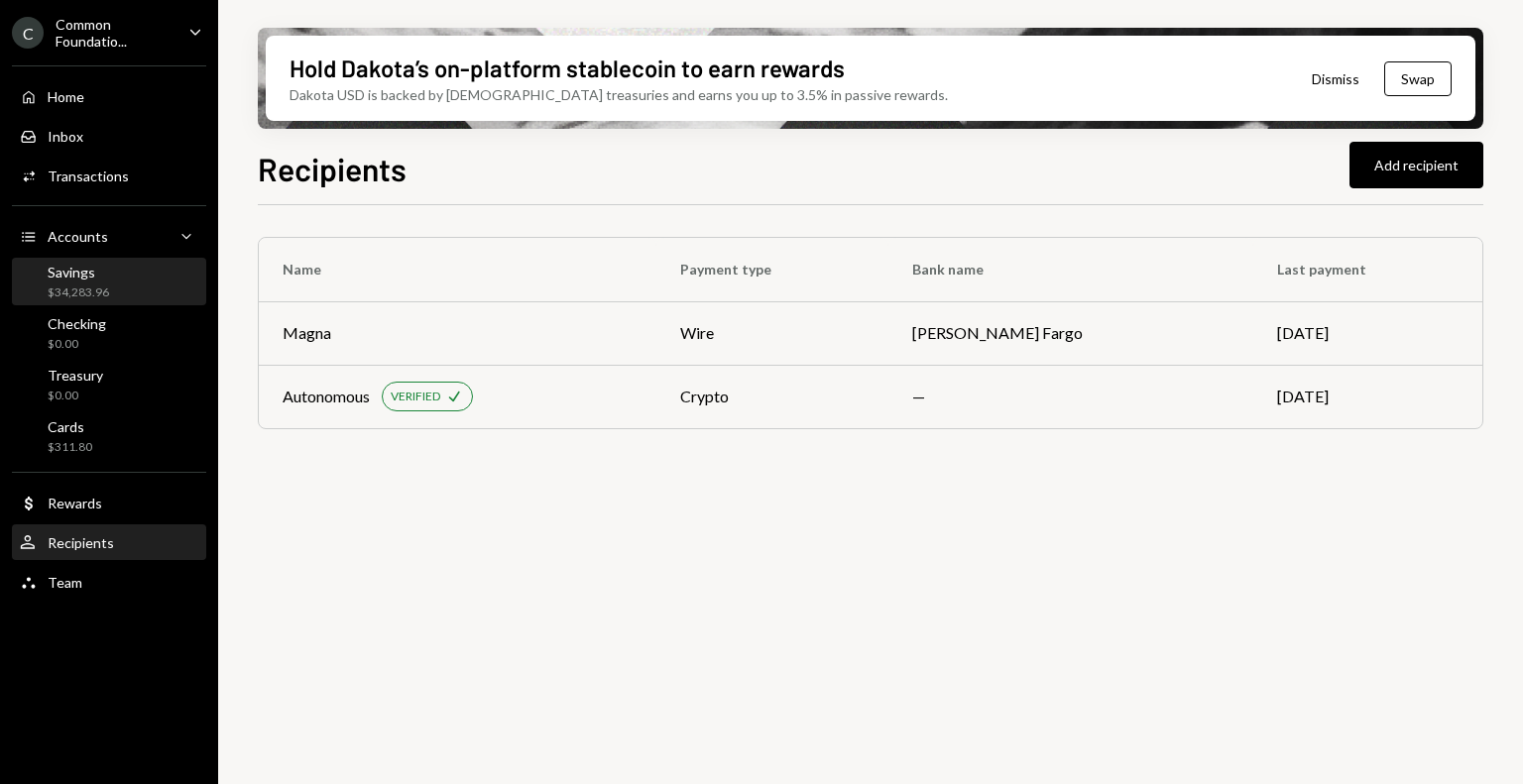 click on "$34,283.96" at bounding box center [78, 292] 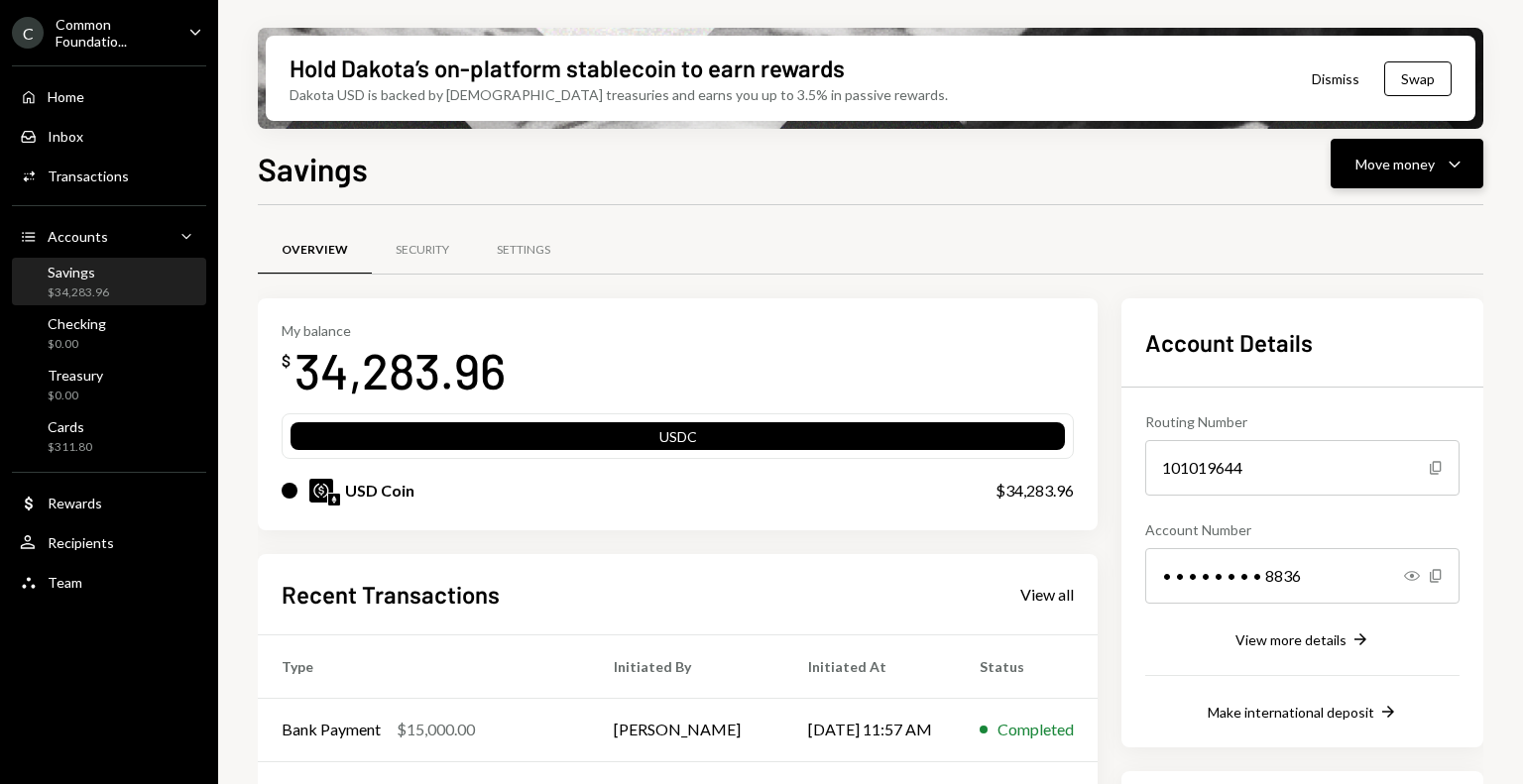click on "Move money" at bounding box center (1395, 164) 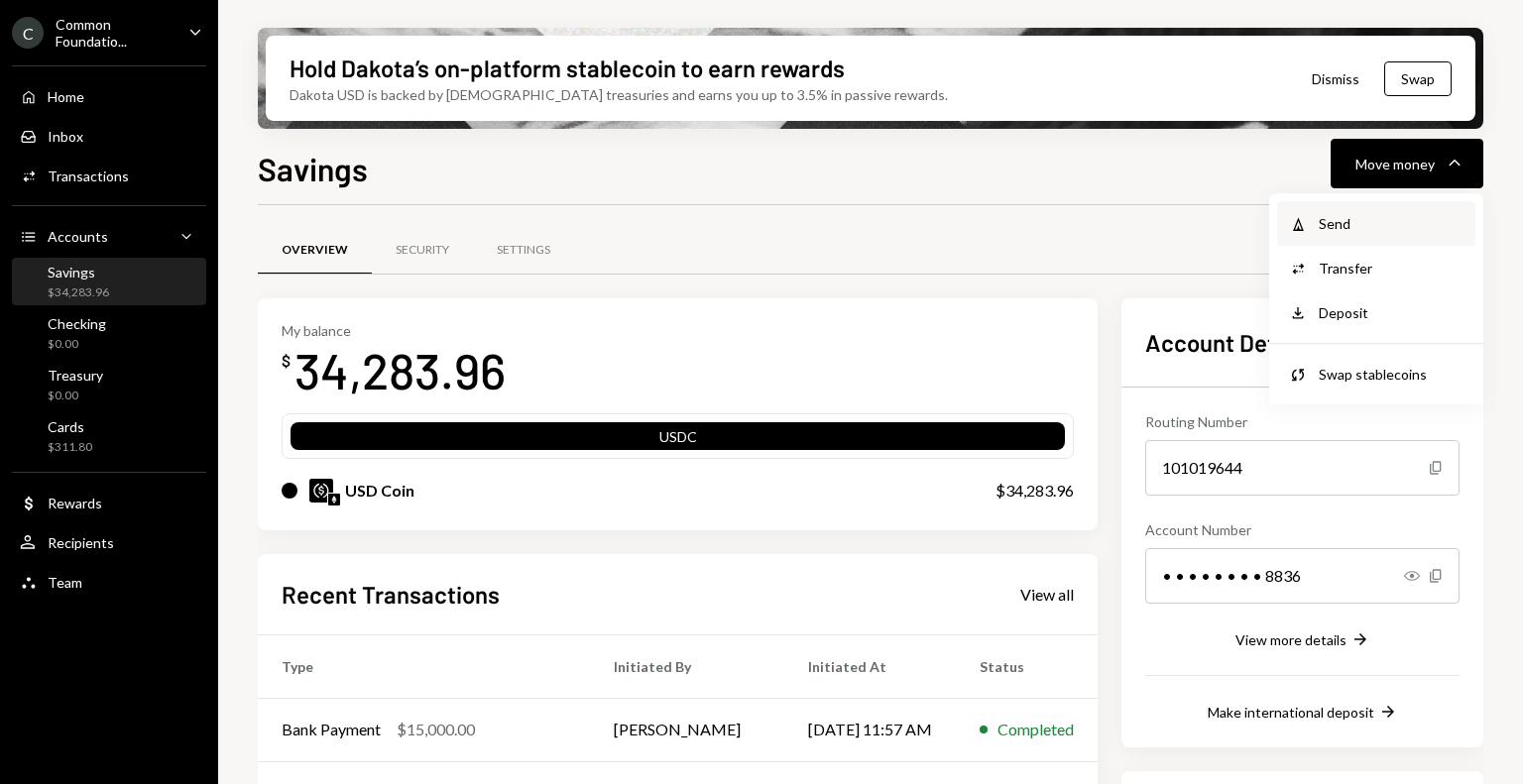click on "Send" at bounding box center (1391, 223) 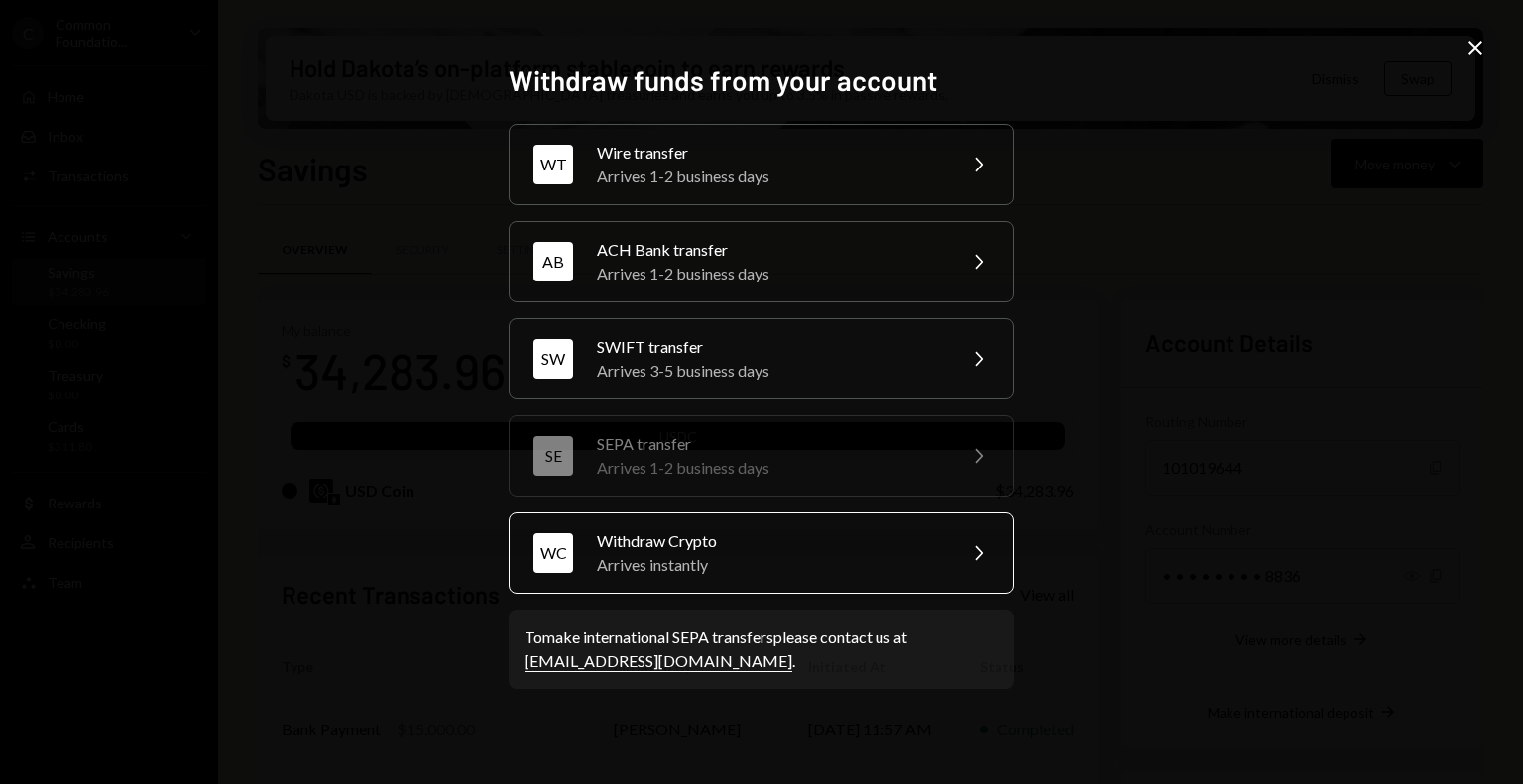 click on "Withdraw Crypto" at bounding box center (769, 541) 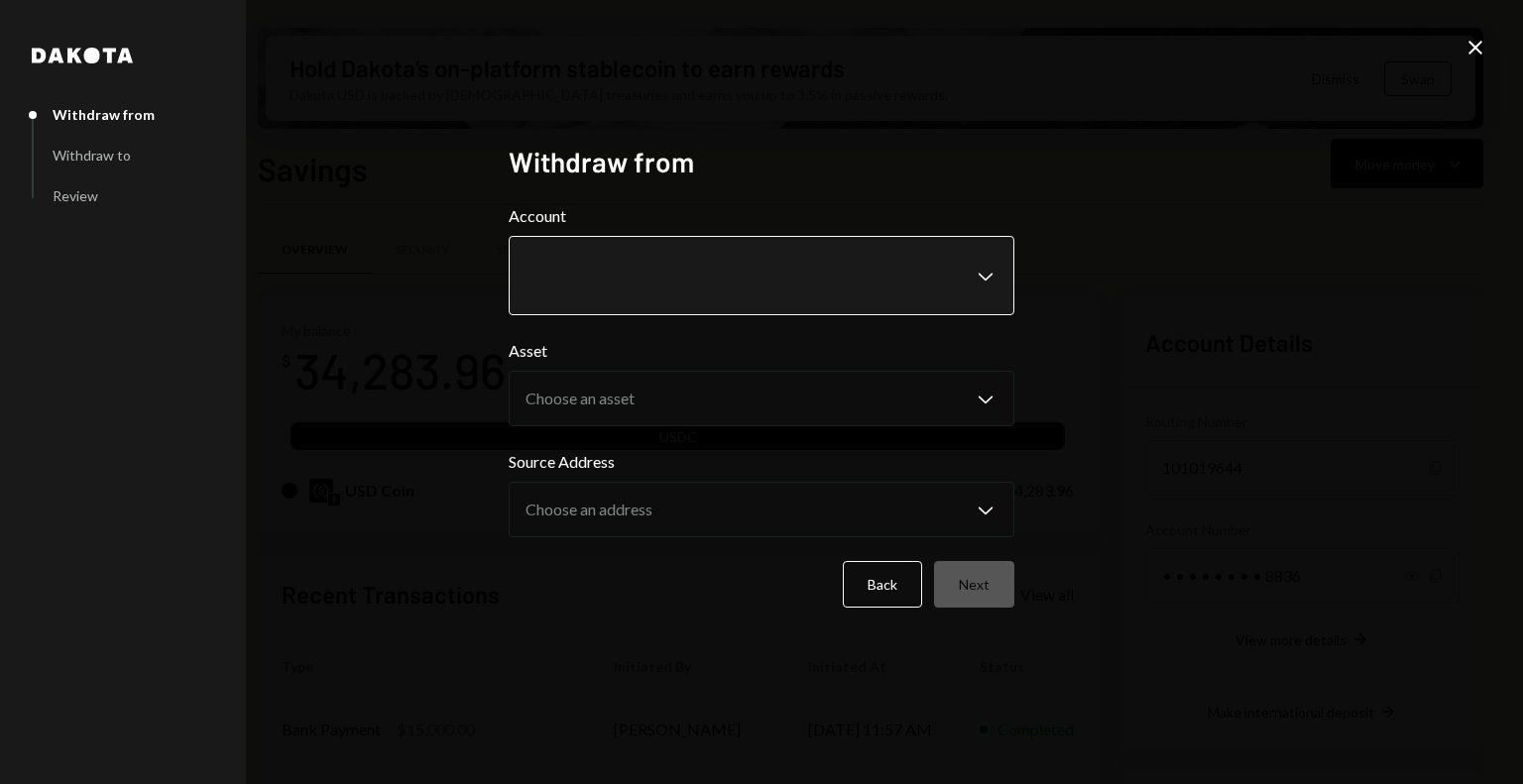 click on "C Common Foundatio... Caret Down Home Home Inbox Inbox Activities Transactions Accounts Accounts Caret Down Savings $34,283.96 Checking $0.00 Treasury $0.00 Cards $311.80 Dollar Rewards User Recipients Team Team Hold Dakota’s on-platform stablecoin to earn rewards Dakota USD is backed by U.S. treasuries and earns you up to 3.5% in passive rewards. Dismiss Swap Savings Move money Caret Down Overview Security Settings My balance $ 34,283.96 USDC USD Coin $34,283.96 Recent Transactions View all Type Initiated By Initiated At Status Bank Payment $15,000.00 Octavia Tenga 07/28/25 11:57 AM Completed Deposit 30,000  USDC 0x7A97...1DA7b7 Copy 07/24/25 11:36 AM Completed Billing Drawdown Withdrawal 45  USDC Dakota System 07/11/25 2:37 PM Completed Withdrawal 2,520  USDC Octavia Tenga 07/11/25 10:52 AM Completed Deposit 0.005  USDC 0x0230...9BAE5E Copy 07/01/25 9:02 PM Completed Account Details Routing Number 101019644 Copy Account Number • • • • • • • •  8836 Show Copy View more details Right Arrow" at bounding box center (762, 392) 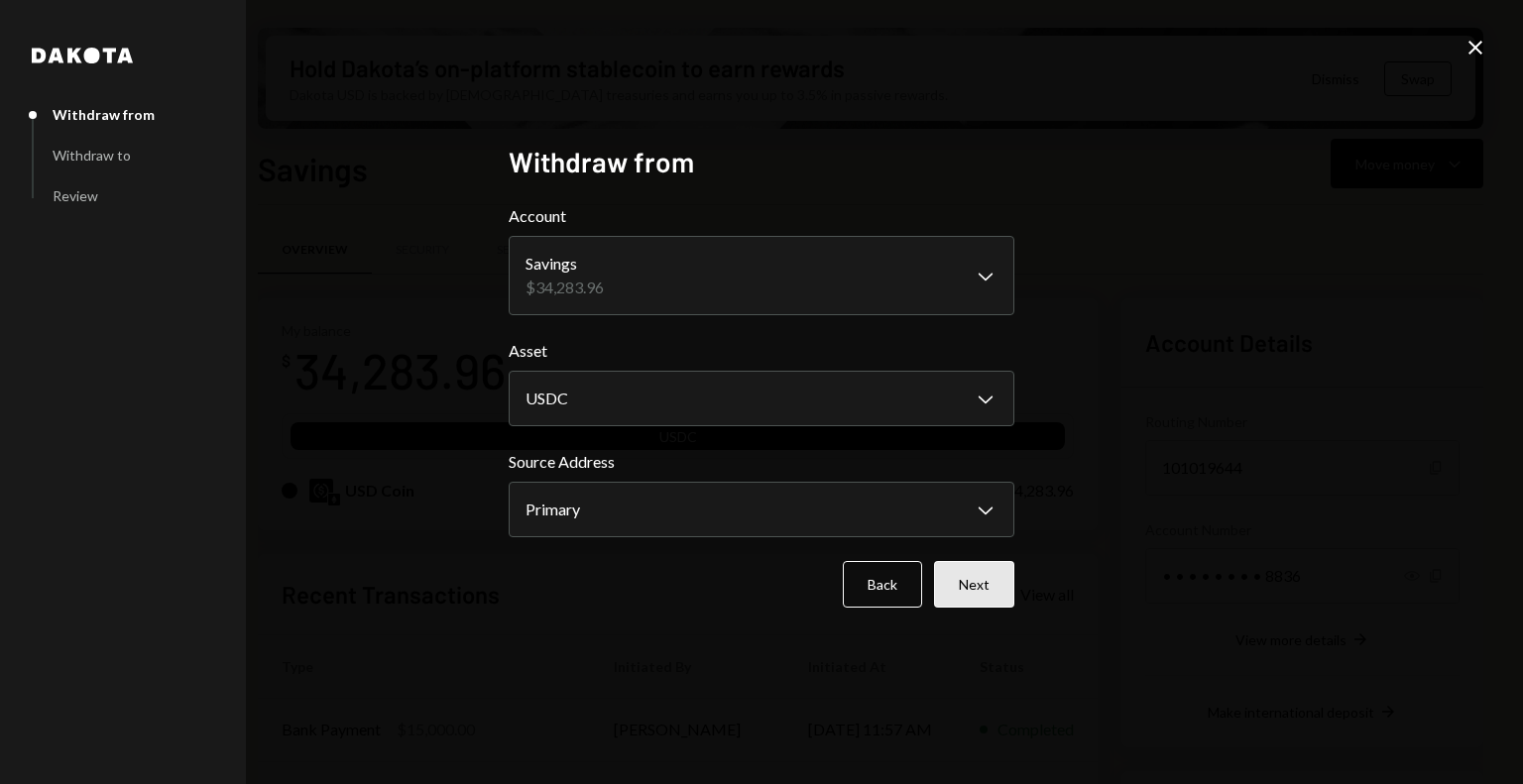 click on "Next" at bounding box center (974, 584) 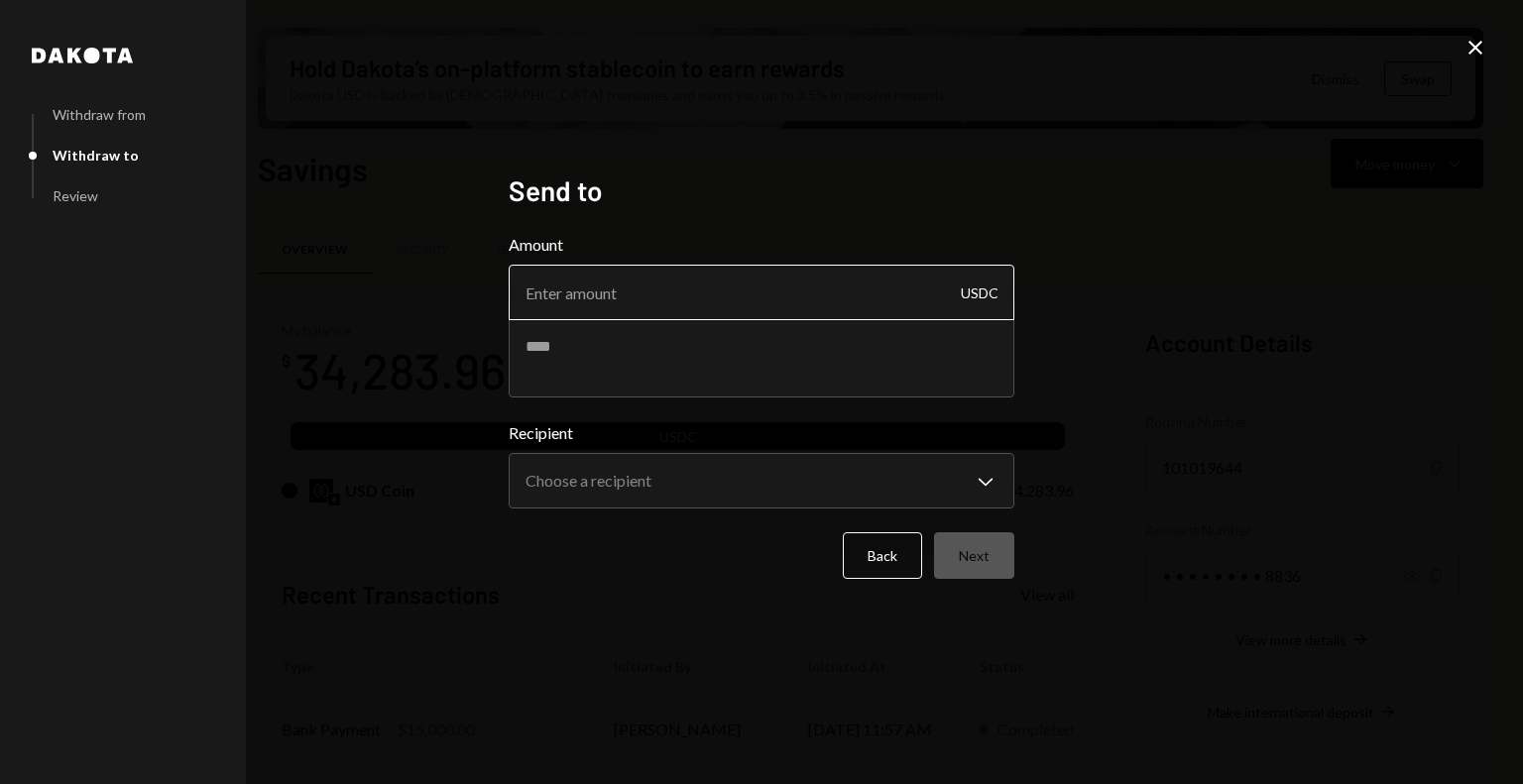 click on "Amount" at bounding box center [762, 292] 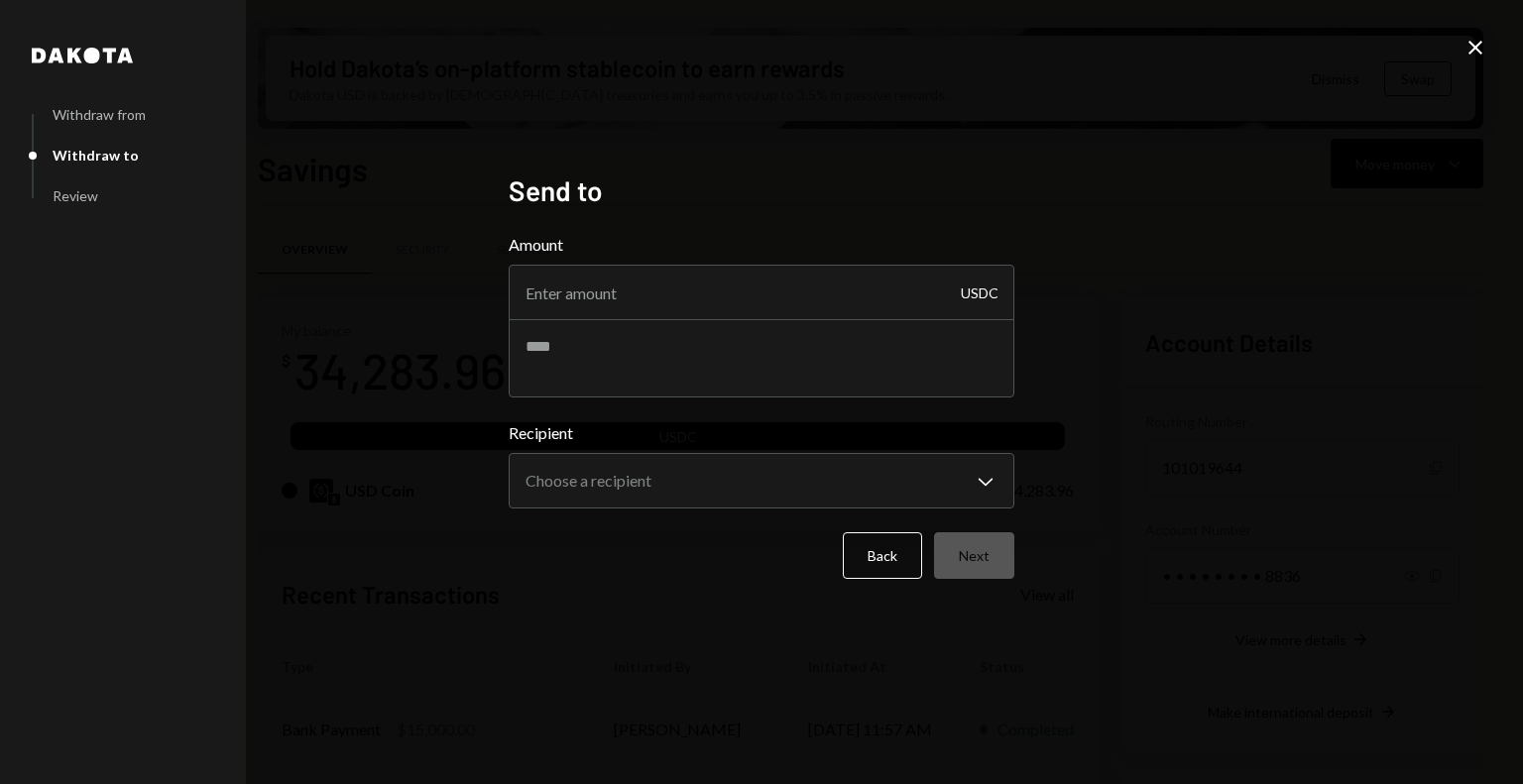 paste on "10000.00" 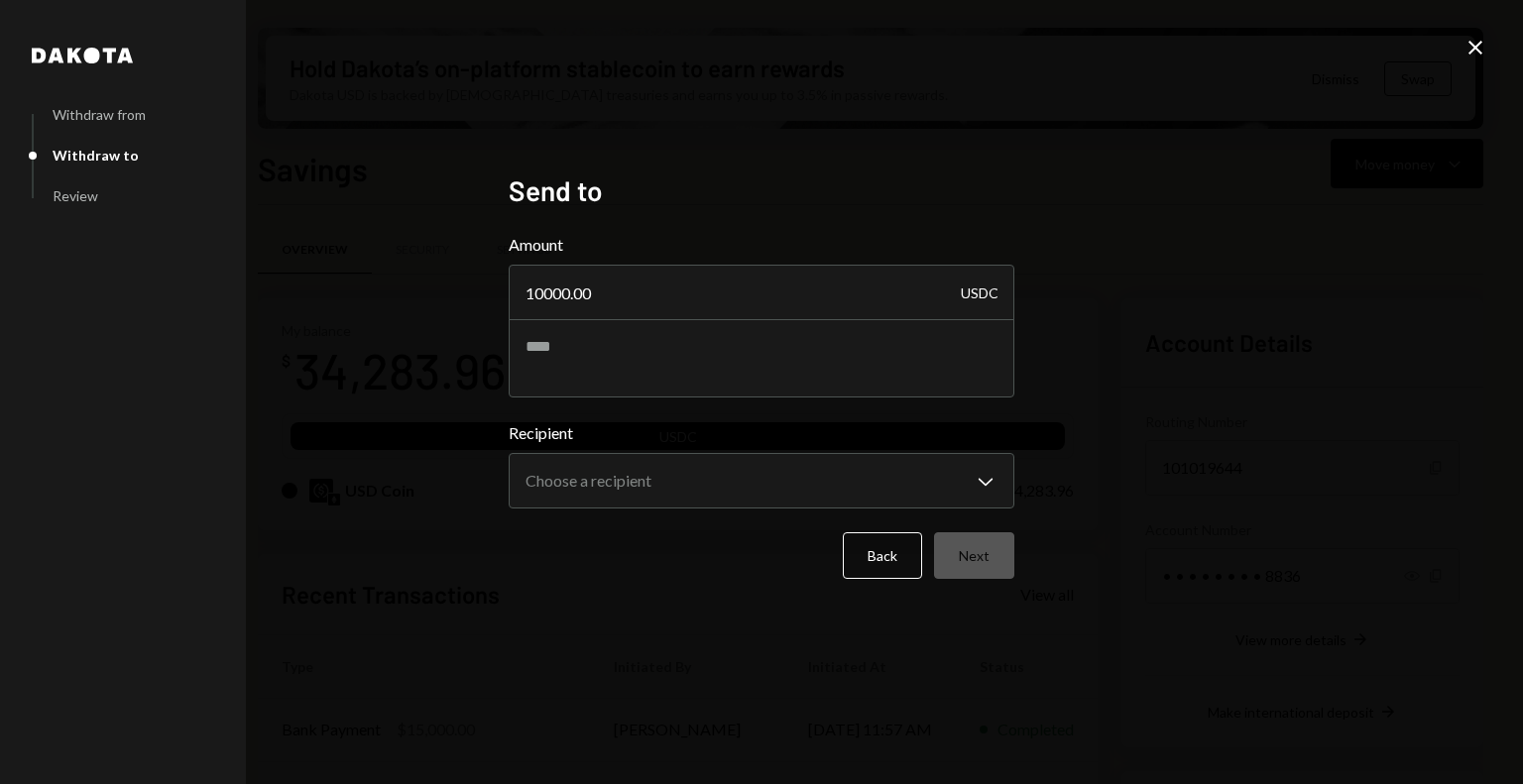 type on "10000.00" 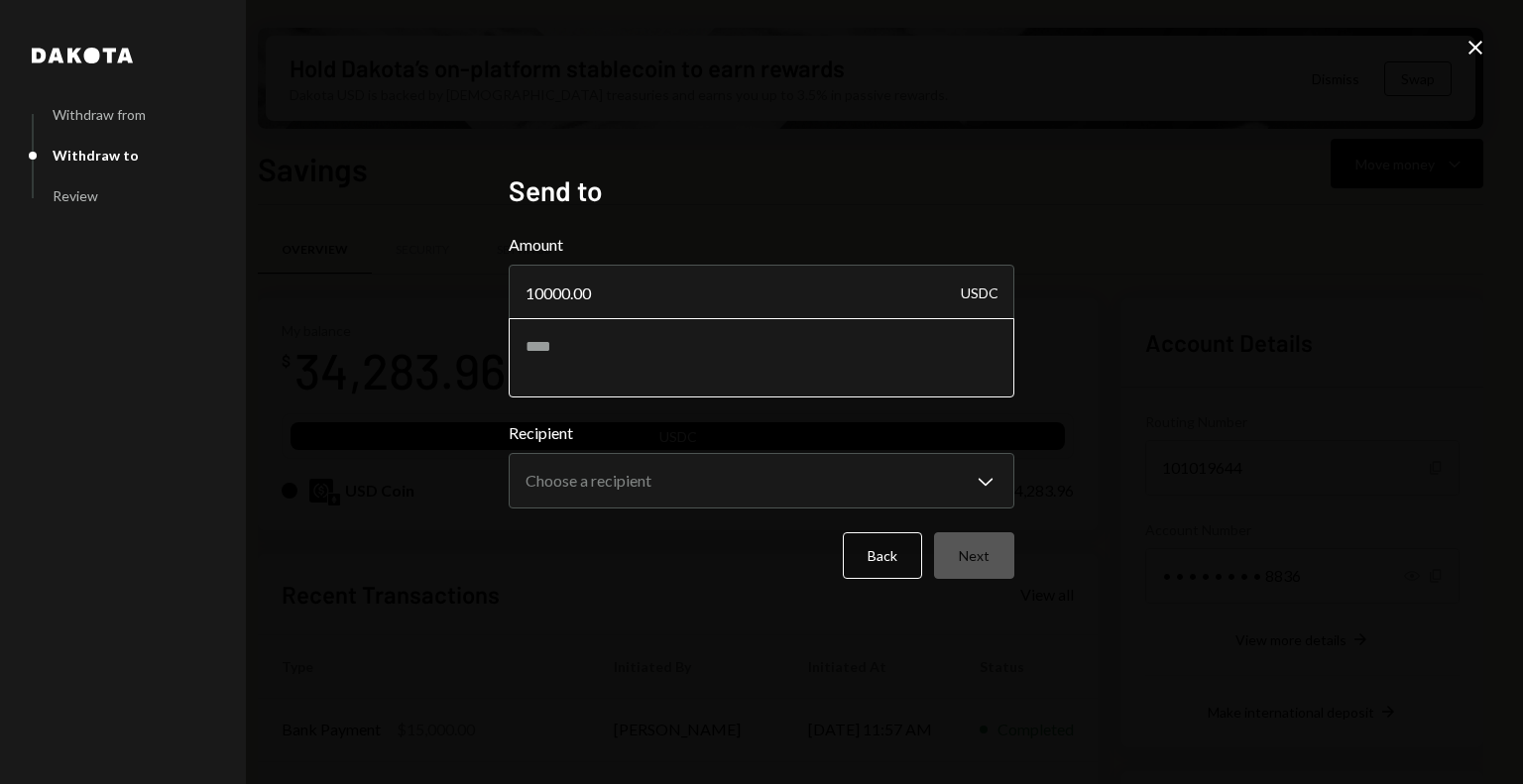 click at bounding box center [762, 358] 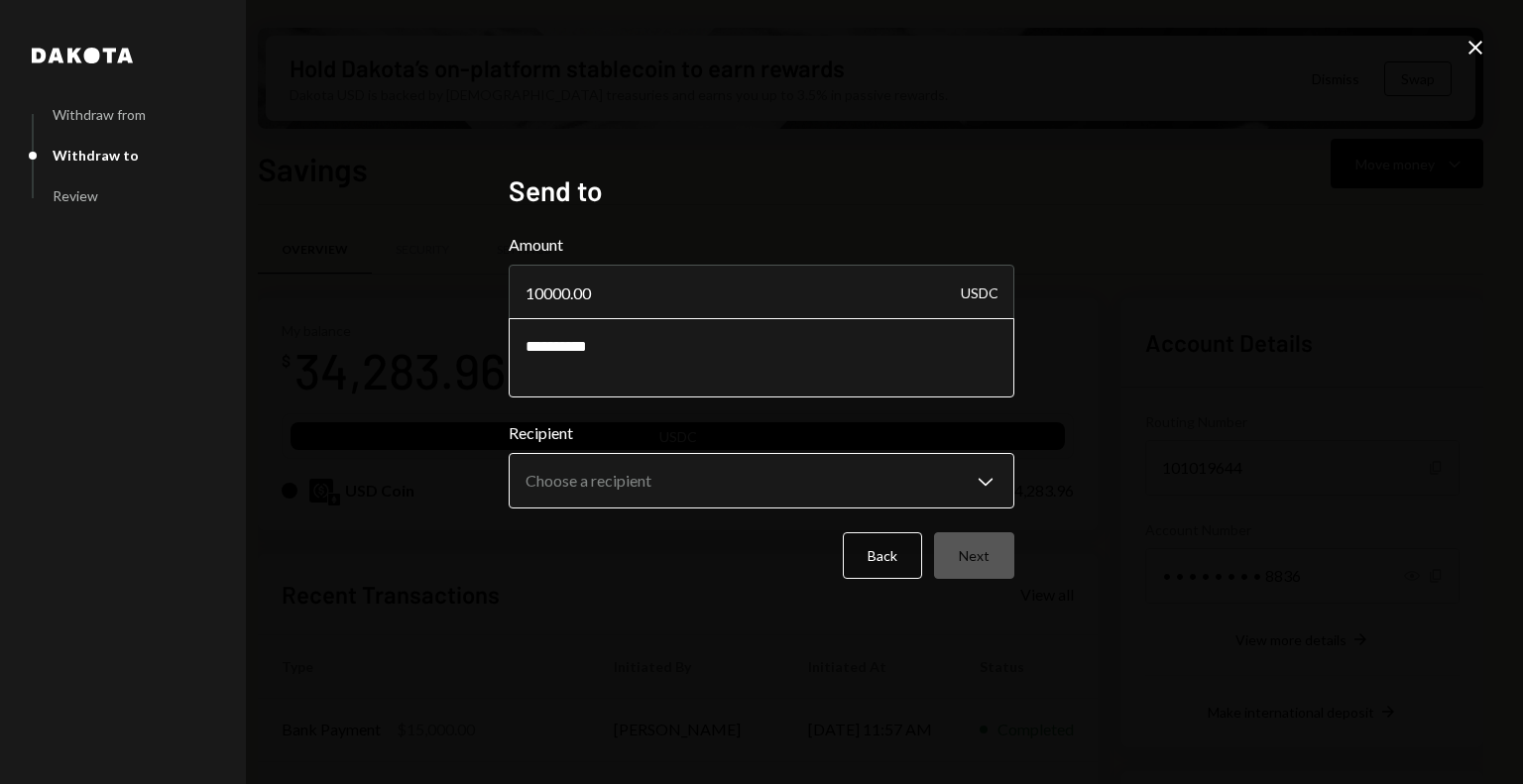 type on "**********" 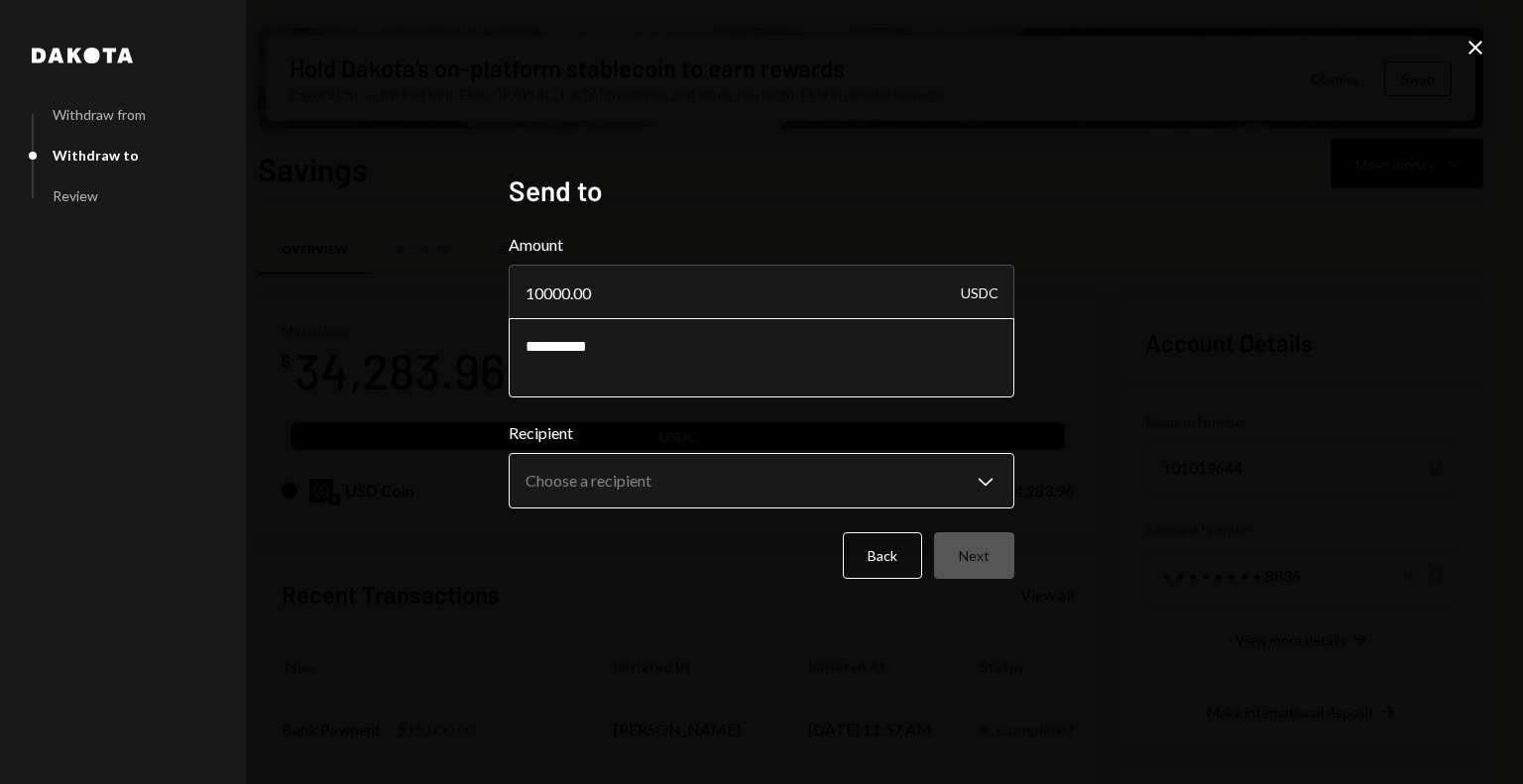 click on "C Common Foundatio... Caret Down Home Home Inbox Inbox Activities Transactions Accounts Accounts Caret Down Savings $34,283.96 Checking $0.00 Treasury $0.00 Cards $311.80 Dollar Rewards User Recipients Team Team Hold Dakota’s on-platform stablecoin to earn rewards Dakota USD is backed by U.S. treasuries and earns you up to 3.5% in passive rewards. Dismiss Swap Savings Move money Caret Down Overview Security Settings My balance $ 34,283.96 USDC USD Coin $34,283.96 Recent Transactions View all Type Initiated By Initiated At Status Bank Payment $15,000.00 Octavia Tenga 07/28/25 11:57 AM Completed Deposit 30,000  USDC 0x7A97...1DA7b7 Copy 07/24/25 11:36 AM Completed Billing Drawdown Withdrawal 45  USDC Dakota System 07/11/25 2:37 PM Completed Withdrawal 2,520  USDC Octavia Tenga 07/11/25 10:52 AM Completed Deposit 0.005  USDC 0x0230...9BAE5E Copy 07/01/25 9:02 PM Completed Account Details Routing Number 101019644 Copy Account Number • • • • • • • •  8836 Show Copy View more details Right Arrow" at bounding box center [762, 392] 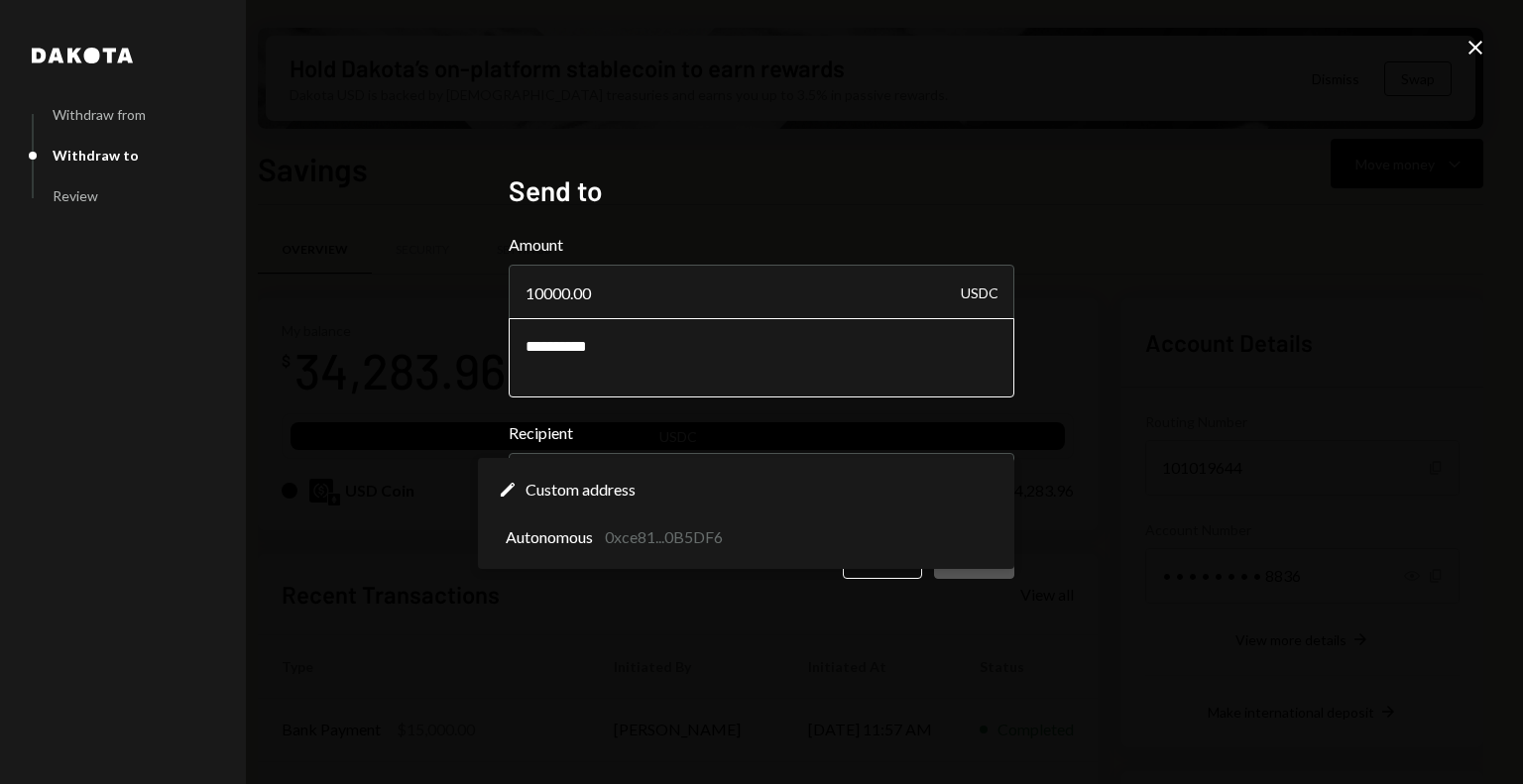 select on "**********" 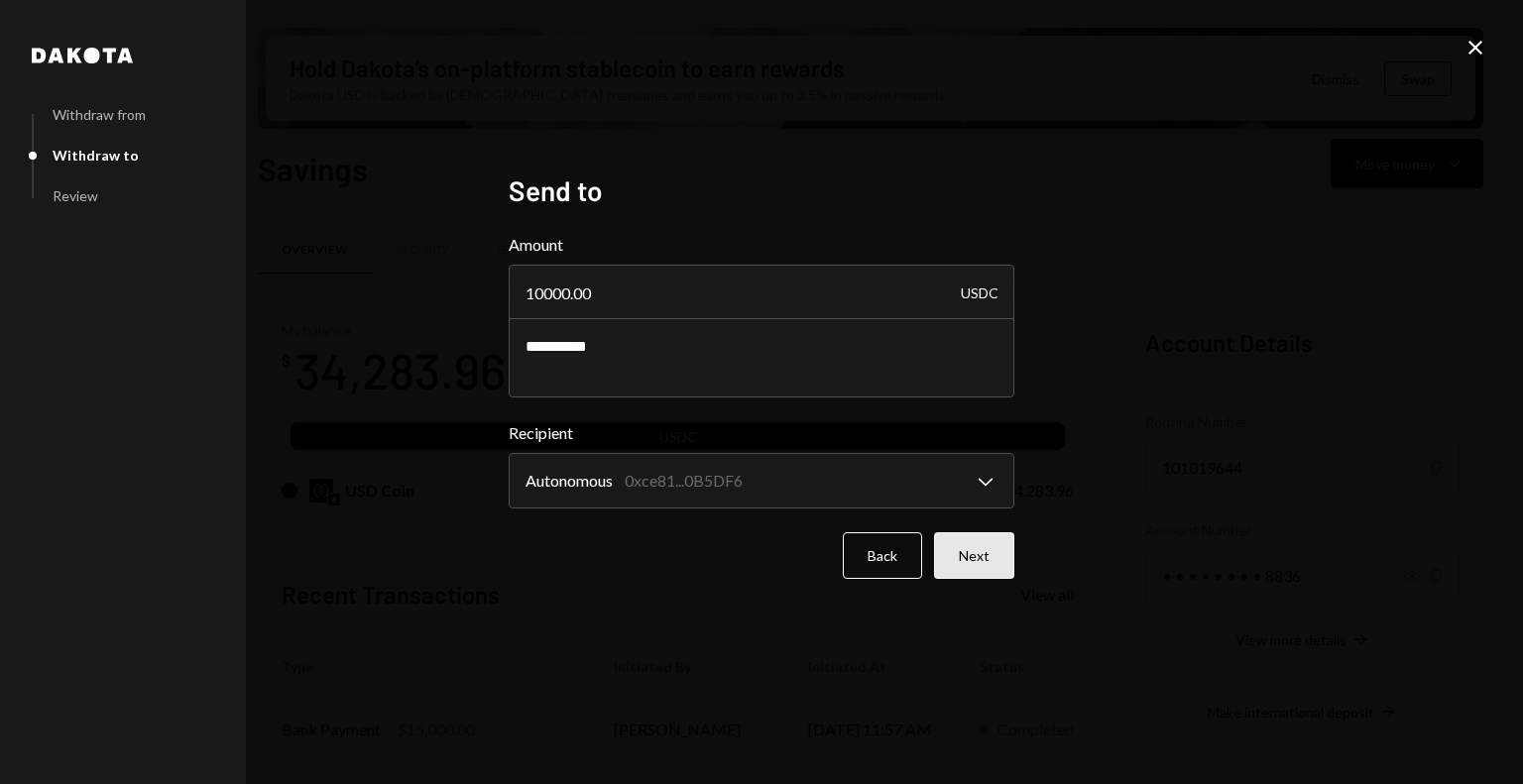 click on "Next" at bounding box center (974, 555) 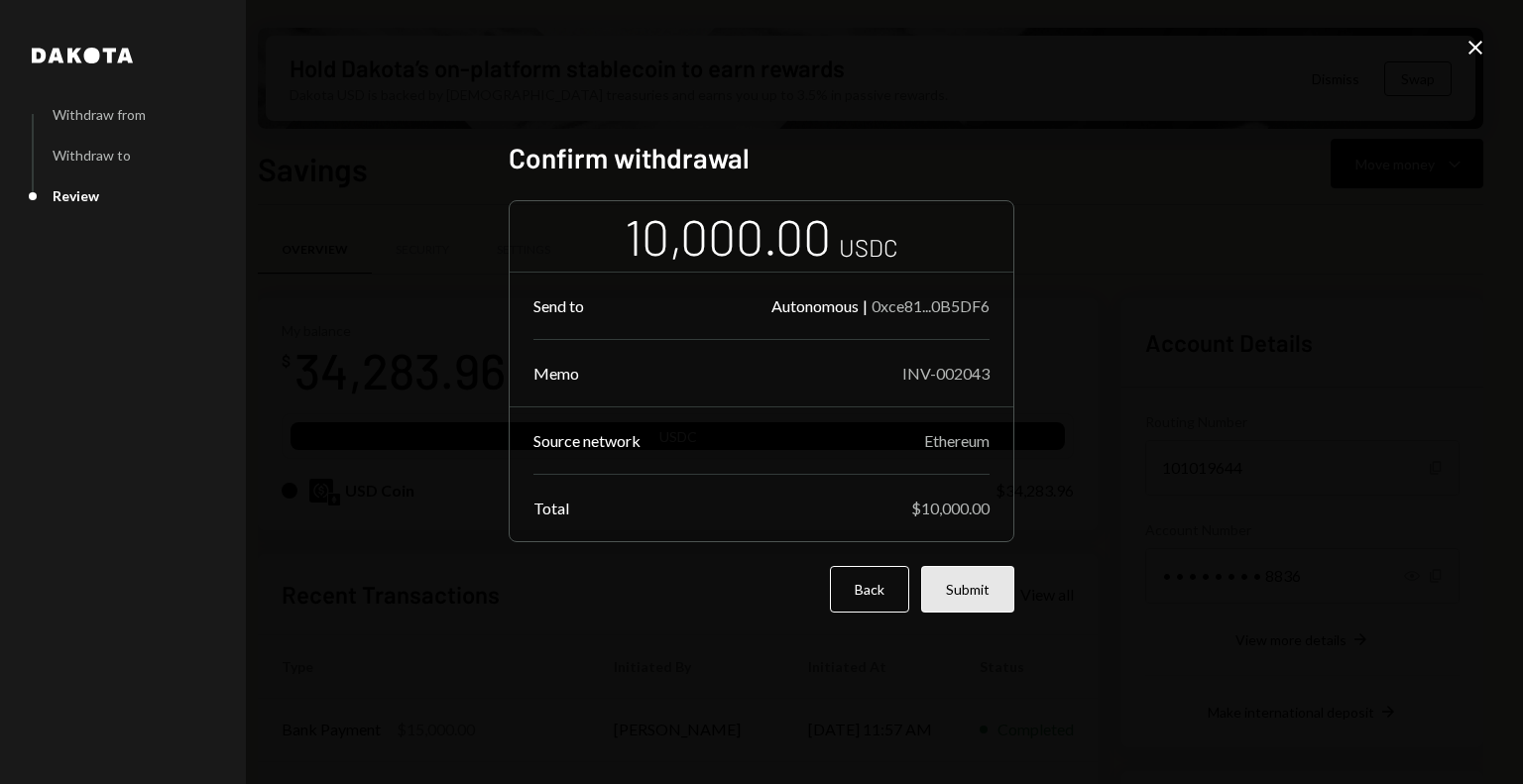 click on "Submit" at bounding box center (968, 589) 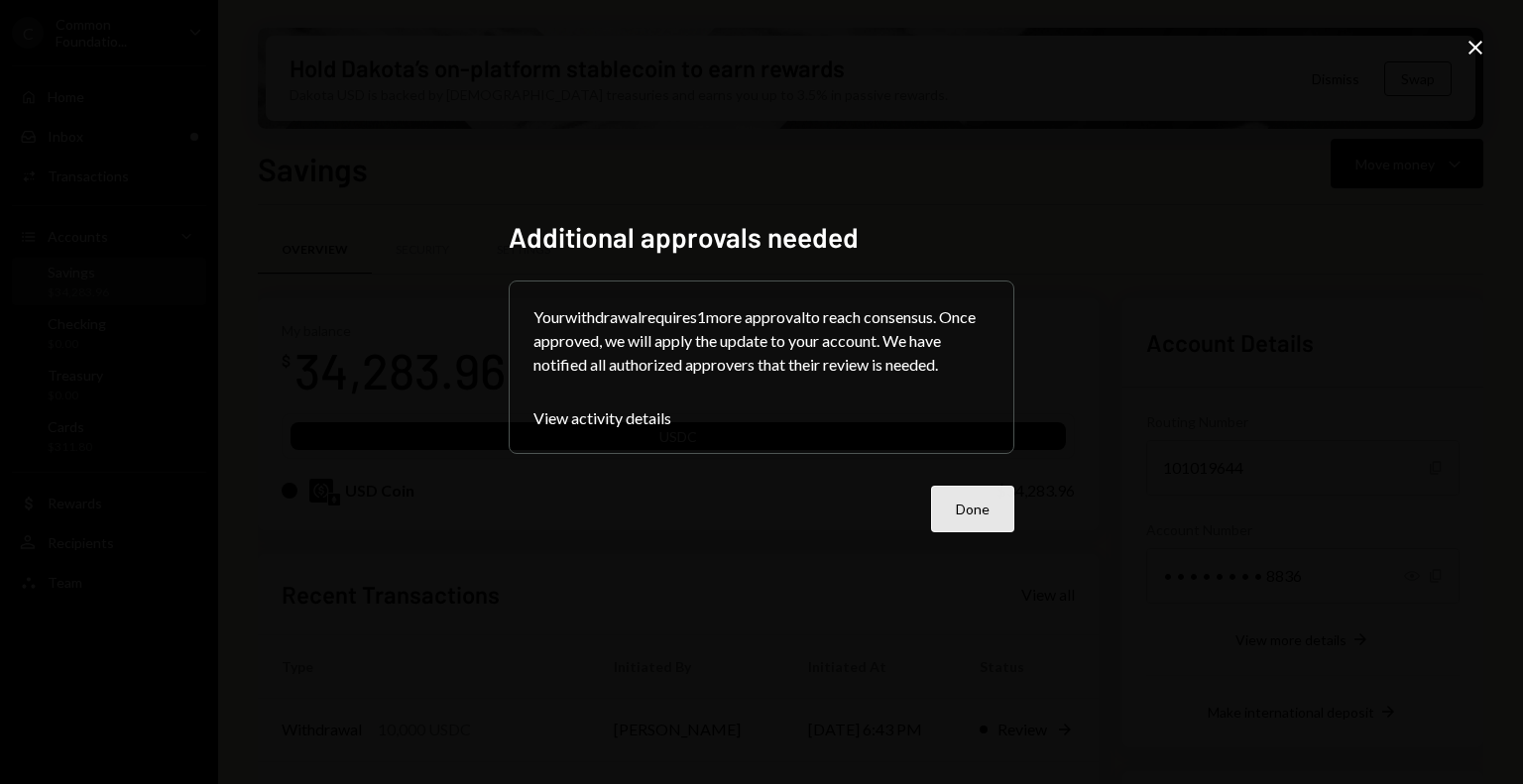 click on "Done" at bounding box center (973, 508) 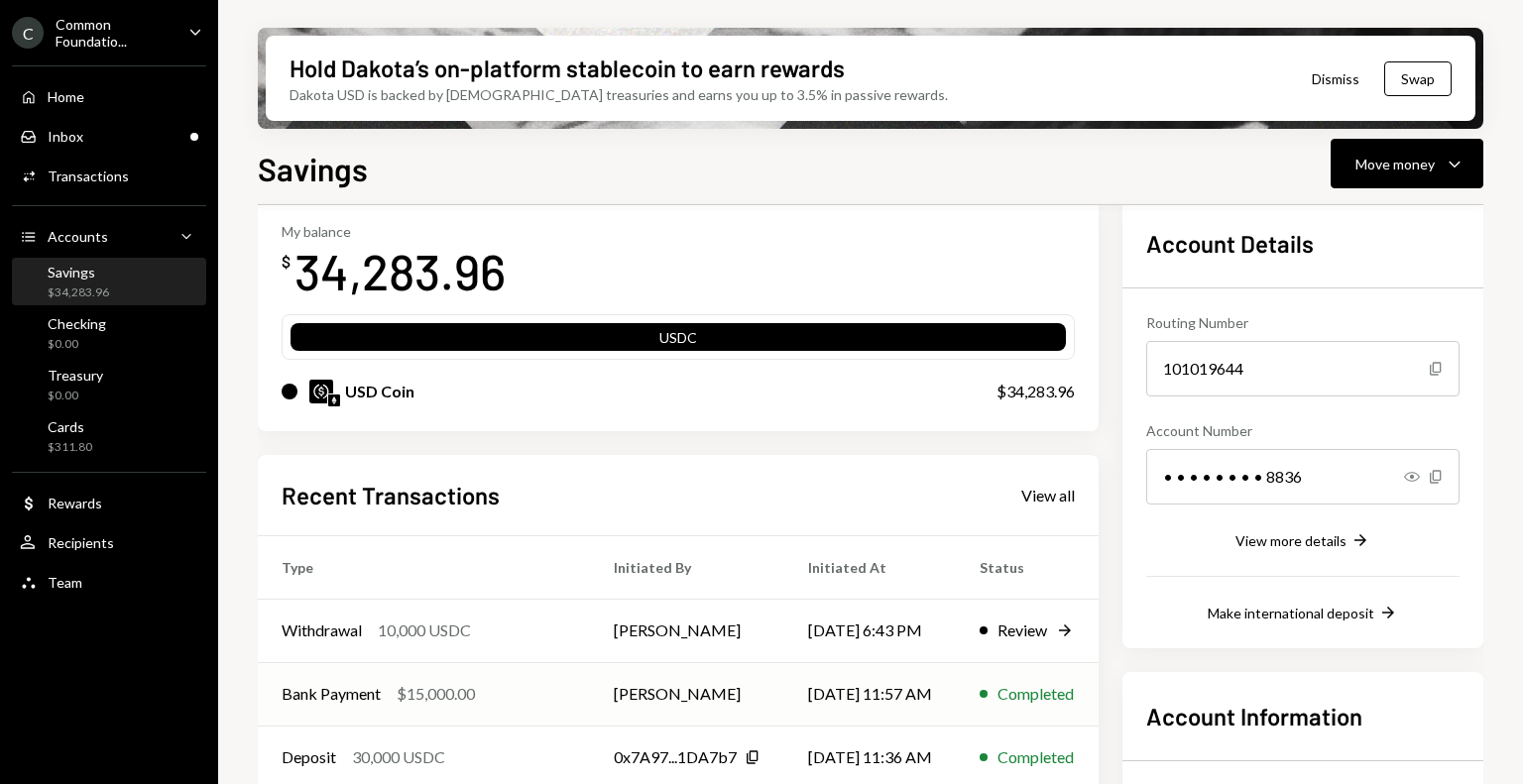 scroll, scrollTop: 292, scrollLeft: 0, axis: vertical 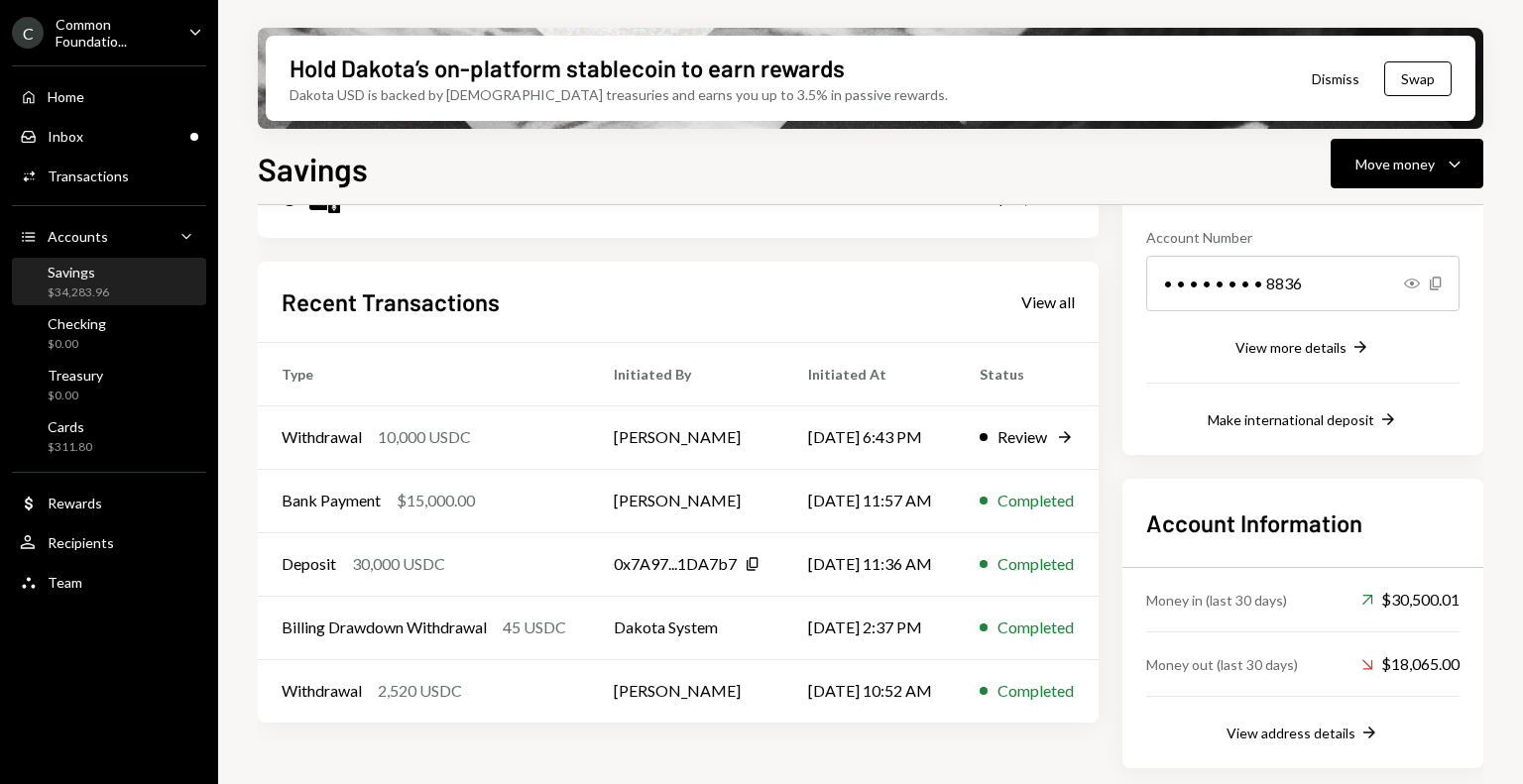 click on "Caret Down" 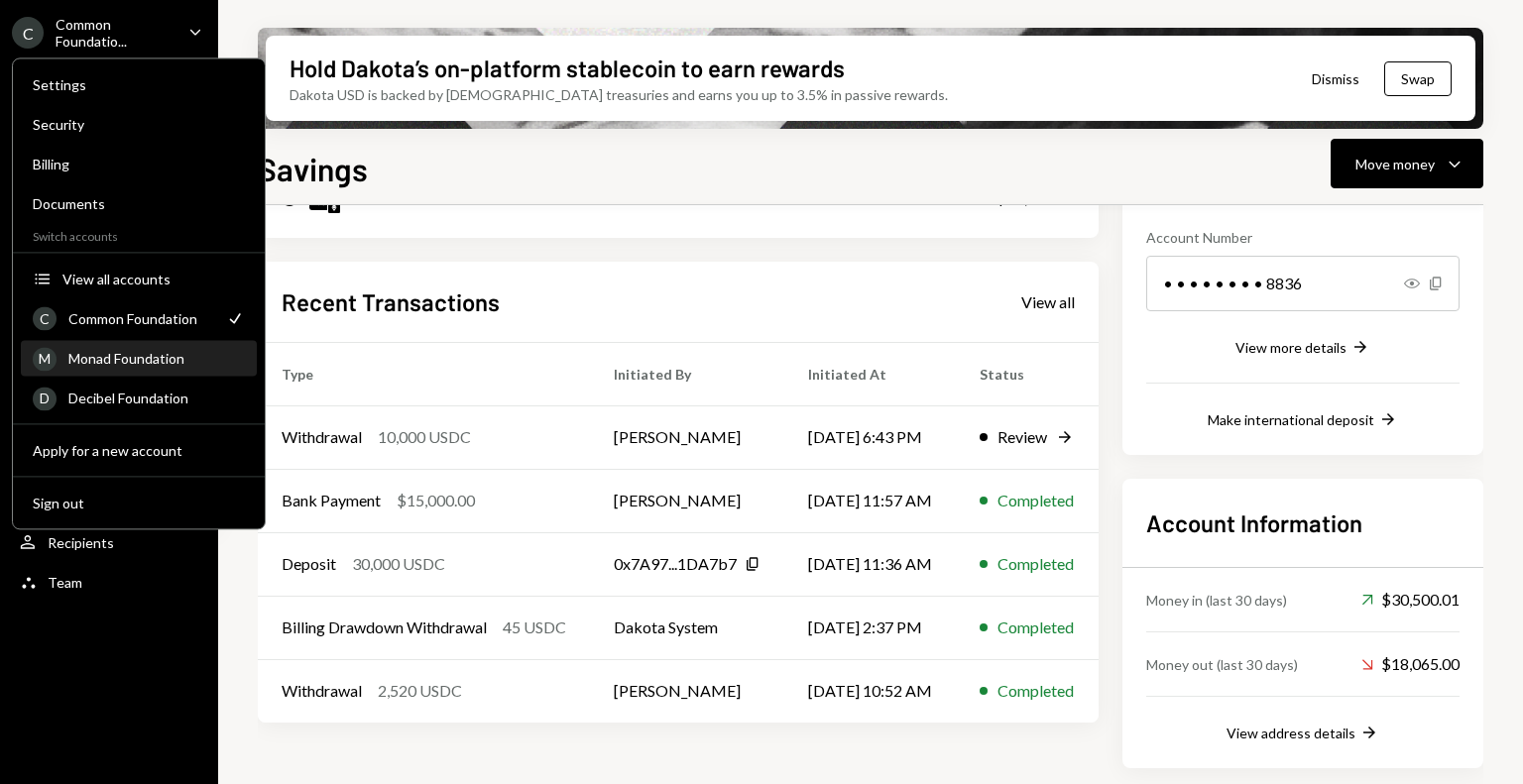 click on "Monad Foundation" at bounding box center [157, 358] 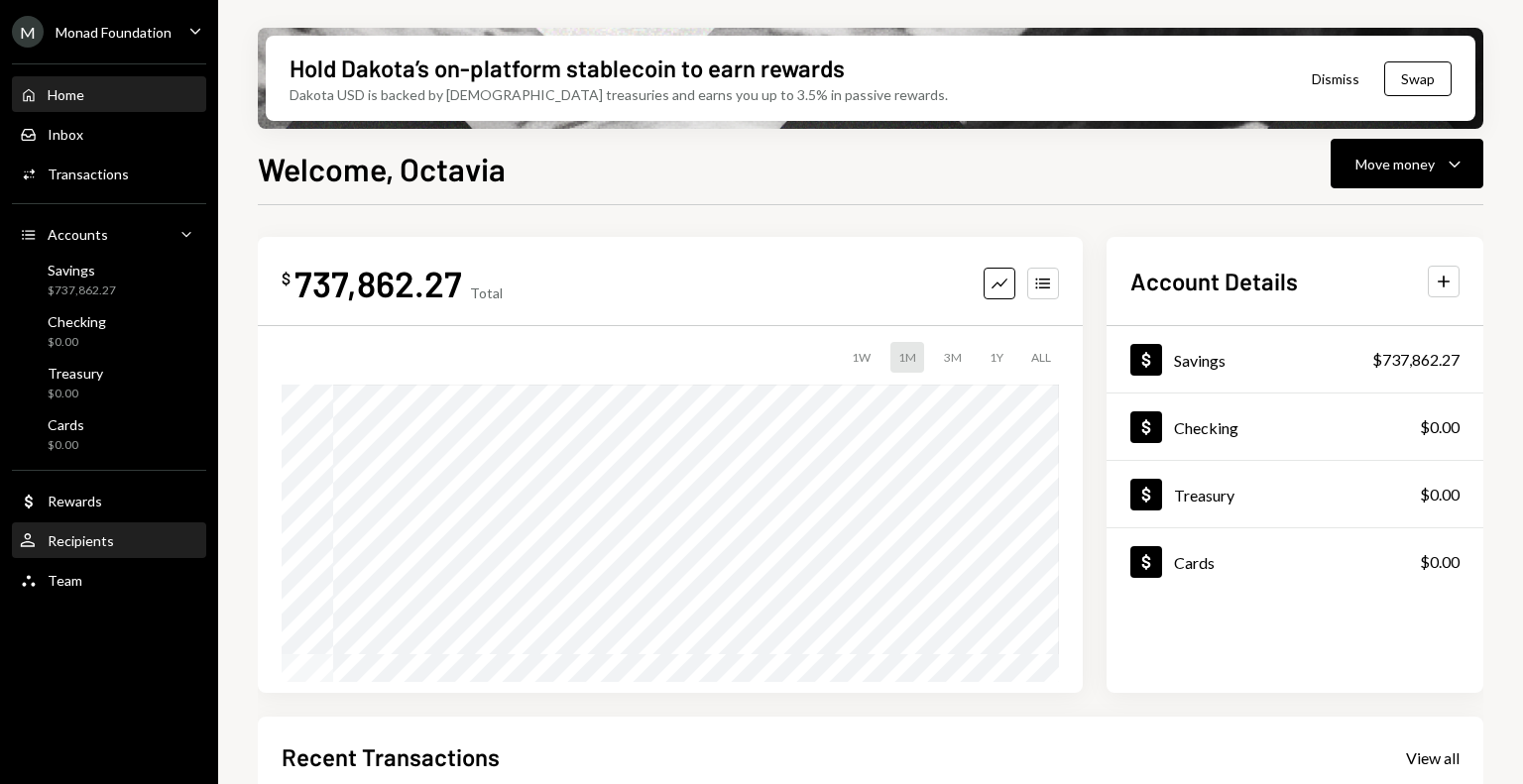 click on "Recipients" at bounding box center (80, 540) 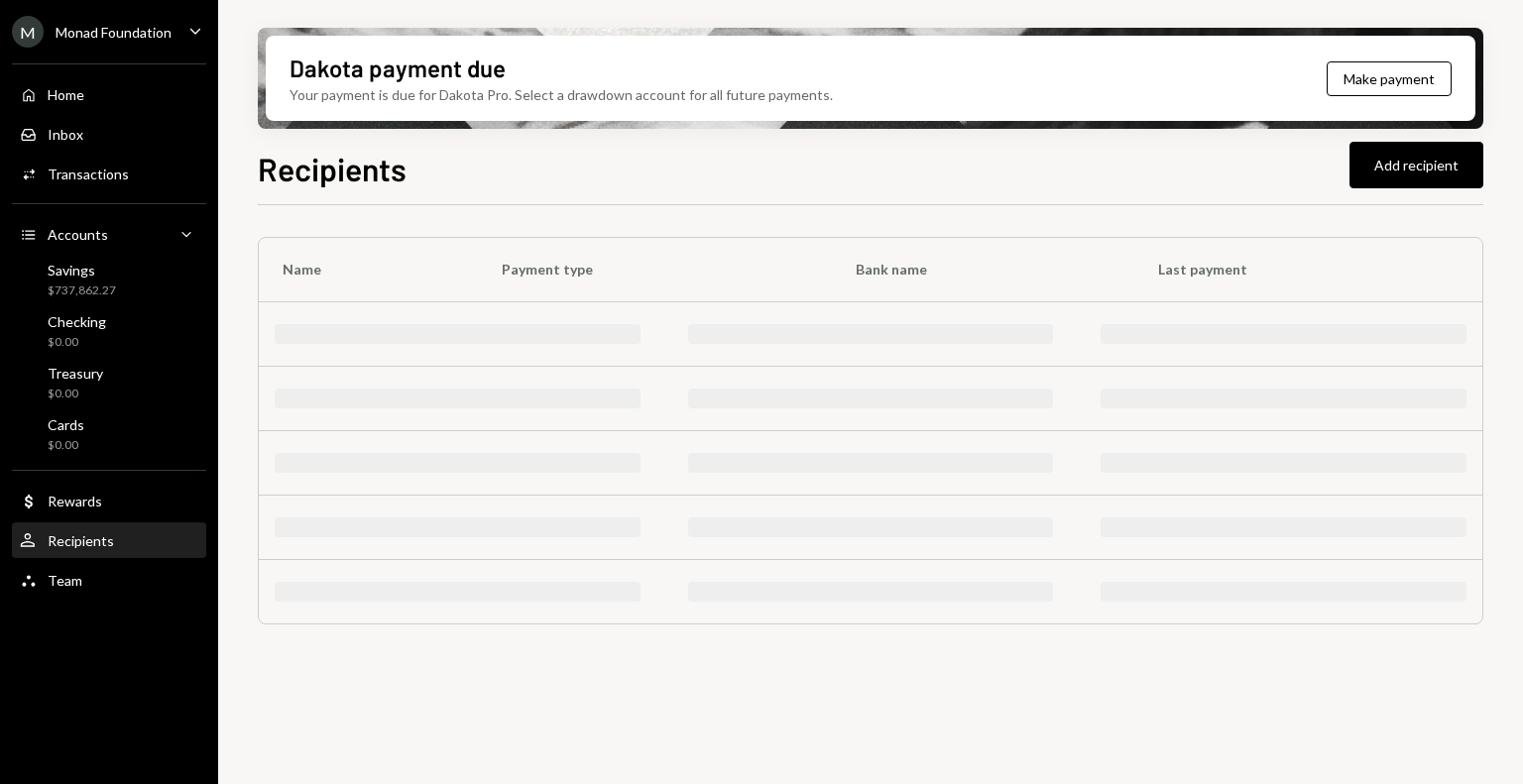 scroll, scrollTop: 0, scrollLeft: 0, axis: both 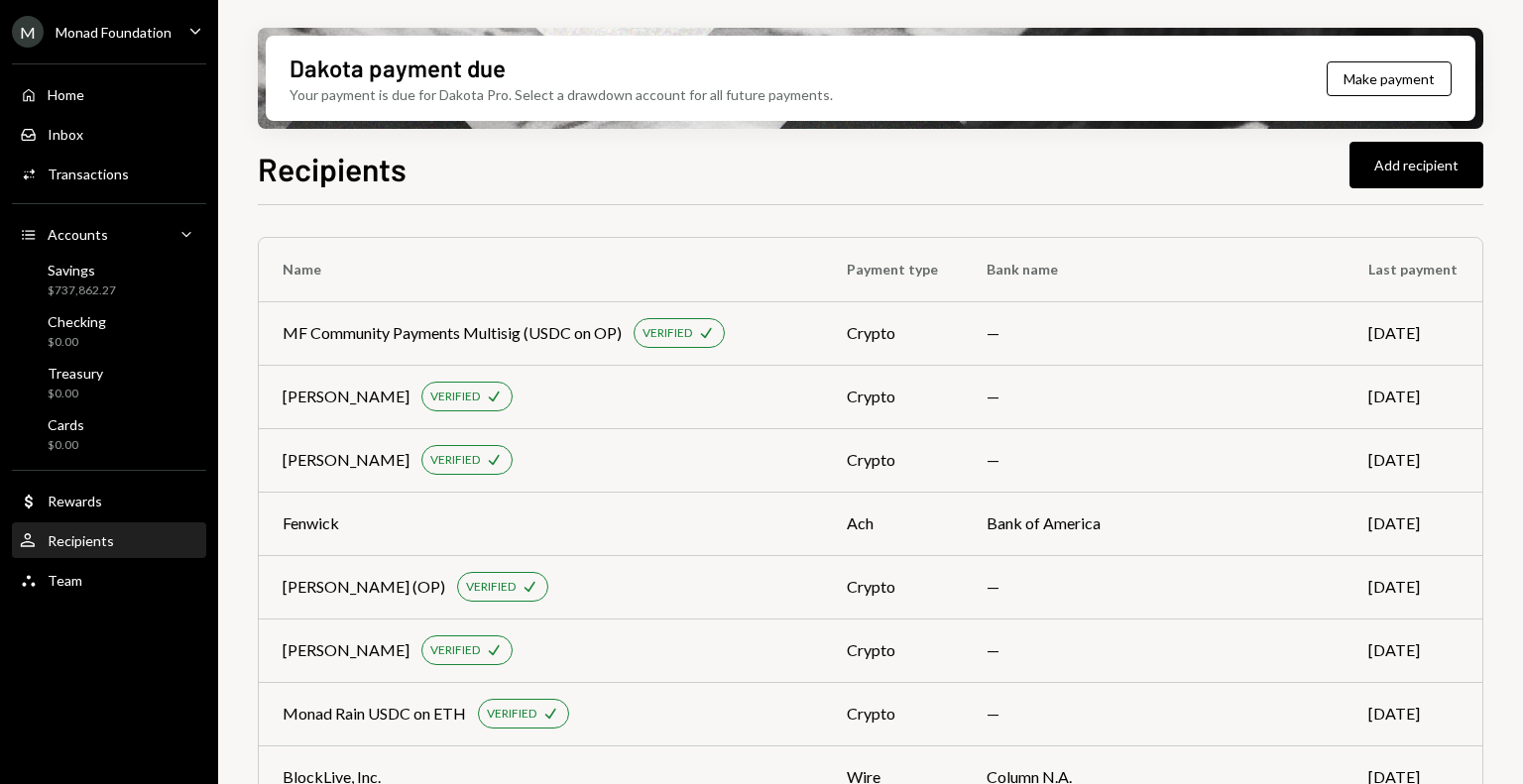 click on "Recipients Add recipient" at bounding box center [871, 167] 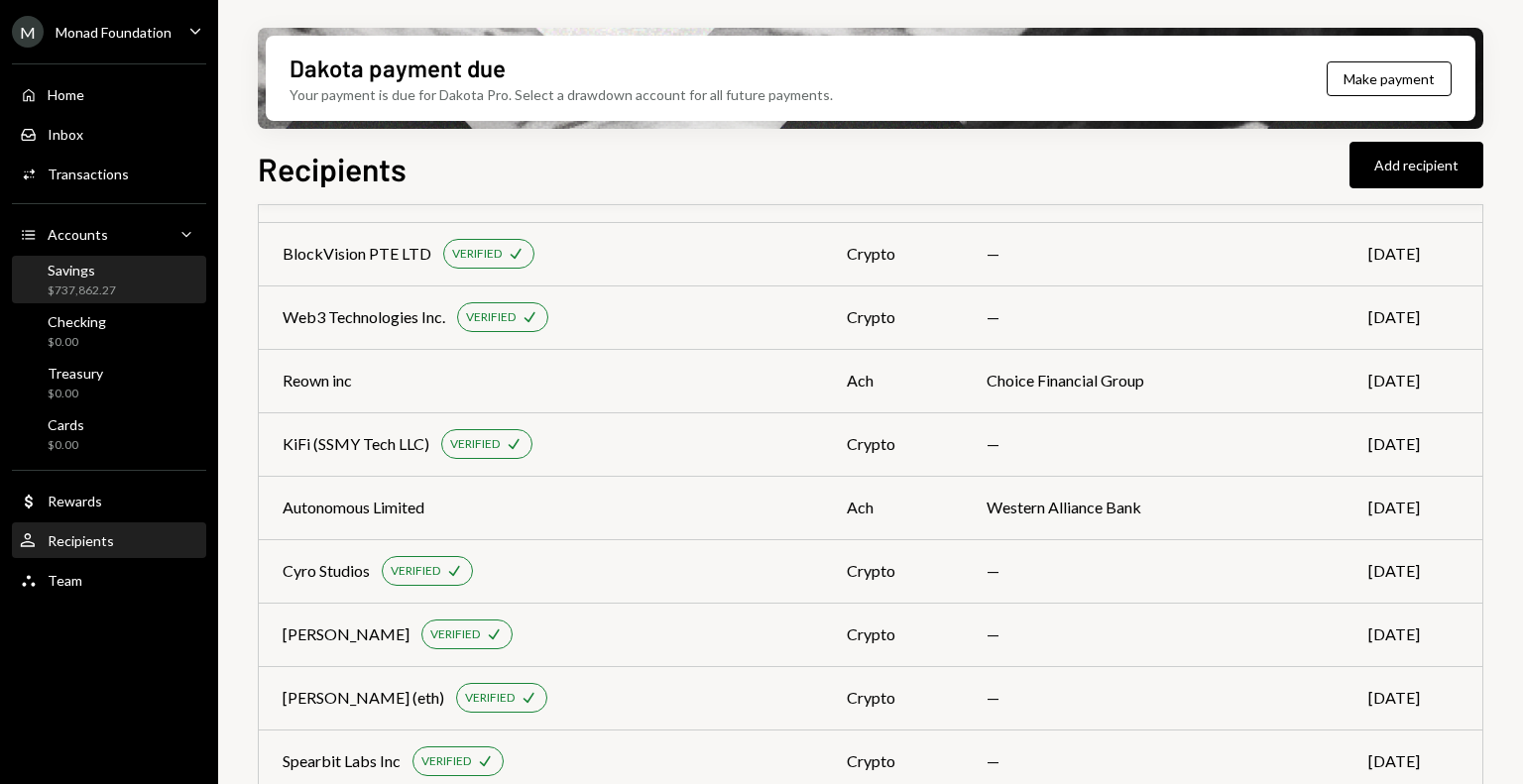 click on "Savings $737,862.27" at bounding box center (81, 280) 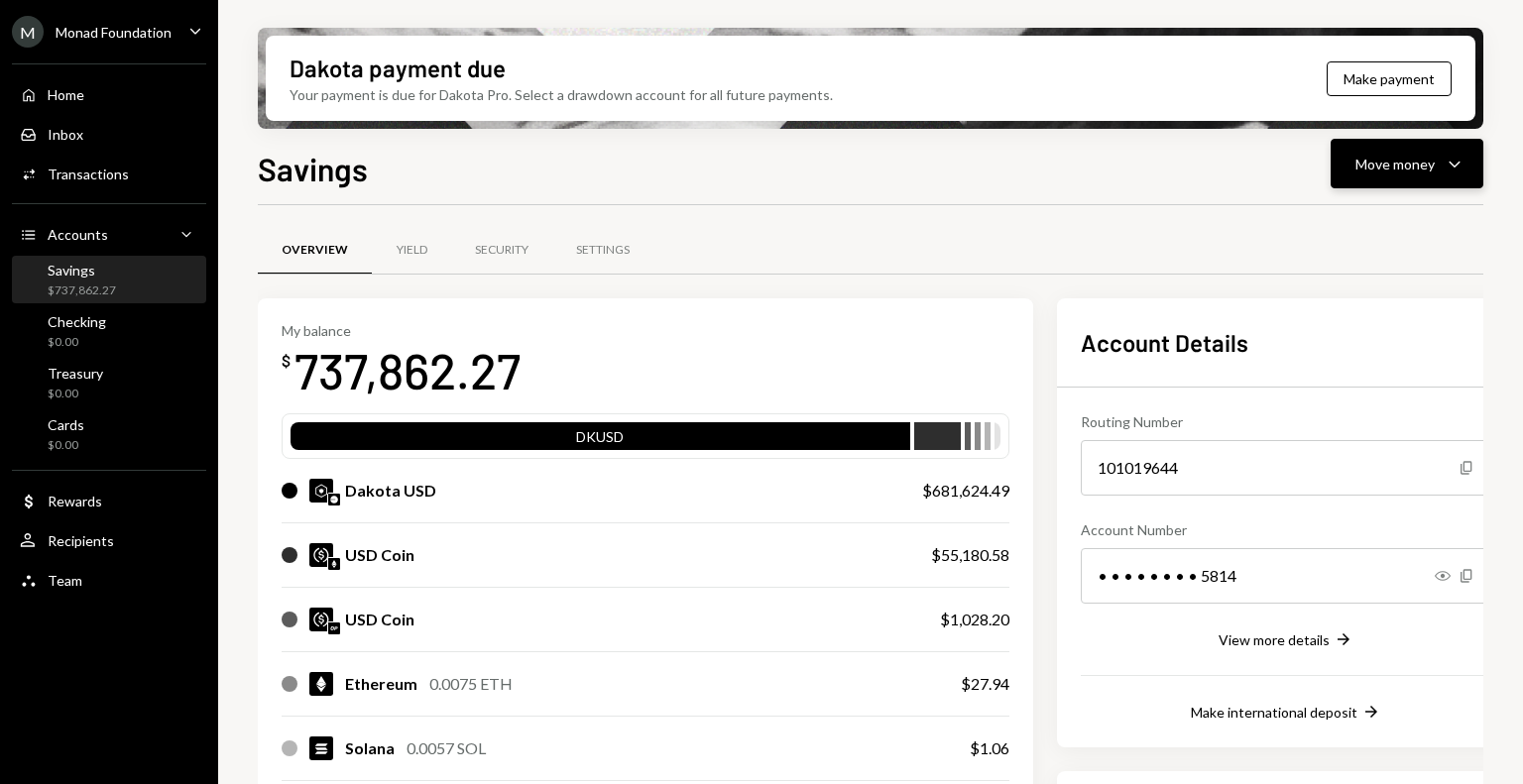 click on "Move money" at bounding box center [1395, 164] 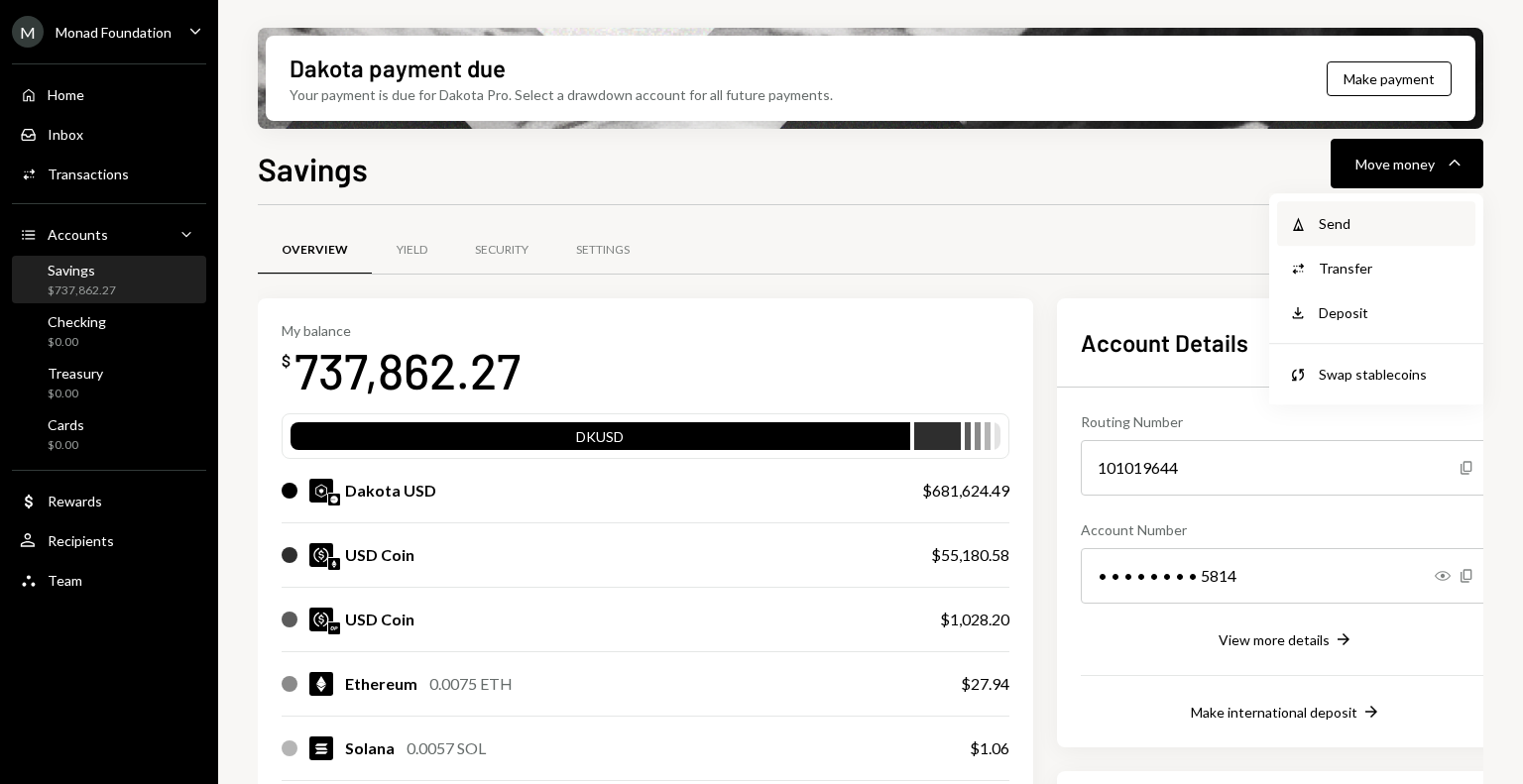 click on "Send" at bounding box center (1391, 223) 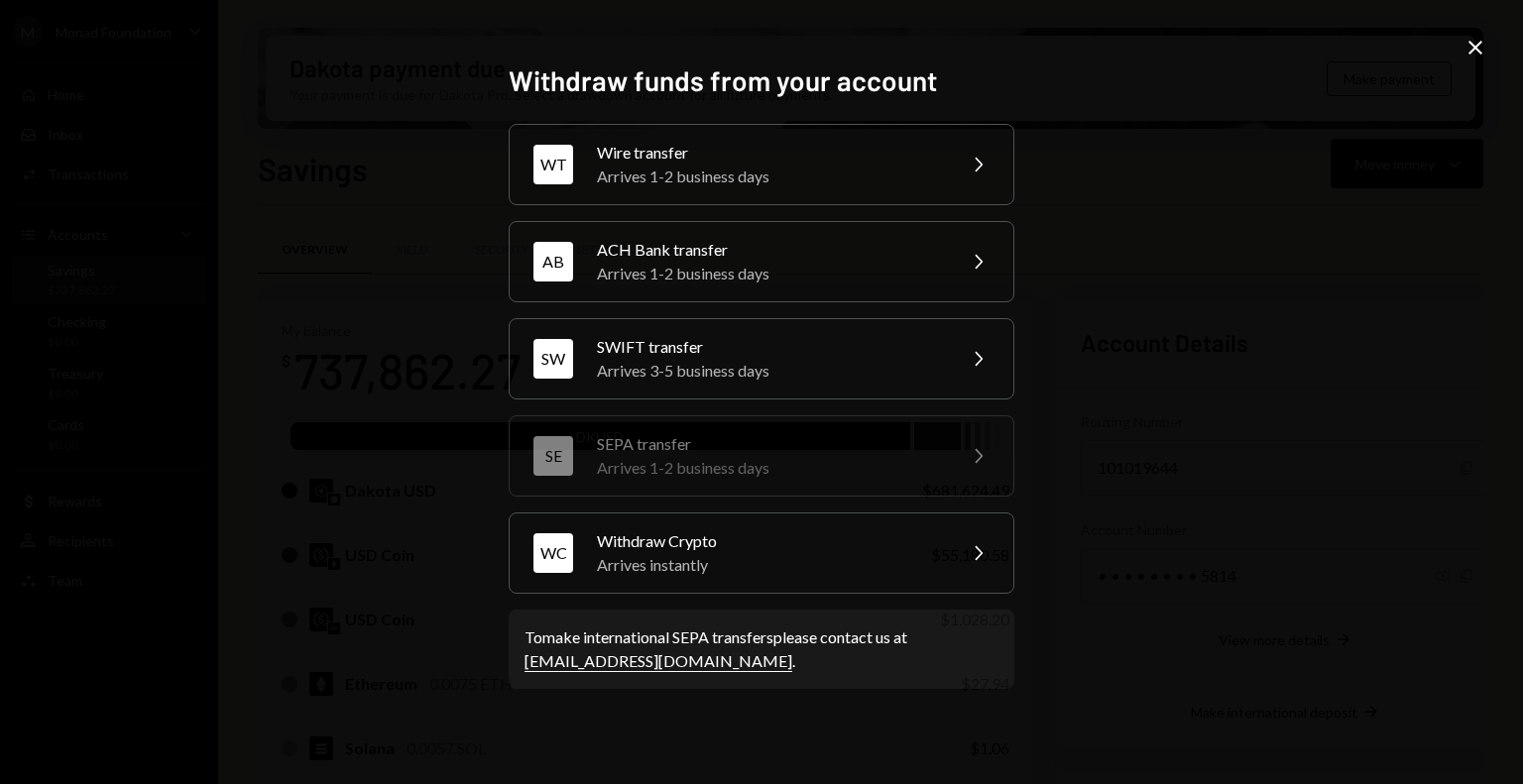click on "AB ACH Bank transfer Arrives 1-2 business days Chevron Right" at bounding box center (762, 262) 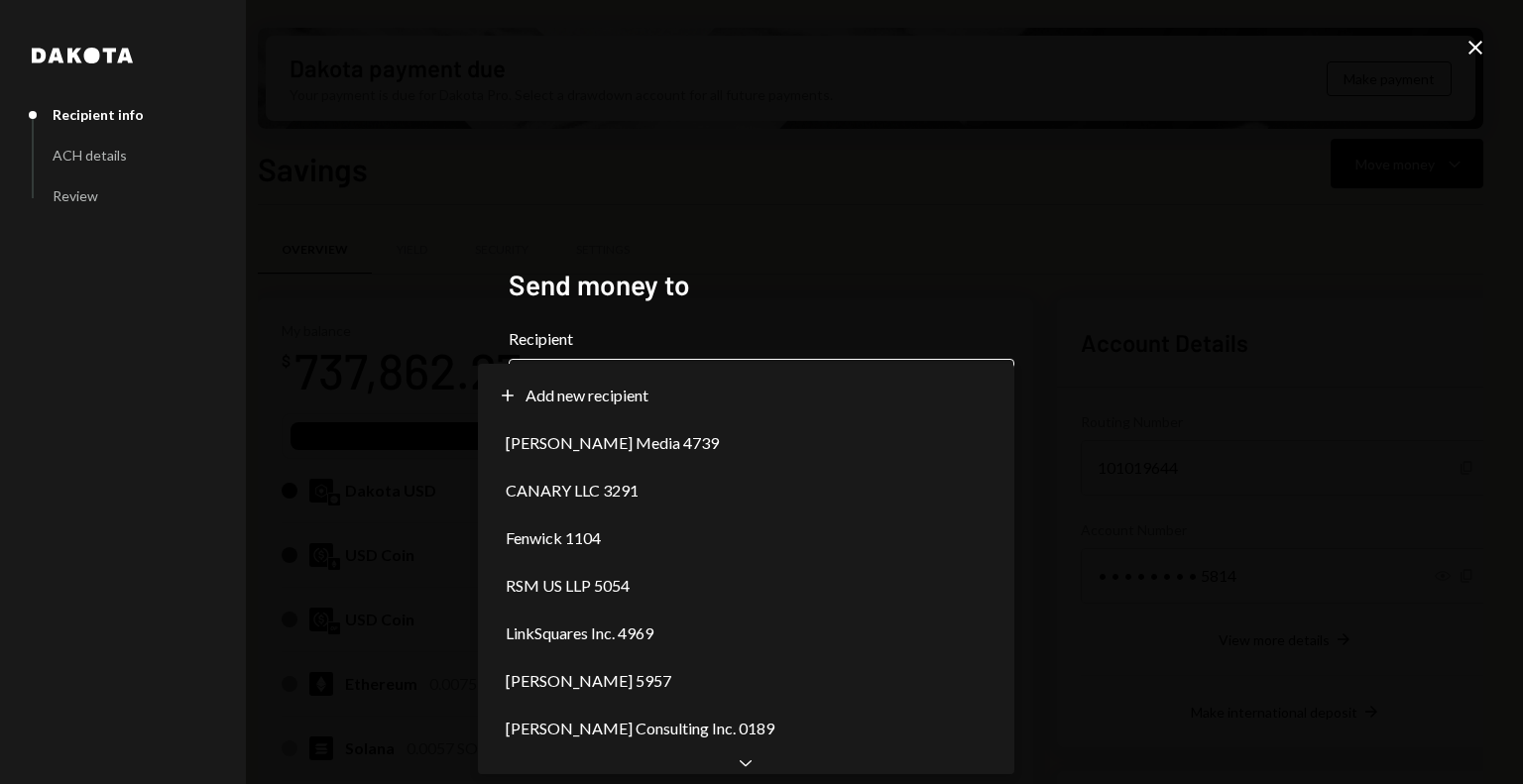 click on "M Monad Foundation Caret Down Home Home Inbox Inbox Activities Transactions Accounts Accounts Caret Down Savings $737,862.27 Checking $0.00 Treasury $0.00 Cards $0.00 Dollar Rewards User Recipients Team Team Dakota payment due Your payment is due for Dakota Pro. Select a drawdown account for all future payments. Make payment Savings Move money Caret Down Overview Yield Security Settings My balance $ 737,862.27 DKUSD Dakota USD $681,624.49 USD Coin $55,180.58 USD Coin $1,028.20 Ethereum 0.0075  ETH $27.94 Solana 0.0057  SOL $1.06 USD Coin $0.00 Recent Transactions View all Type Initiated By Initiated At Status Withdrawal 4,600  USDC Philip Jacobs 07/28/25 9:35 AM Completed Withdrawal 470  USDC Octavia Tenga 07/25/25 4:13 PM Completed Withdrawal 470  USDC Octavia Tenga 07/25/25 4:11 PM Completed Deposit 1,999  USDC 0xC837...271fF5 Copy 07/25/25 2:52 PM Completed Stablecoin Conversion $2,000.00 Philip Jacobs 07/25/25 2:37 PM Completed Account Details Routing Number 101019644 Copy Account Number Show Copy DeFi" at bounding box center [762, 392] 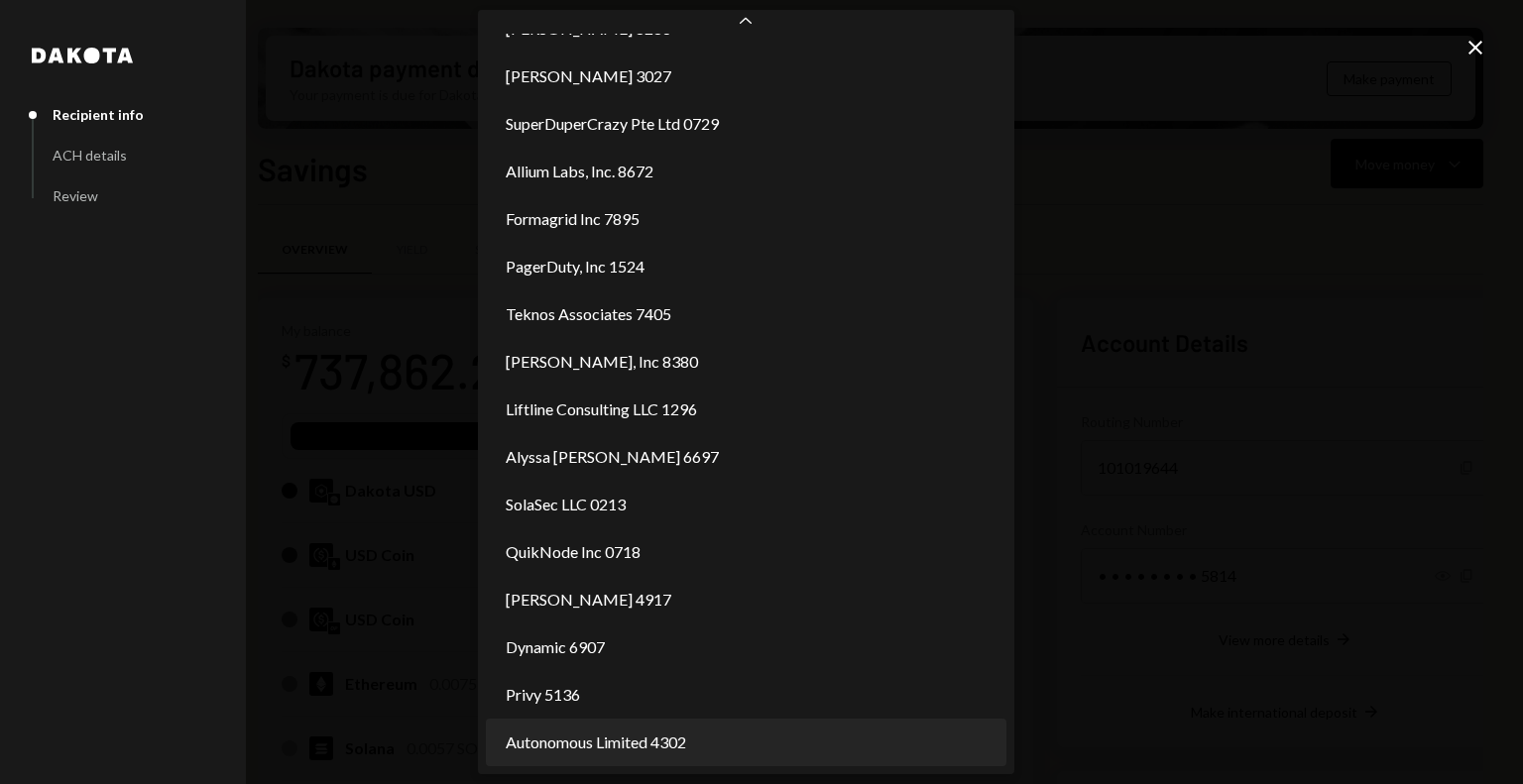 scroll, scrollTop: 940, scrollLeft: 0, axis: vertical 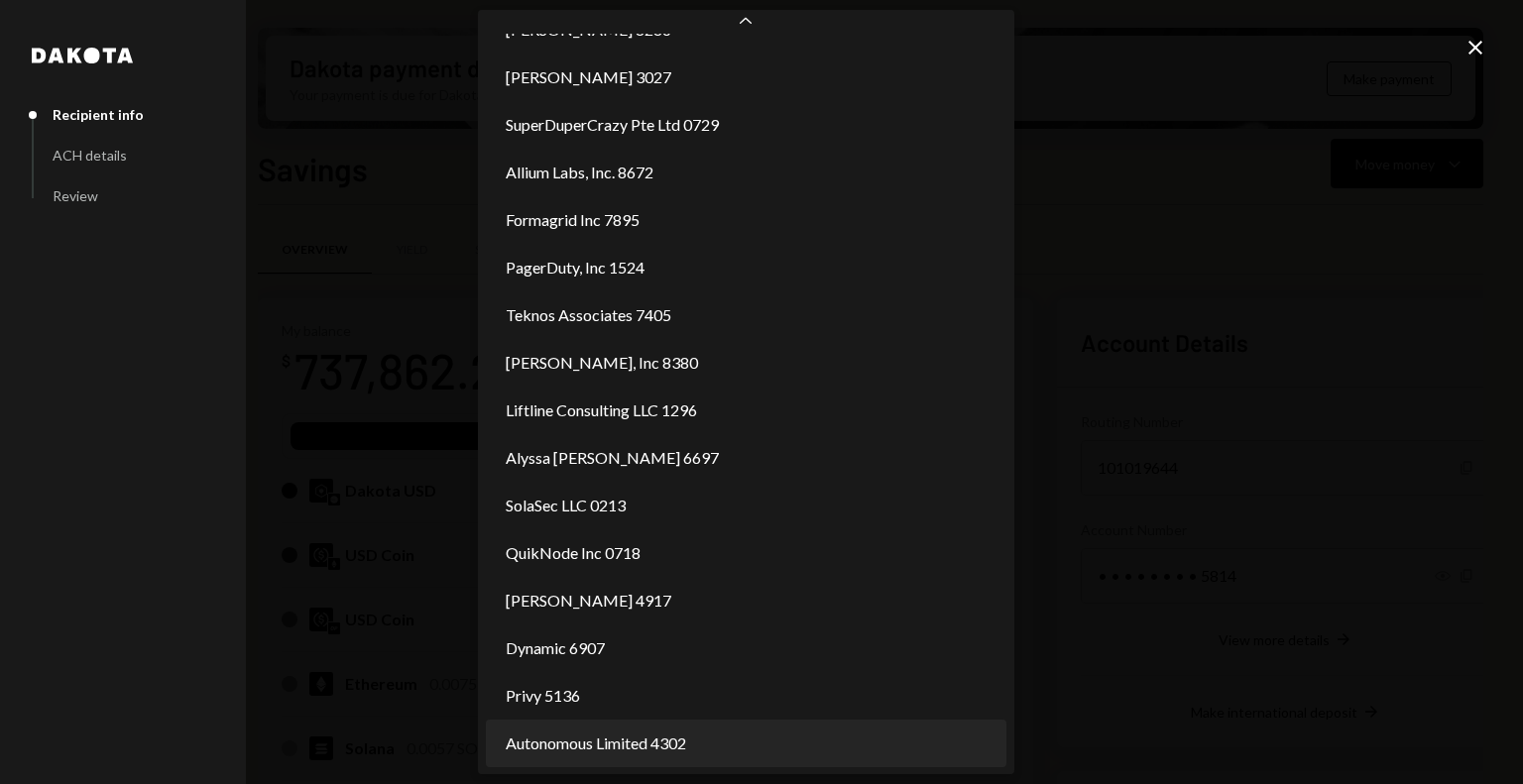 select on "**********" 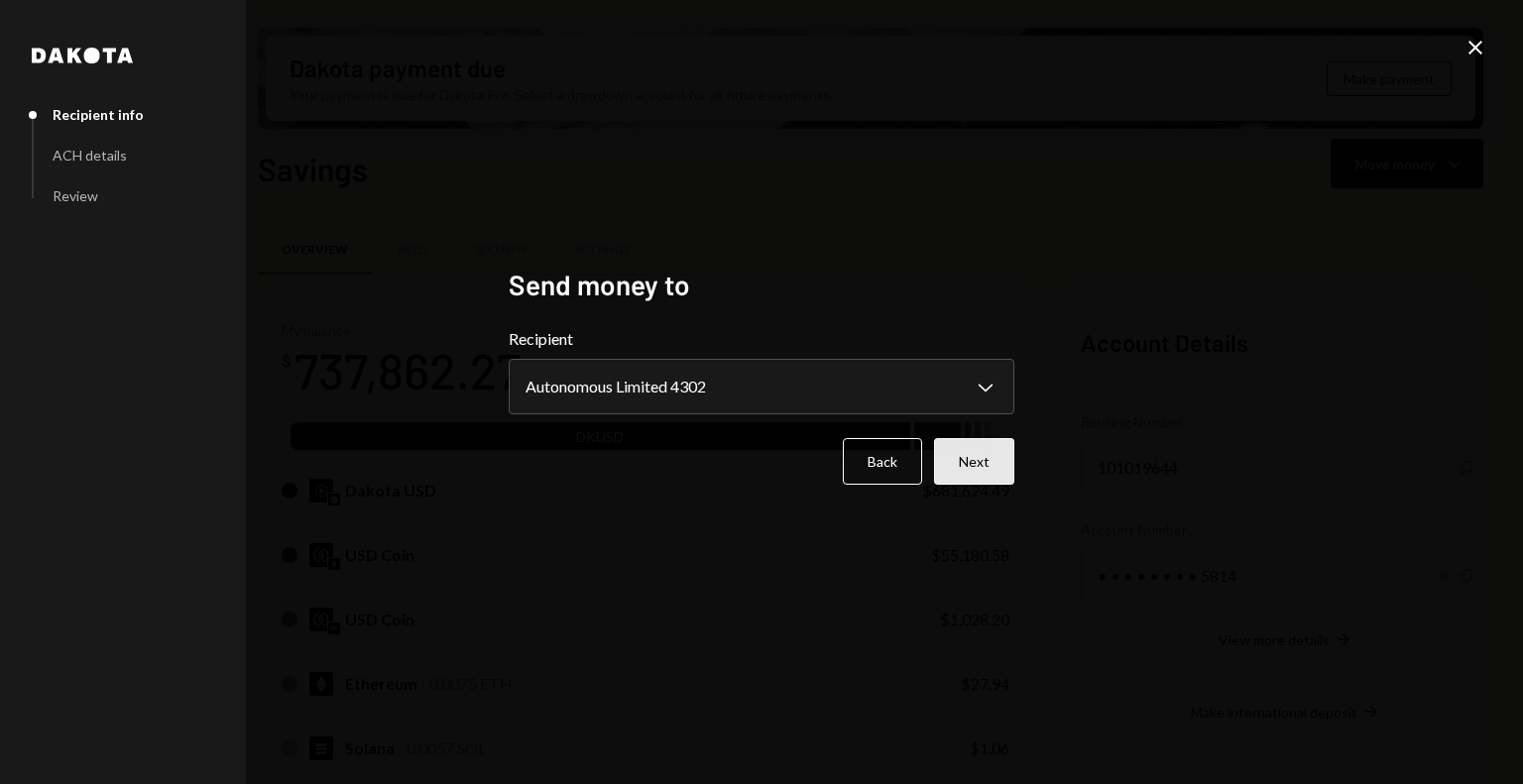 click on "Next" at bounding box center [974, 461] 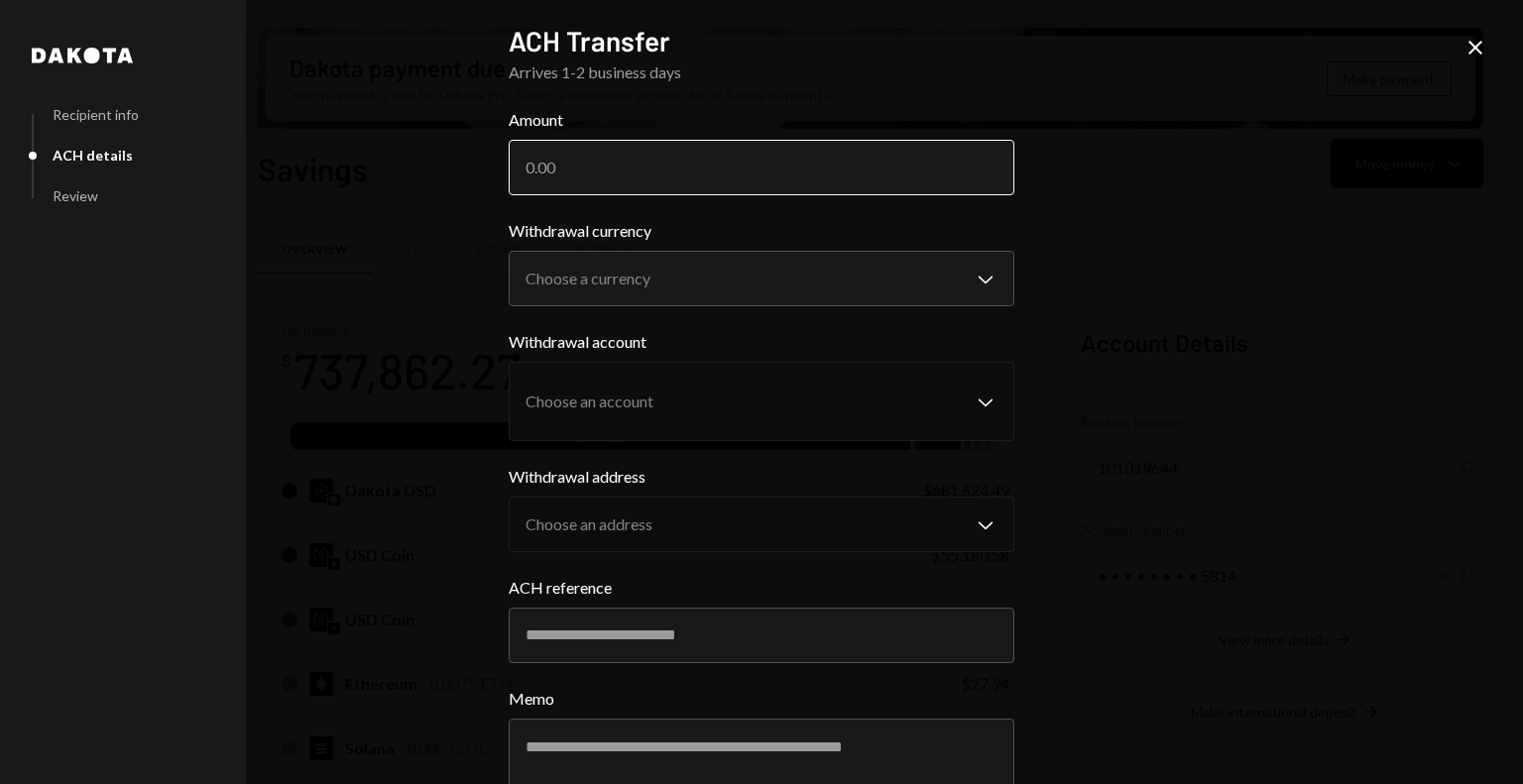 click on "Amount" at bounding box center [762, 168] 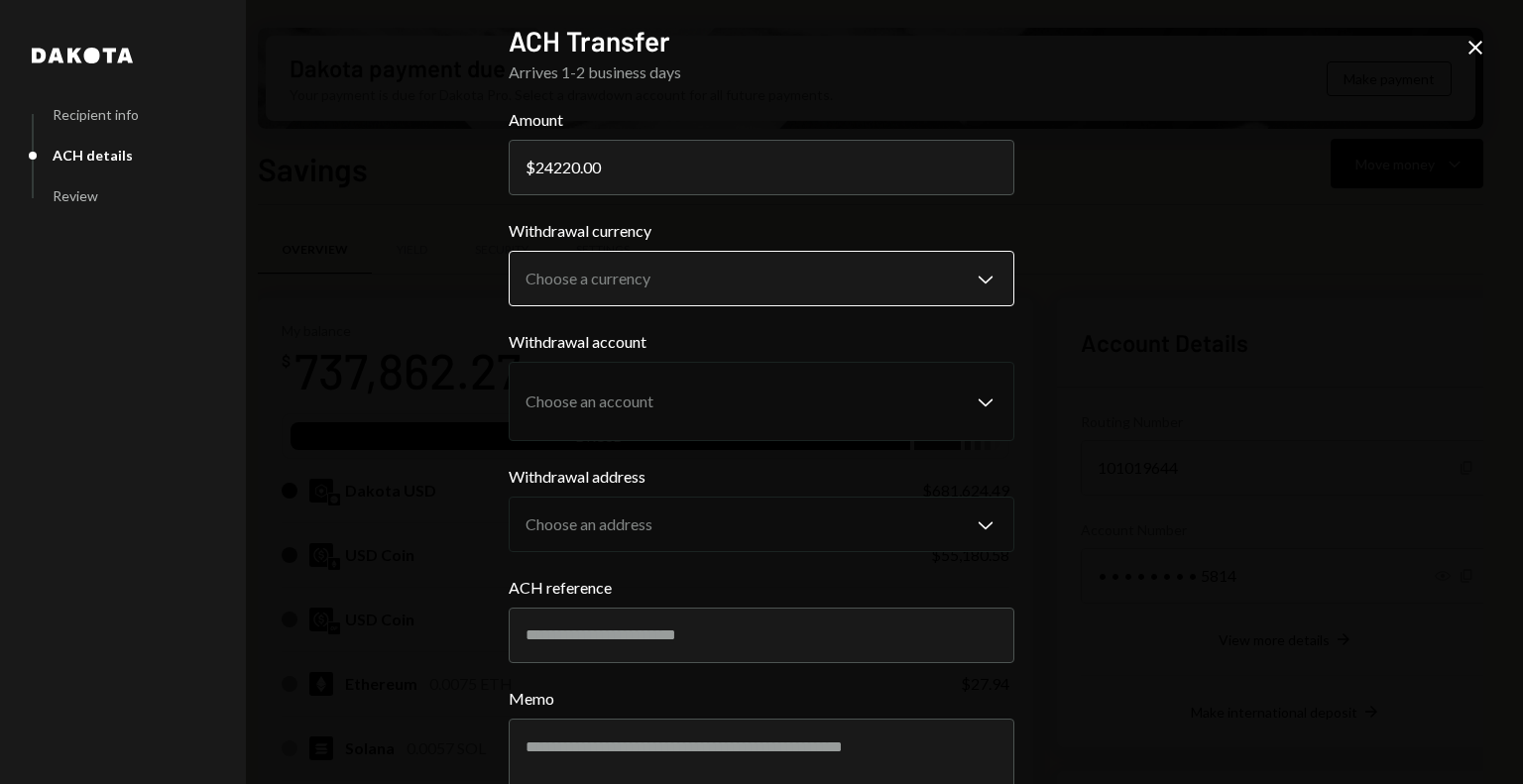 type on "24220.00" 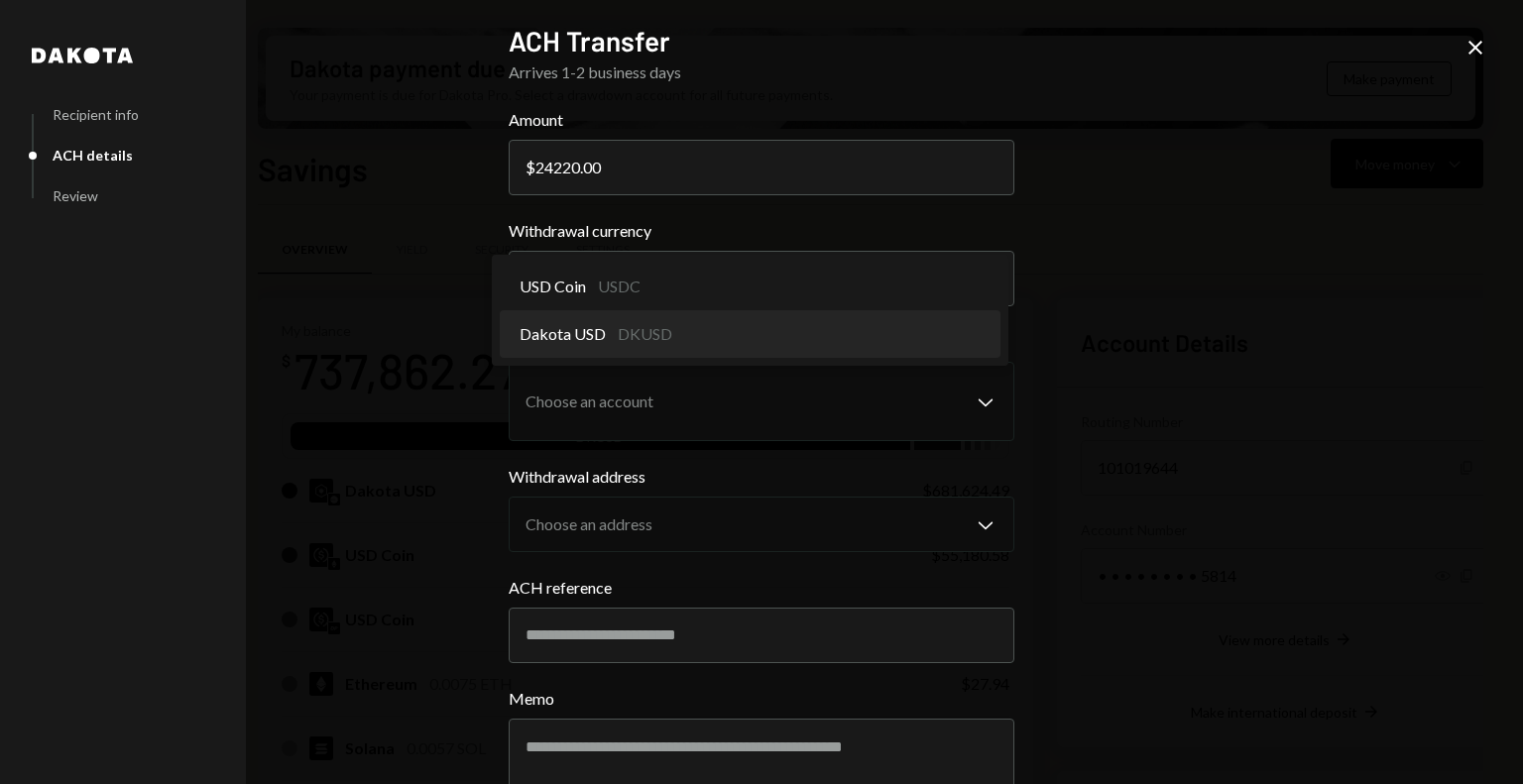 select on "*****" 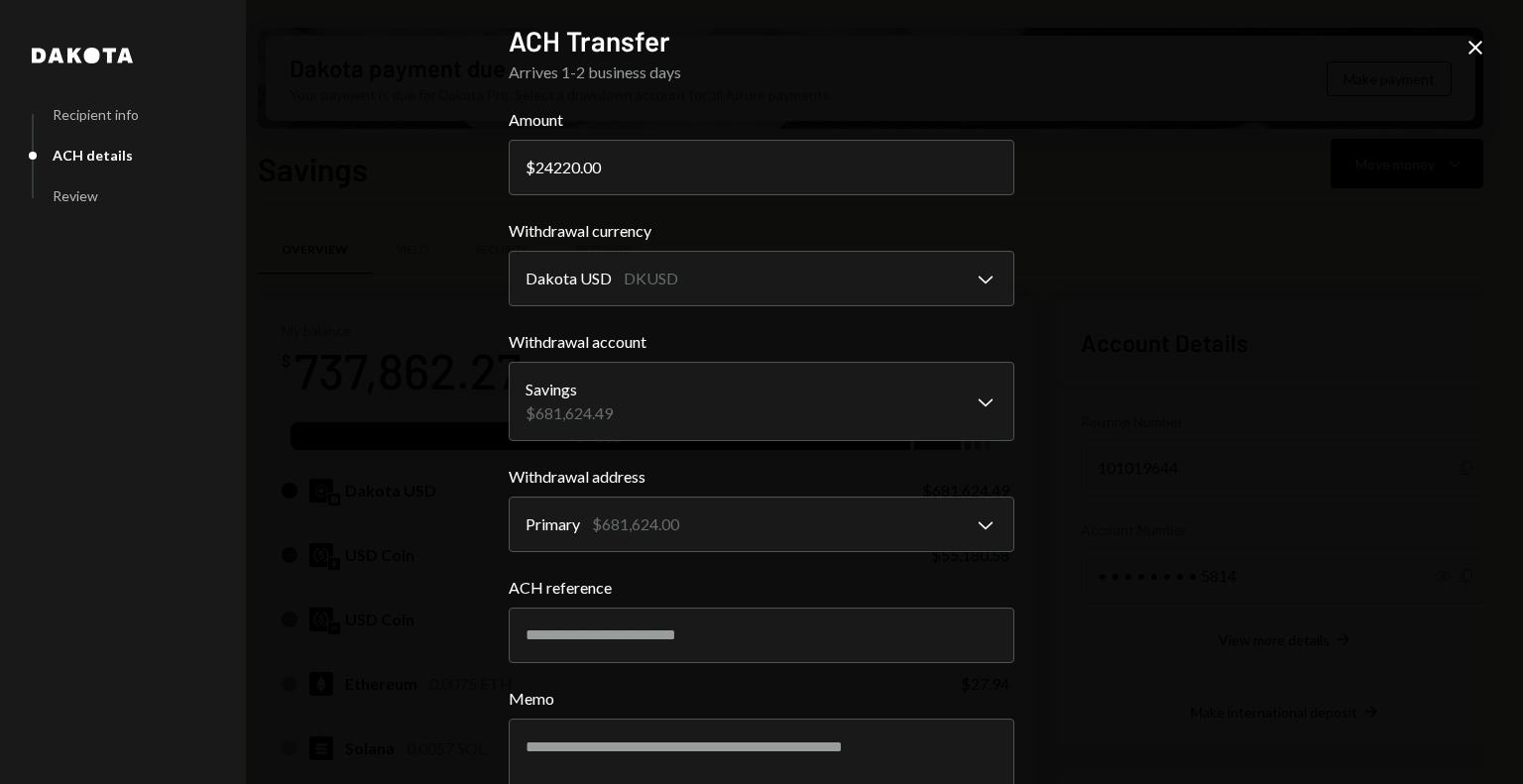 scroll, scrollTop: 99, scrollLeft: 0, axis: vertical 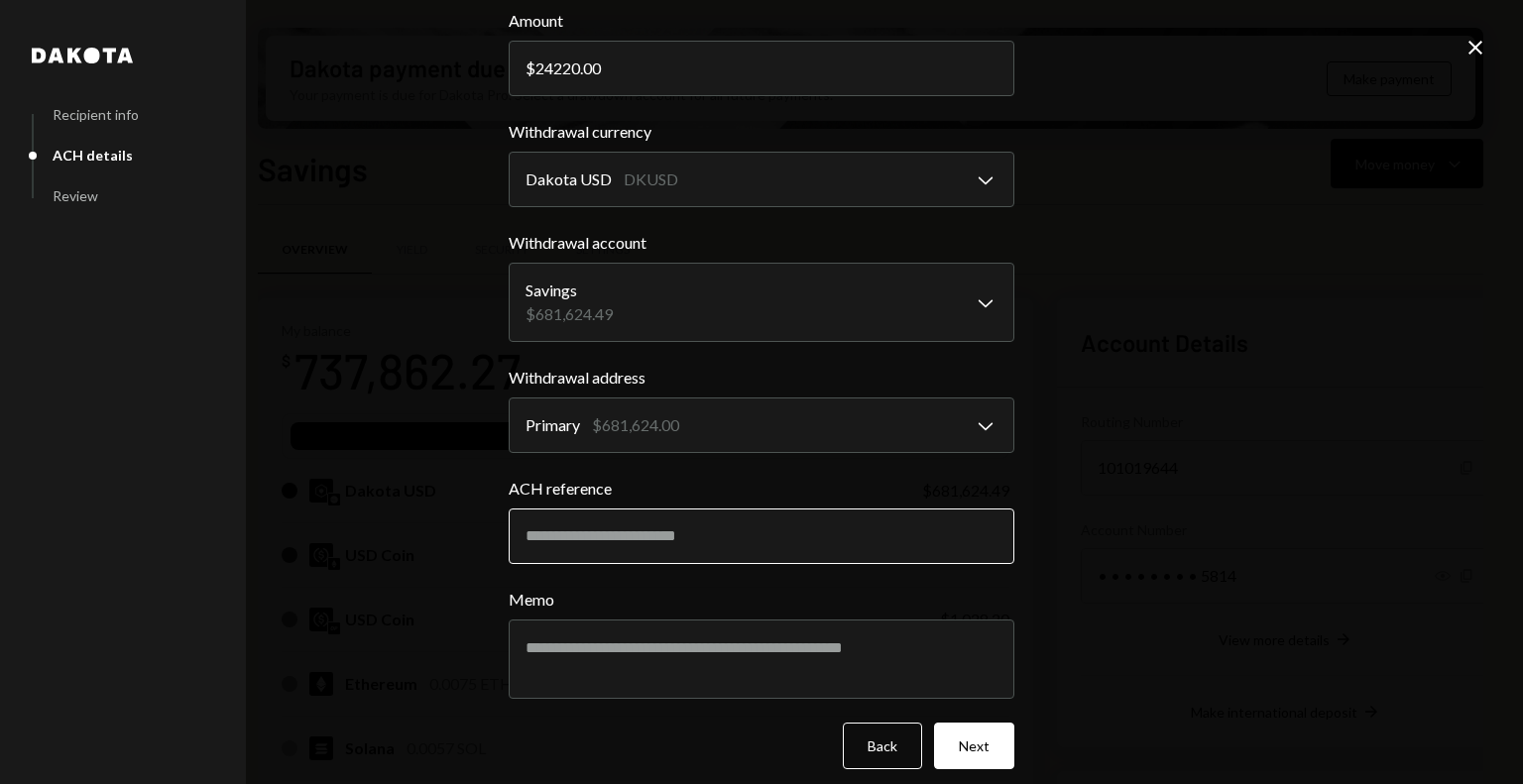 click on "ACH reference" at bounding box center [762, 536] 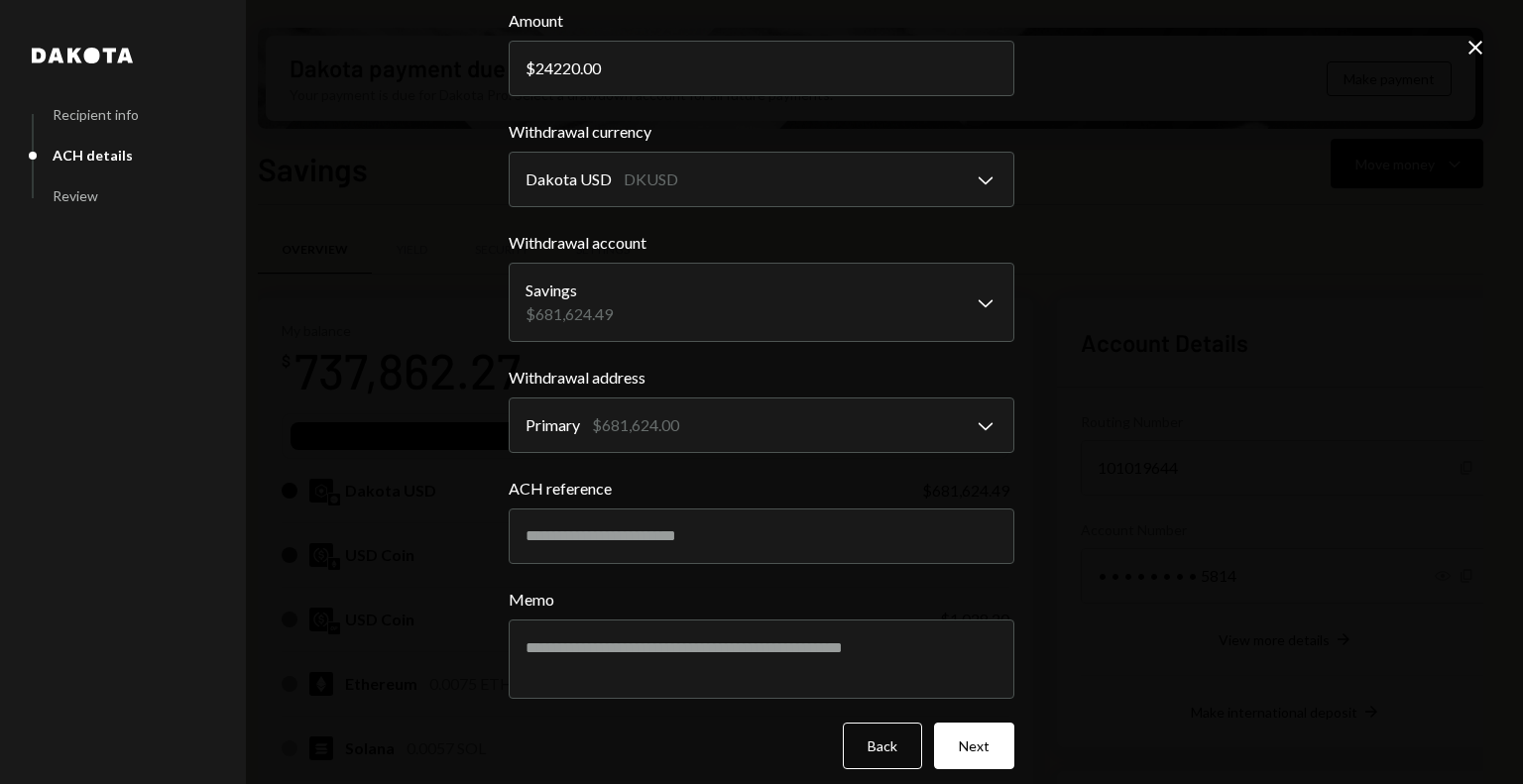 paste on "**********" 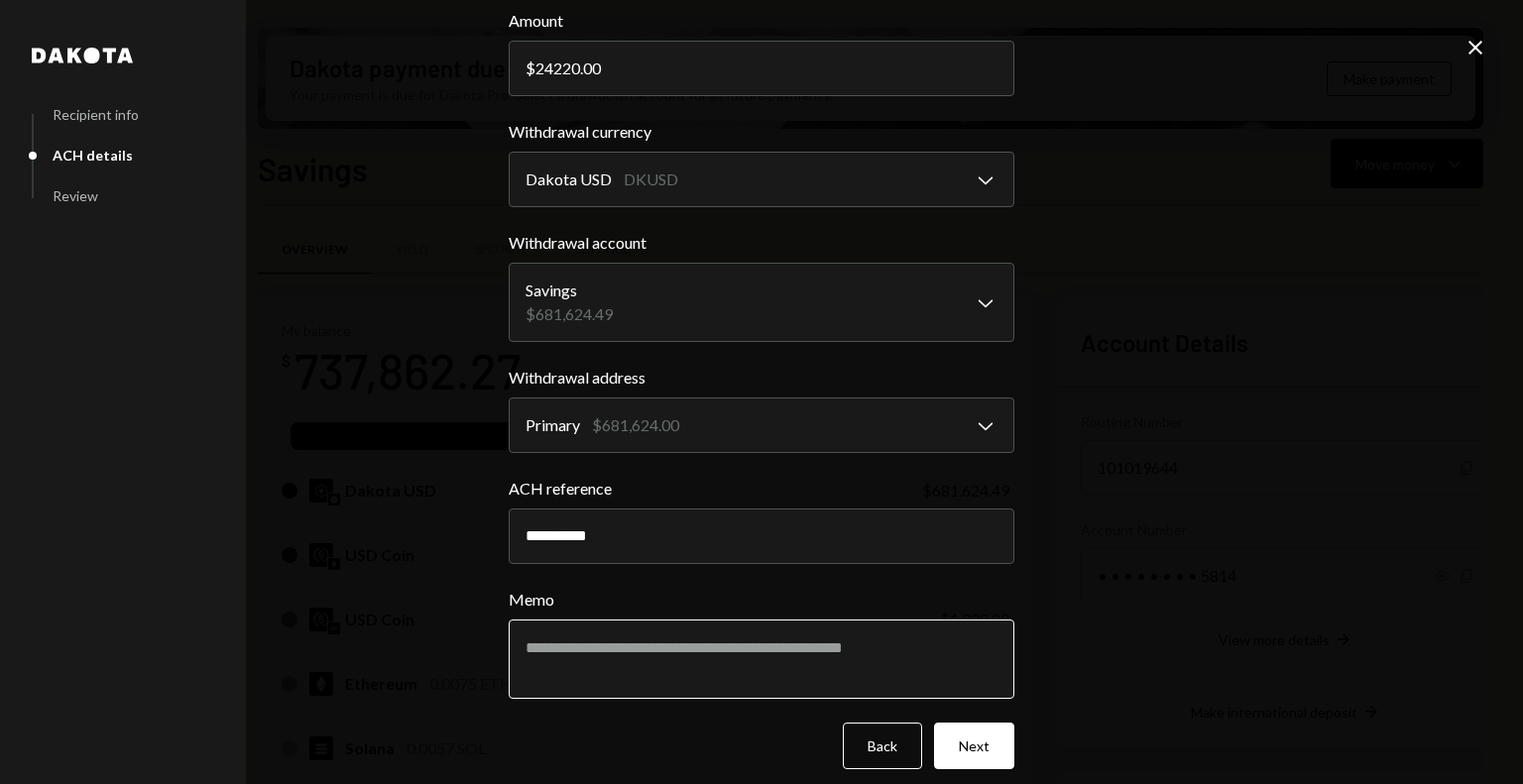 type on "**********" 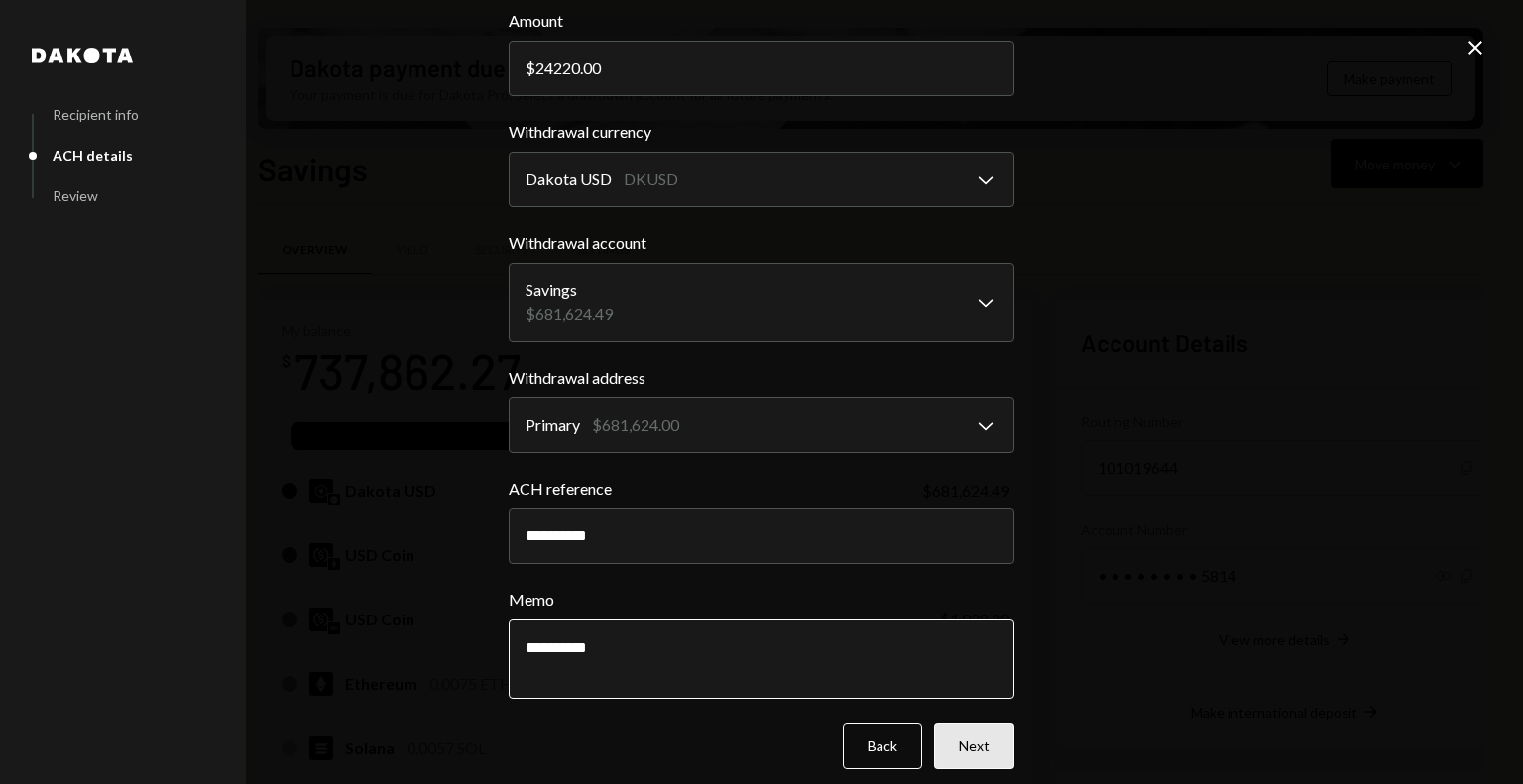 type on "**********" 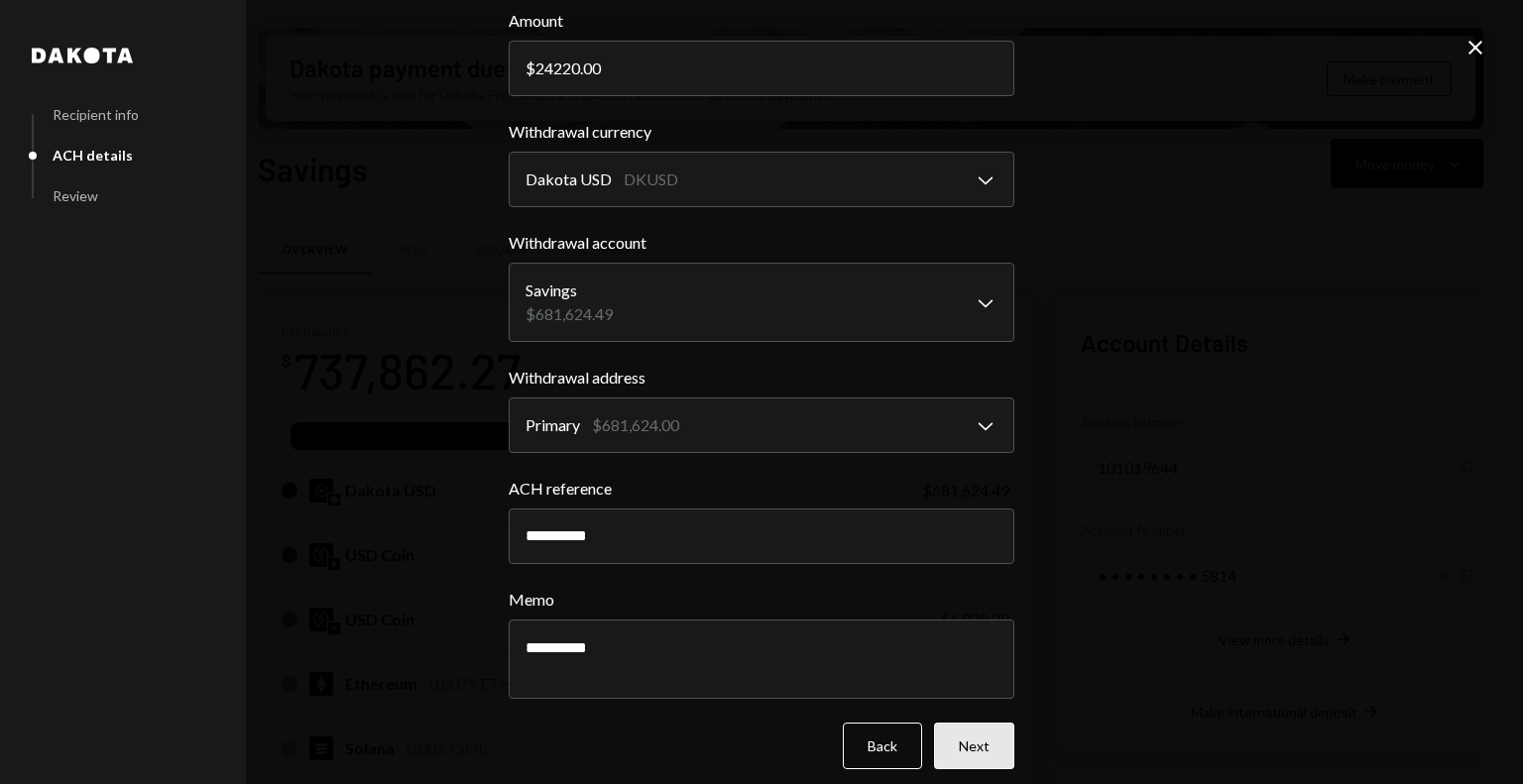 click on "Next" at bounding box center (974, 745) 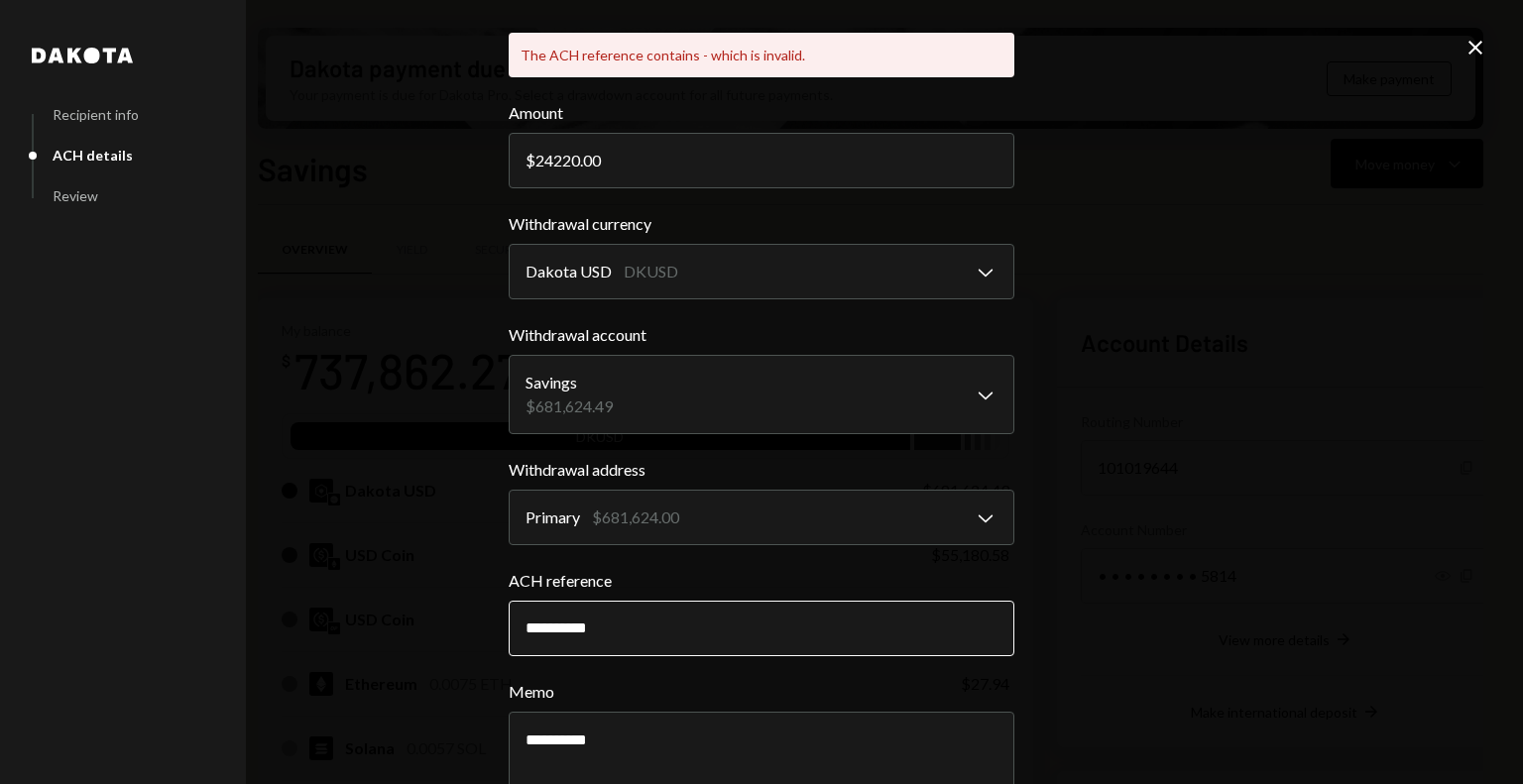 scroll, scrollTop: 206, scrollLeft: 0, axis: vertical 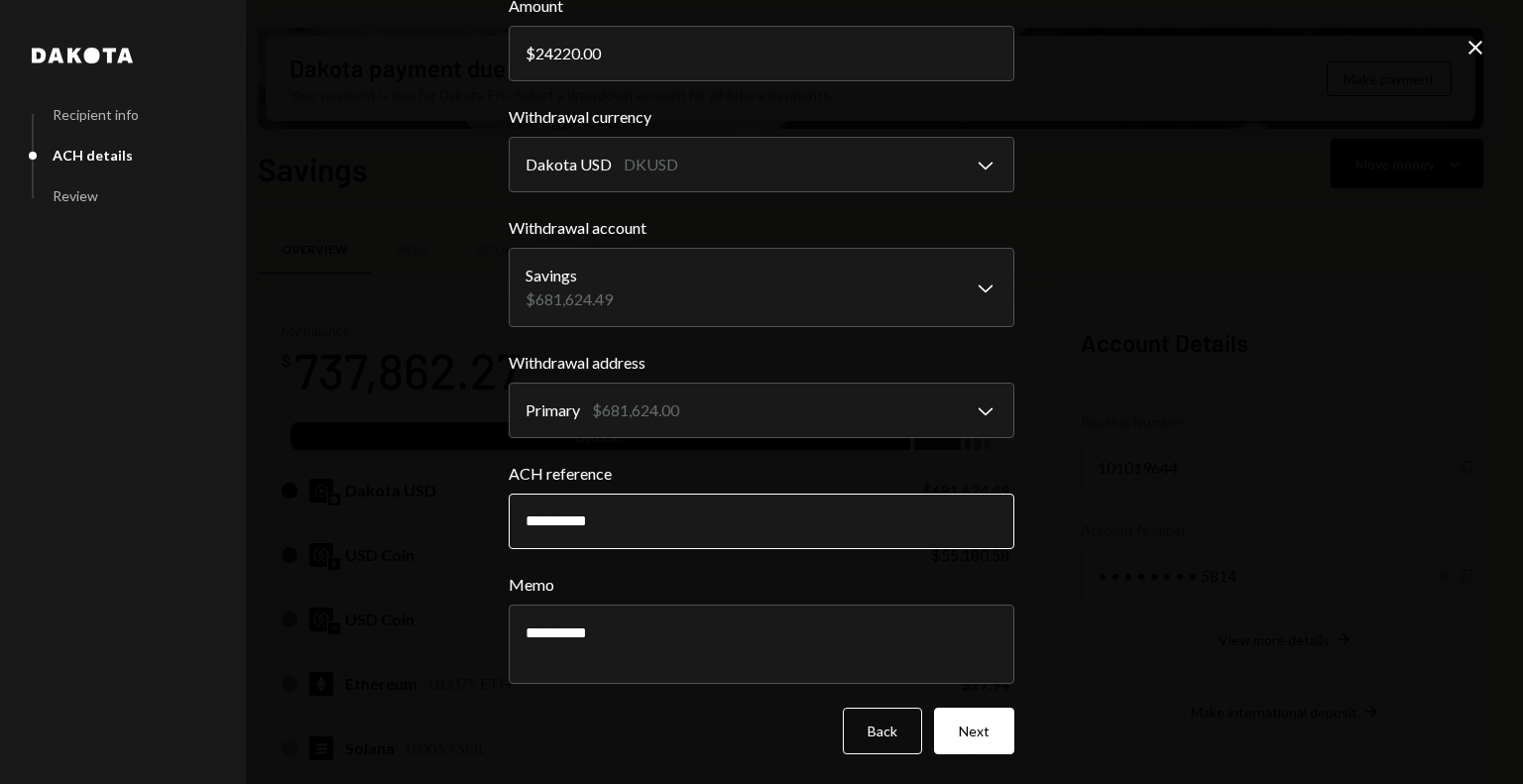 click on "**********" at bounding box center (762, 521) 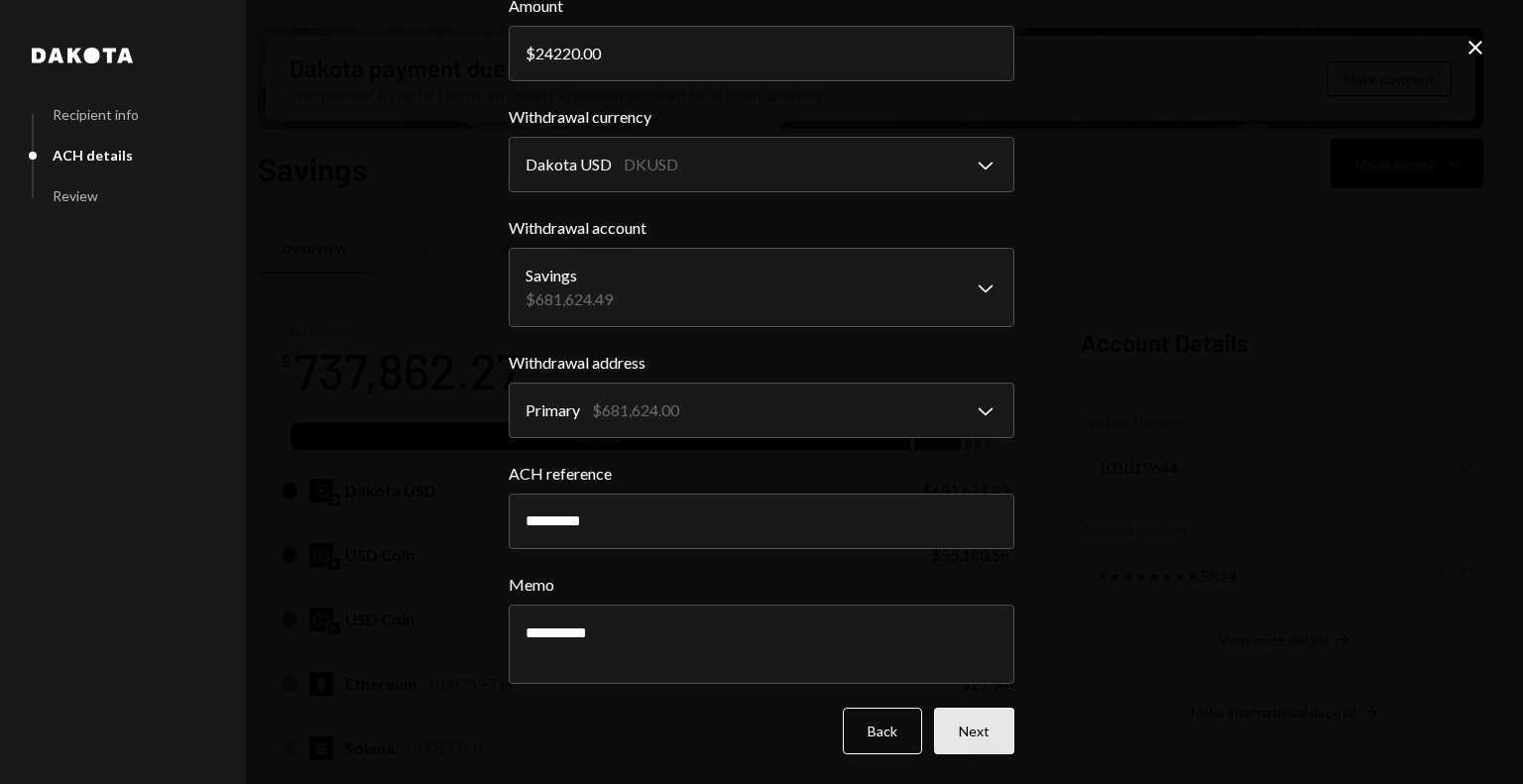 type on "*********" 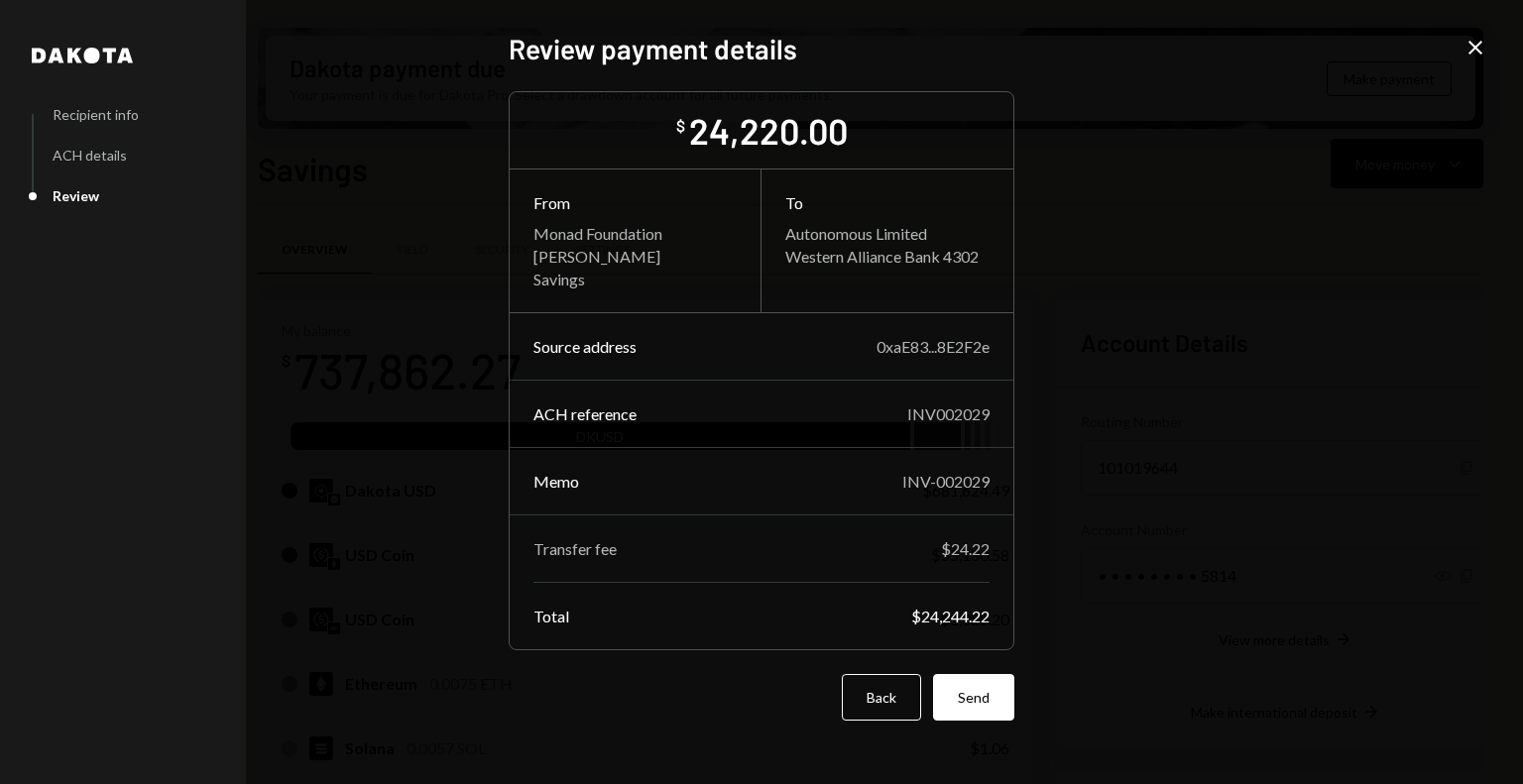 scroll, scrollTop: 0, scrollLeft: 0, axis: both 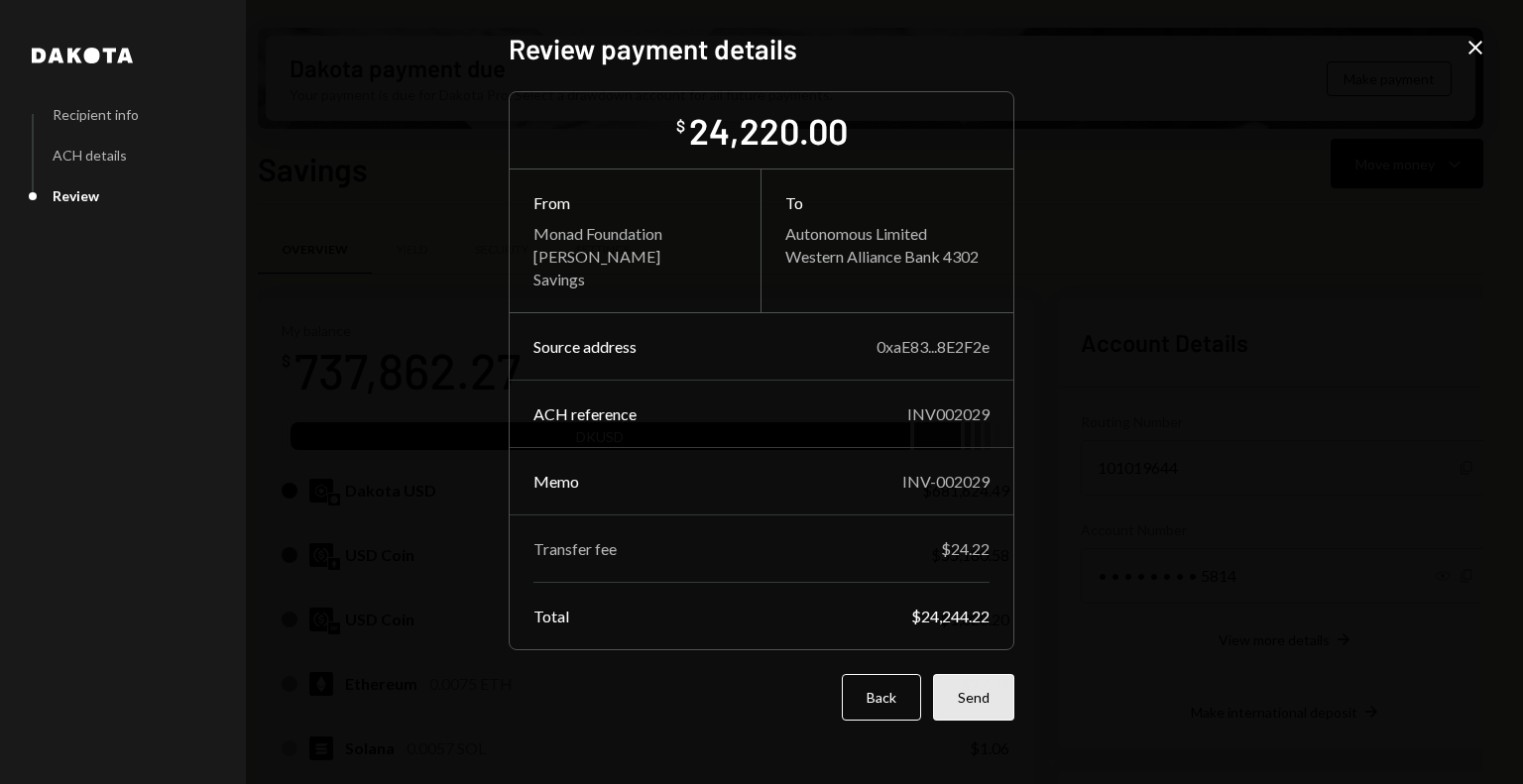 click on "Send" at bounding box center [974, 697] 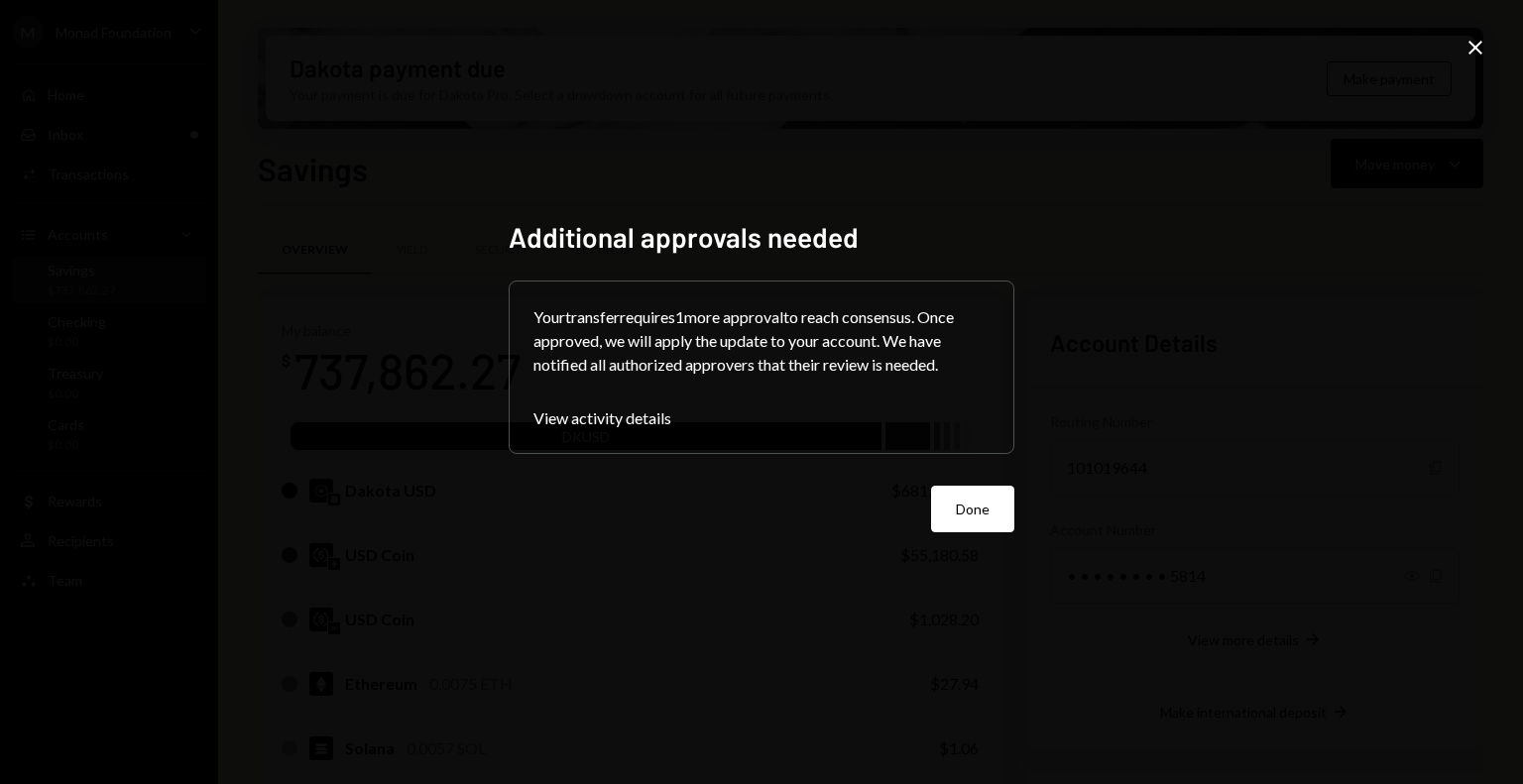click on "Done" at bounding box center (973, 508) 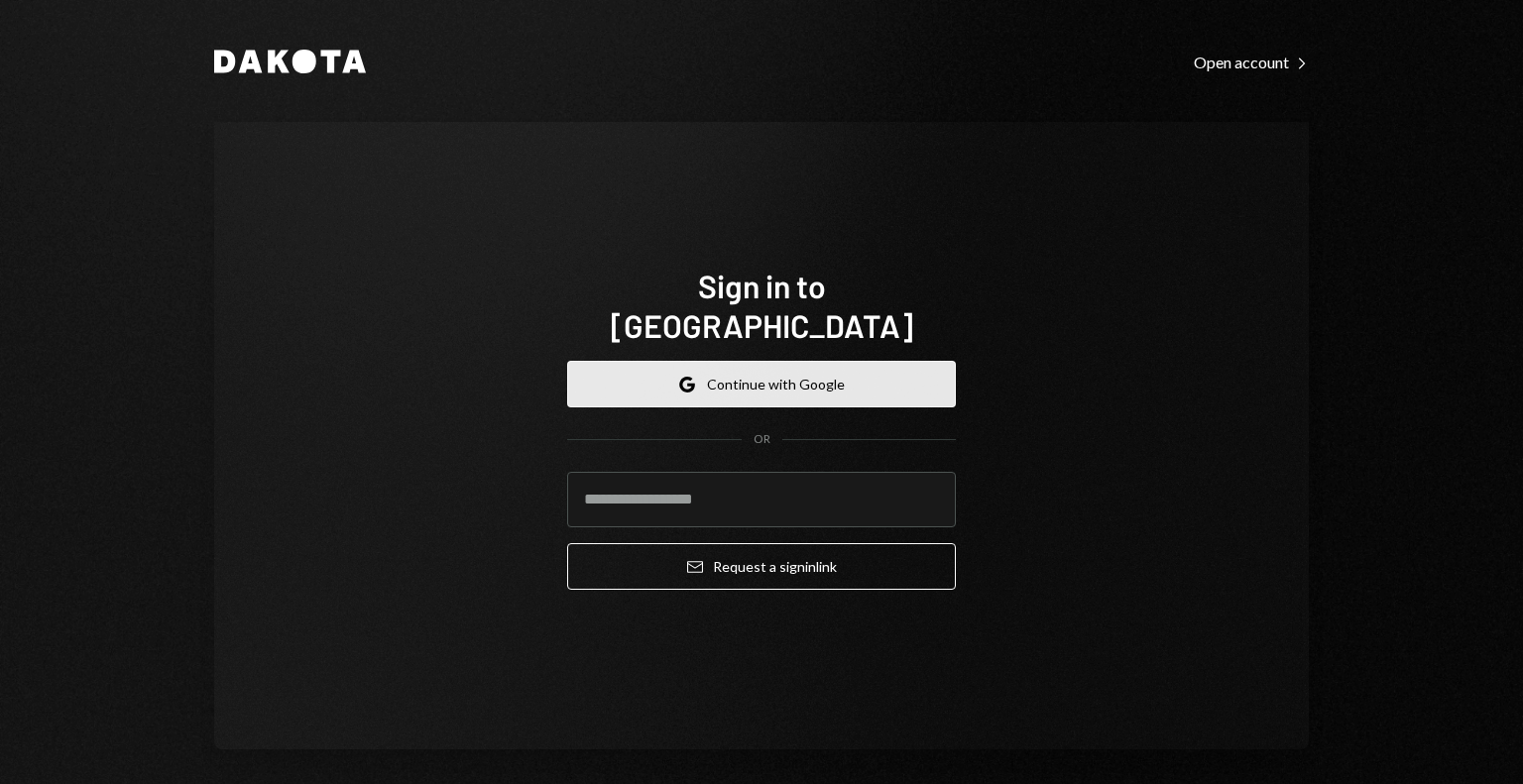 click on "Google  Continue with Google" at bounding box center (762, 384) 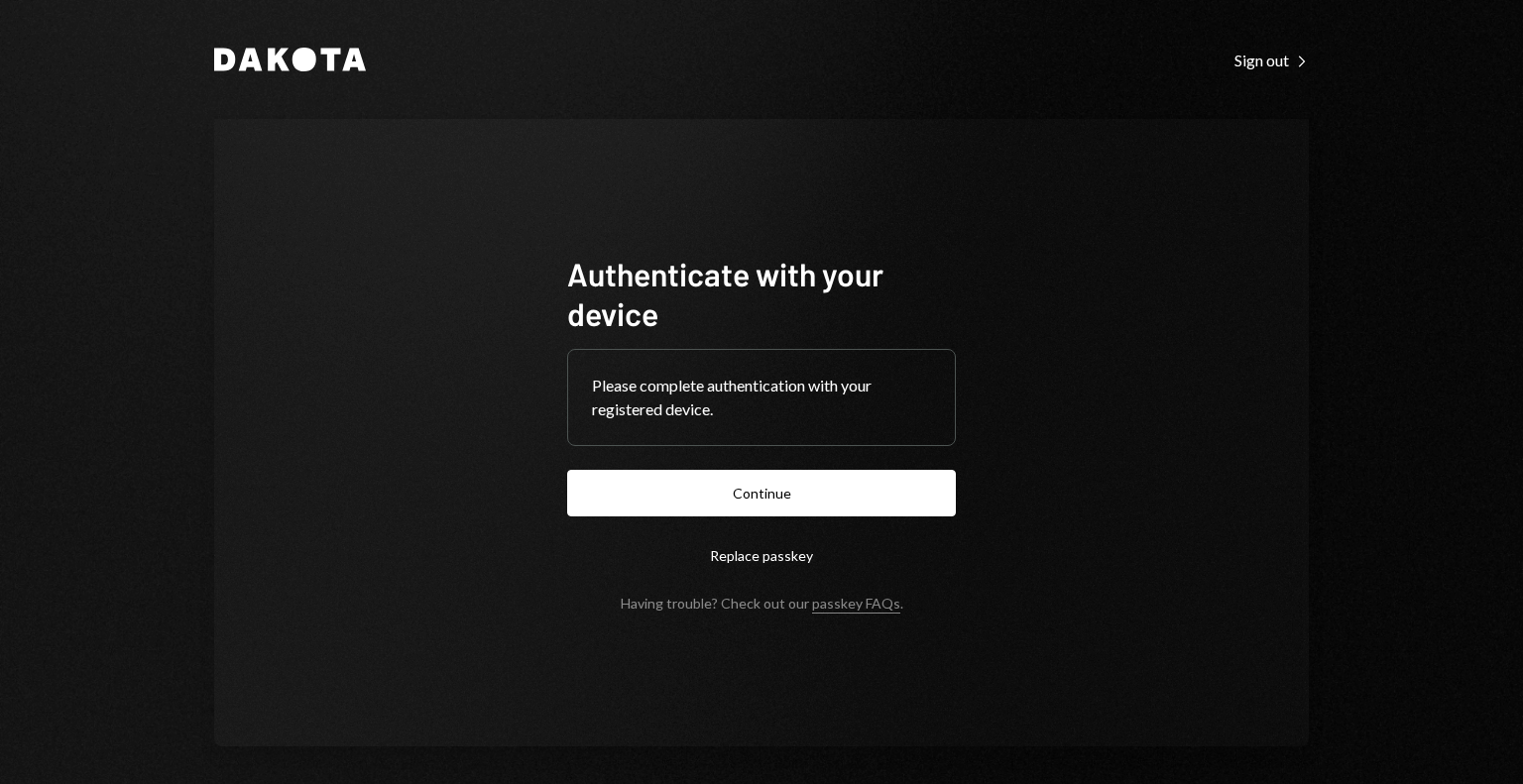 scroll, scrollTop: 0, scrollLeft: 0, axis: both 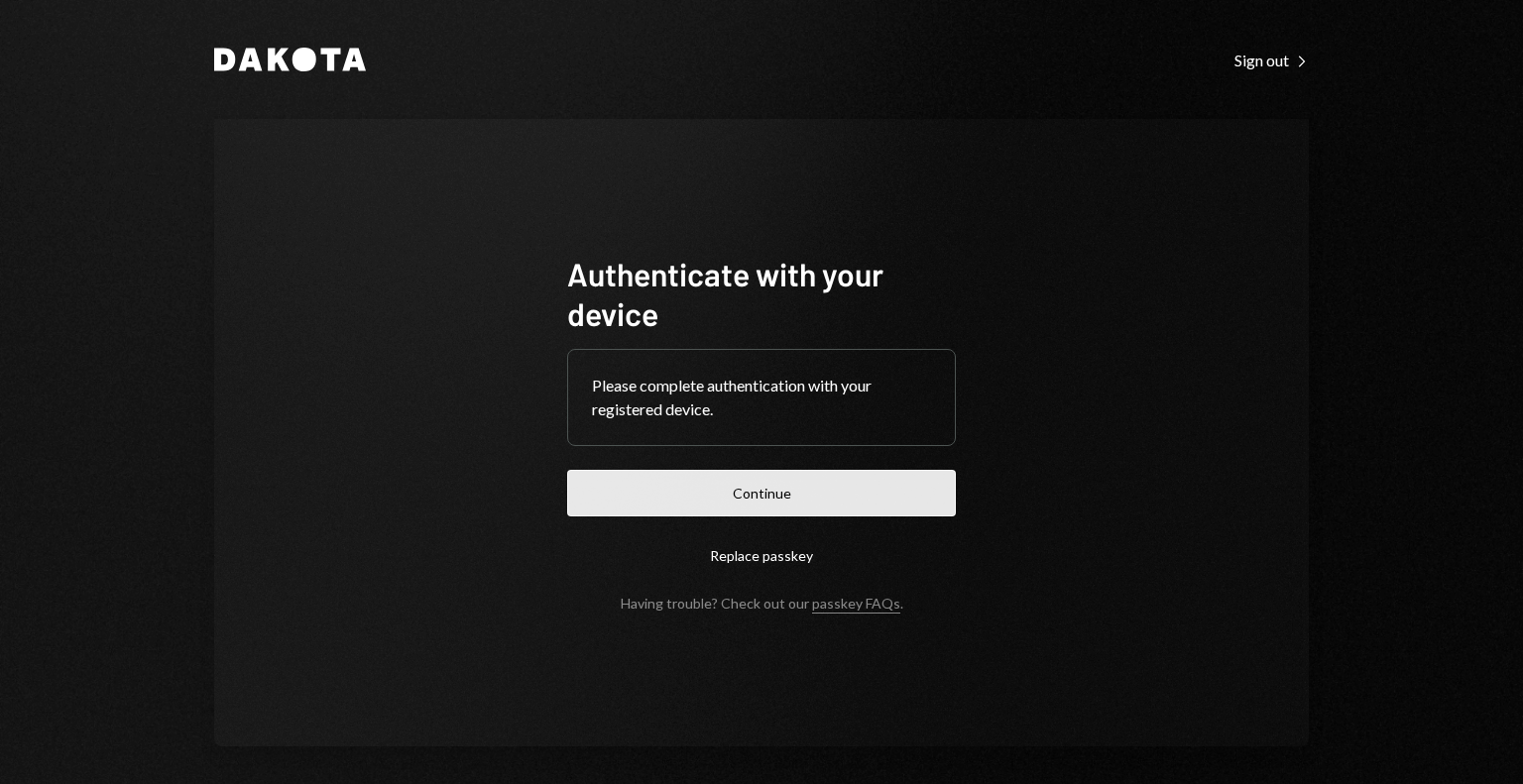 click on "Continue" at bounding box center (762, 493) 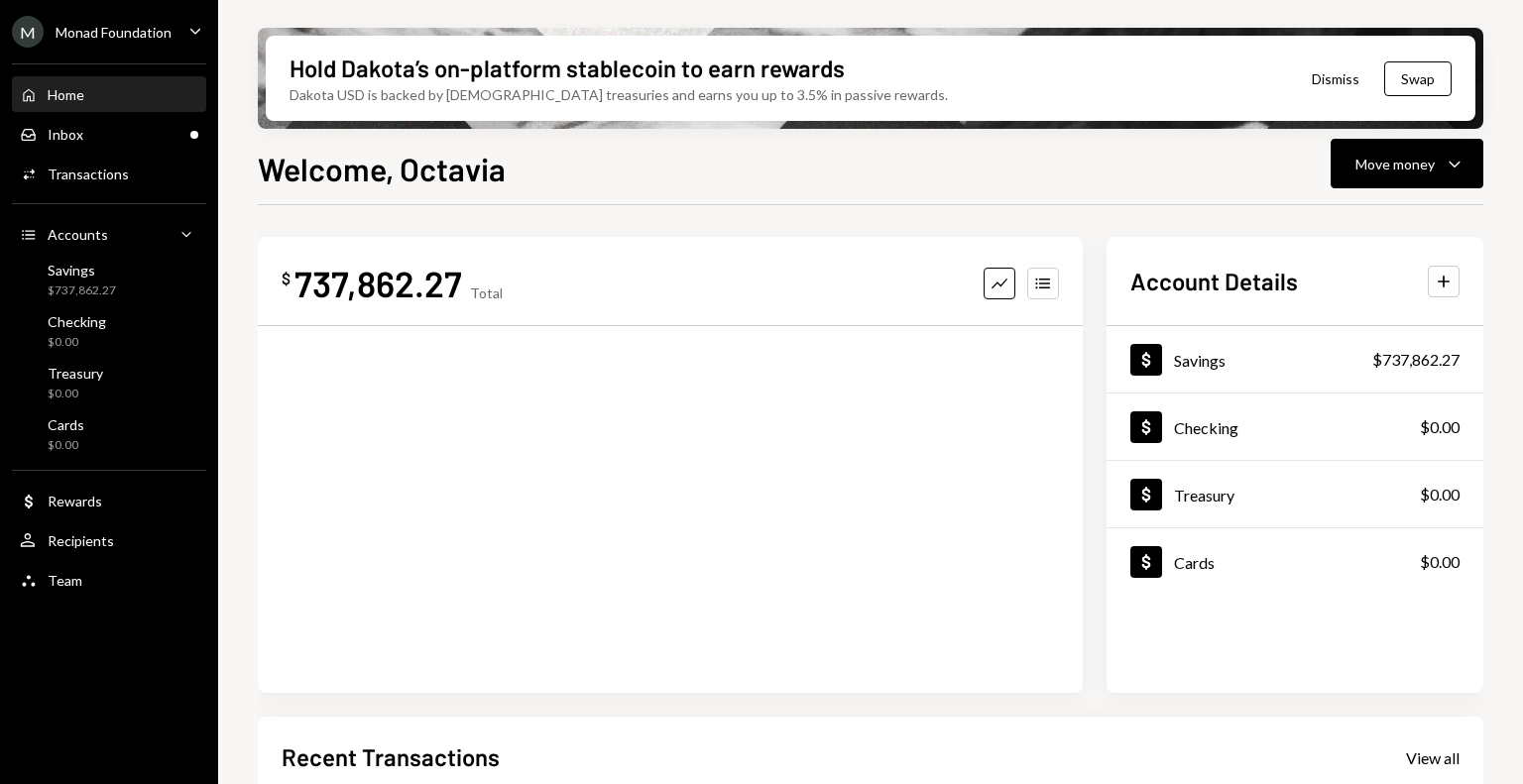 click on "Caret Down" 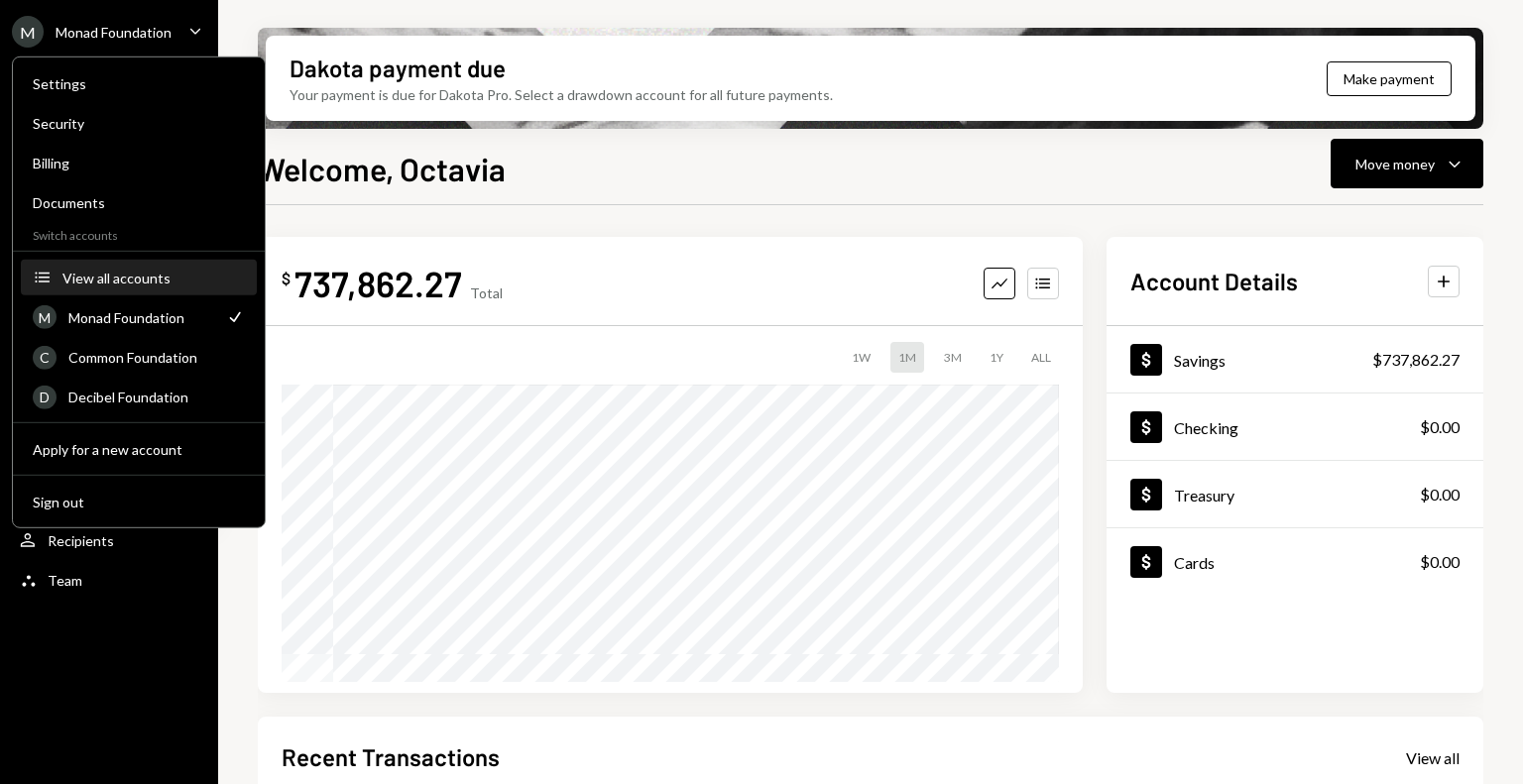 click on "View all accounts" at bounding box center [154, 277] 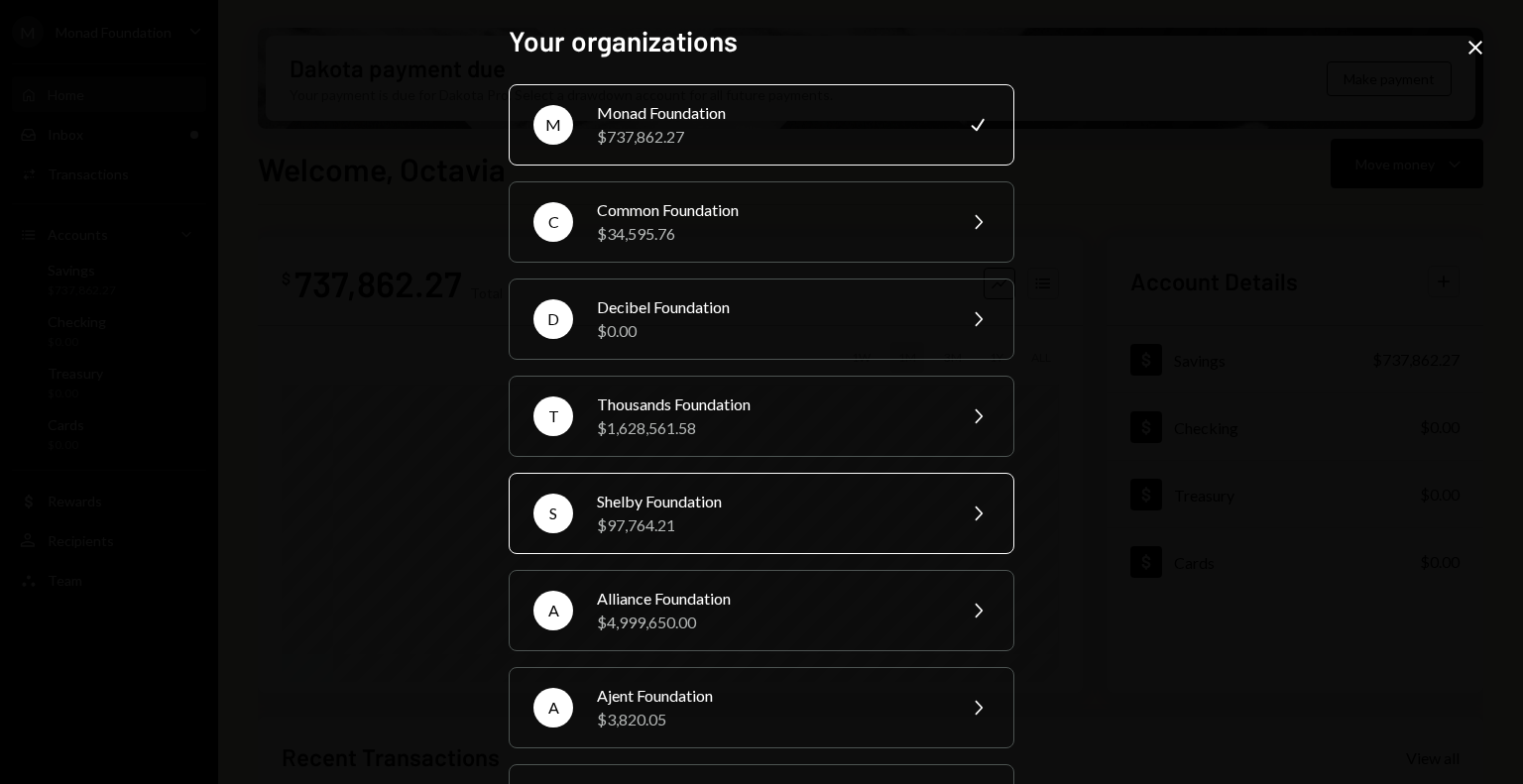 click on "$97,764.21" at bounding box center (769, 525) 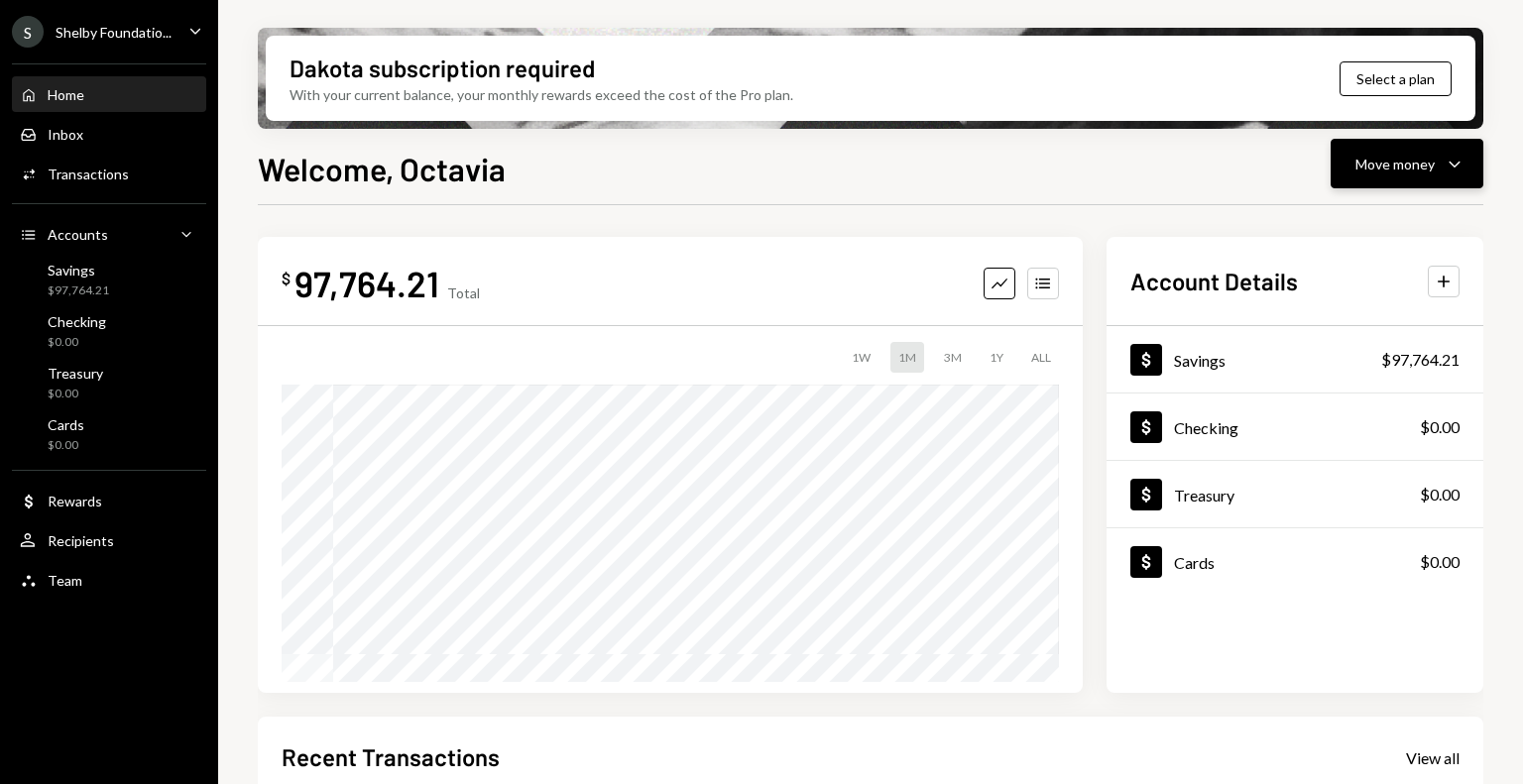 click on "Move money" at bounding box center (1395, 164) 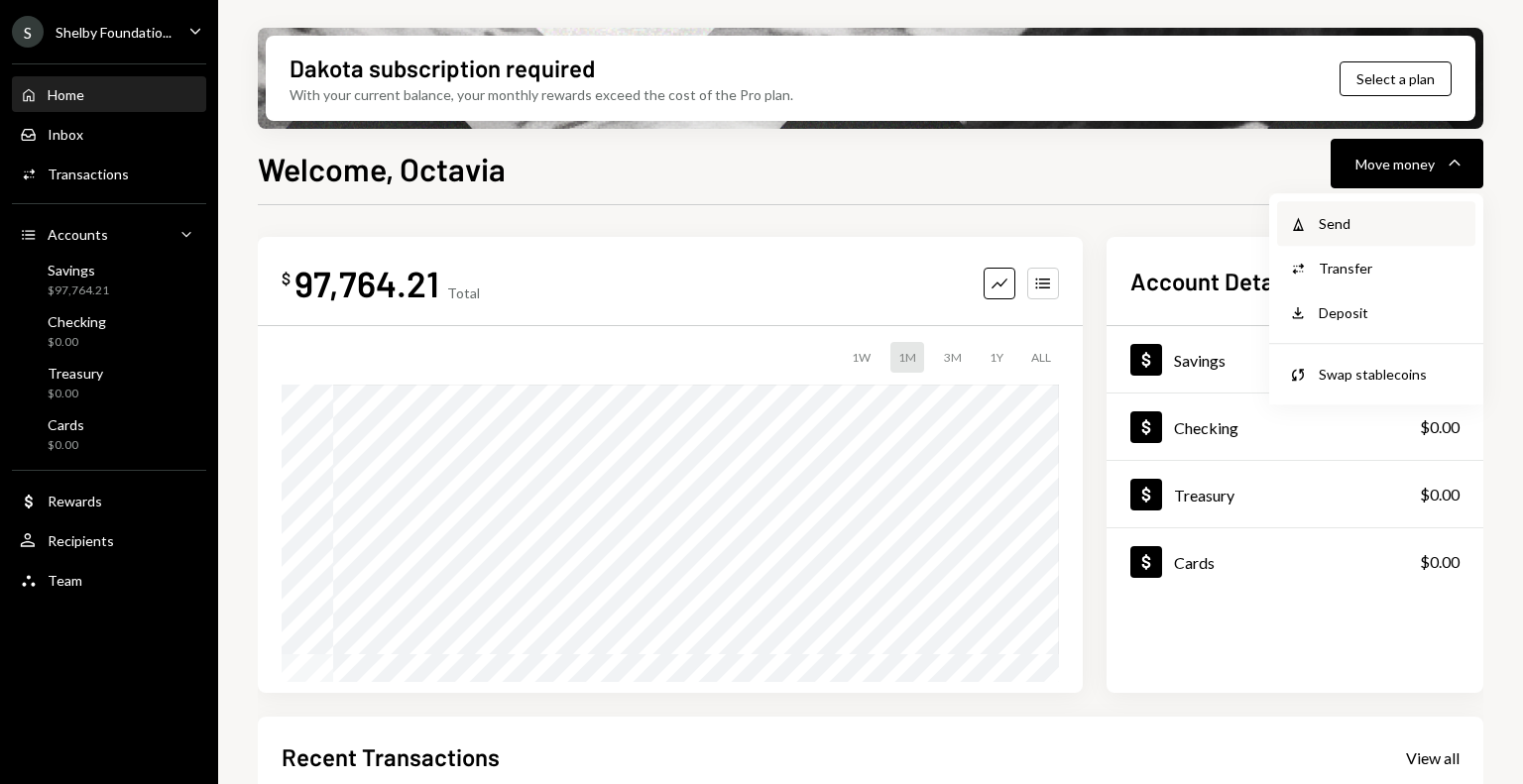 click on "Send" at bounding box center [1391, 223] 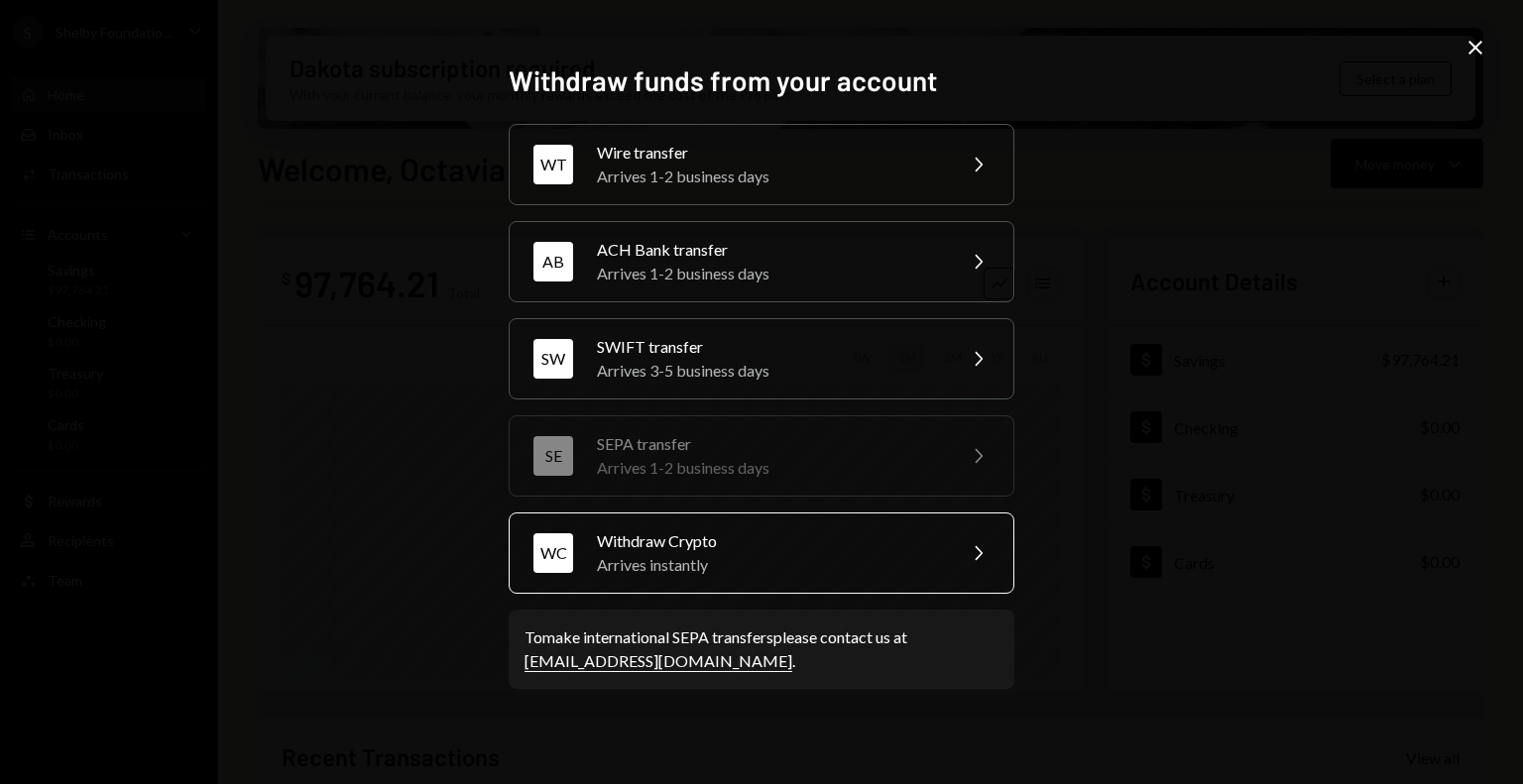 click on "Withdraw Crypto" at bounding box center (769, 541) 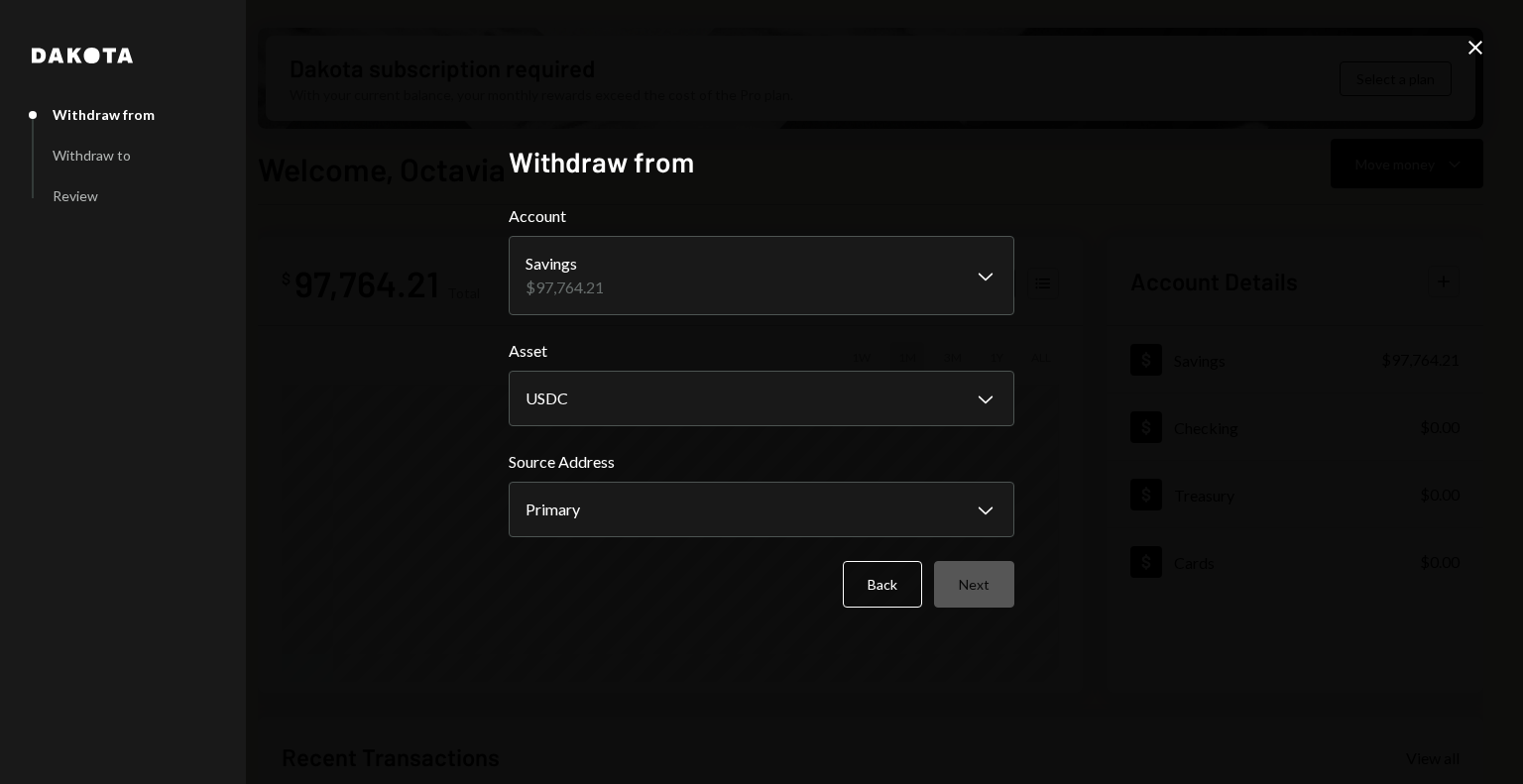 click on "S Shelby Foundatio... Caret Down Home Home Inbox Inbox Activities Transactions Accounts Accounts Caret Down Savings $97,764.21 Checking $0.00 Treasury $0.00 Cards $0.00 Dollar Rewards User Recipients Team Team Dakota subscription required With your current balance, your monthly rewards exceed the cost of the Pro plan. Select a plan Welcome, Octavia Move money Caret Down $ 97,764.21 Total Graph Accounts 1W 1M 3M 1Y ALL Account Details Plus Dollar Savings $97,764.21 Dollar Checking $0.00 Dollar Treasury $0.00 Dollar Cards $0.00 Recent Transactions View all Type Initiated By Initiated At Account Status Deposit 7,915.8  USDC 0xA9D1...1d3E43 Copy [DATE] 12:50 PM Savings Completed Bank Payment $7,915.80 Octavia Tenga [DATE] 10:52 AM Savings Refunded Bank Payment $34,115.79 Octavia Tenga [DATE] 10:33 AM Savings Completed Withdrawal 45,000  USDC Octavia Tenga [DATE] 4:37 PM Savings Completed Withdrawal 8,130  USDC Octavia Tenga [DATE] 4:34 PM Savings Completed /dashboard Dakota Withdraw from Withdraw to" at bounding box center (762, 392) 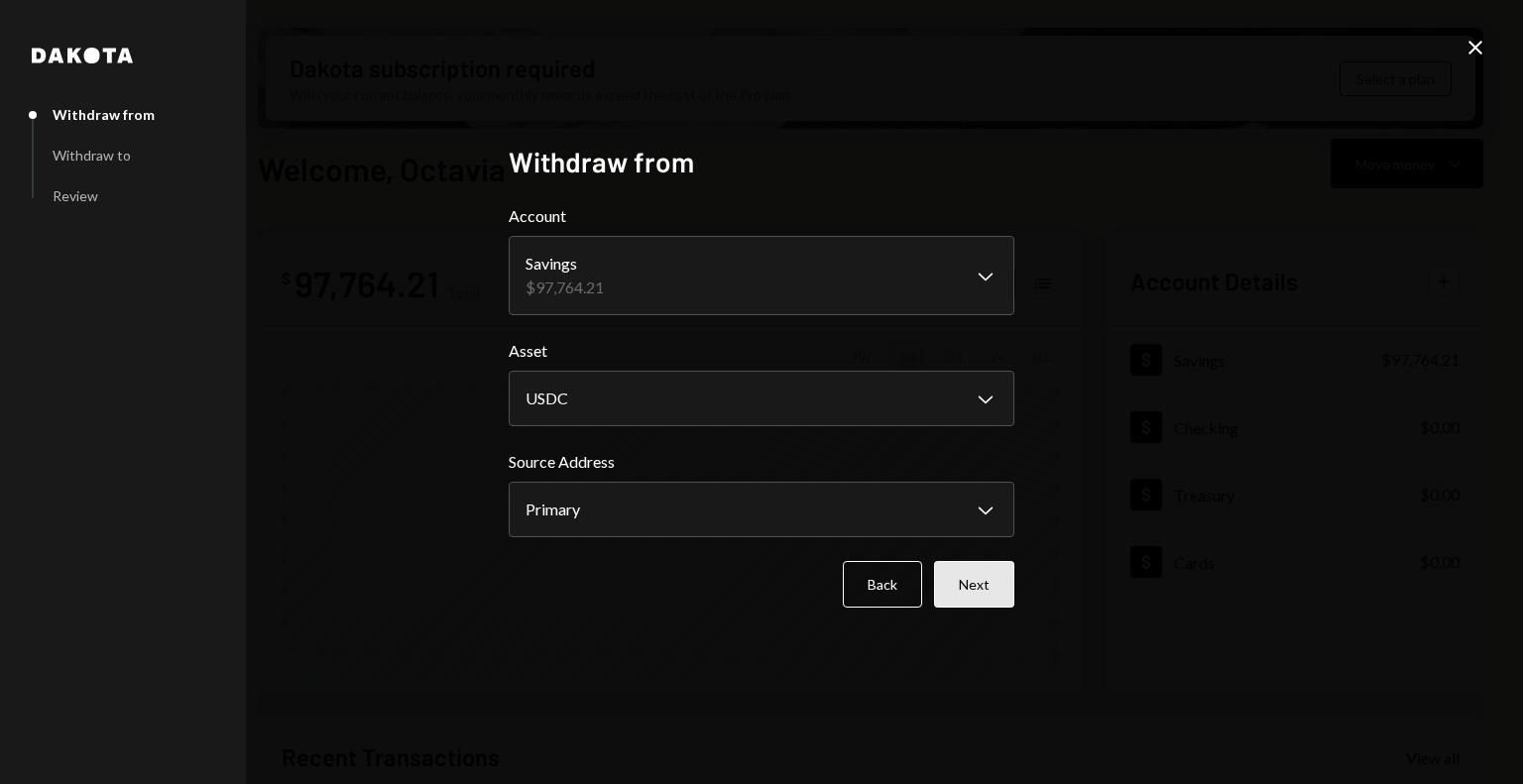 click on "Next" at bounding box center (974, 584) 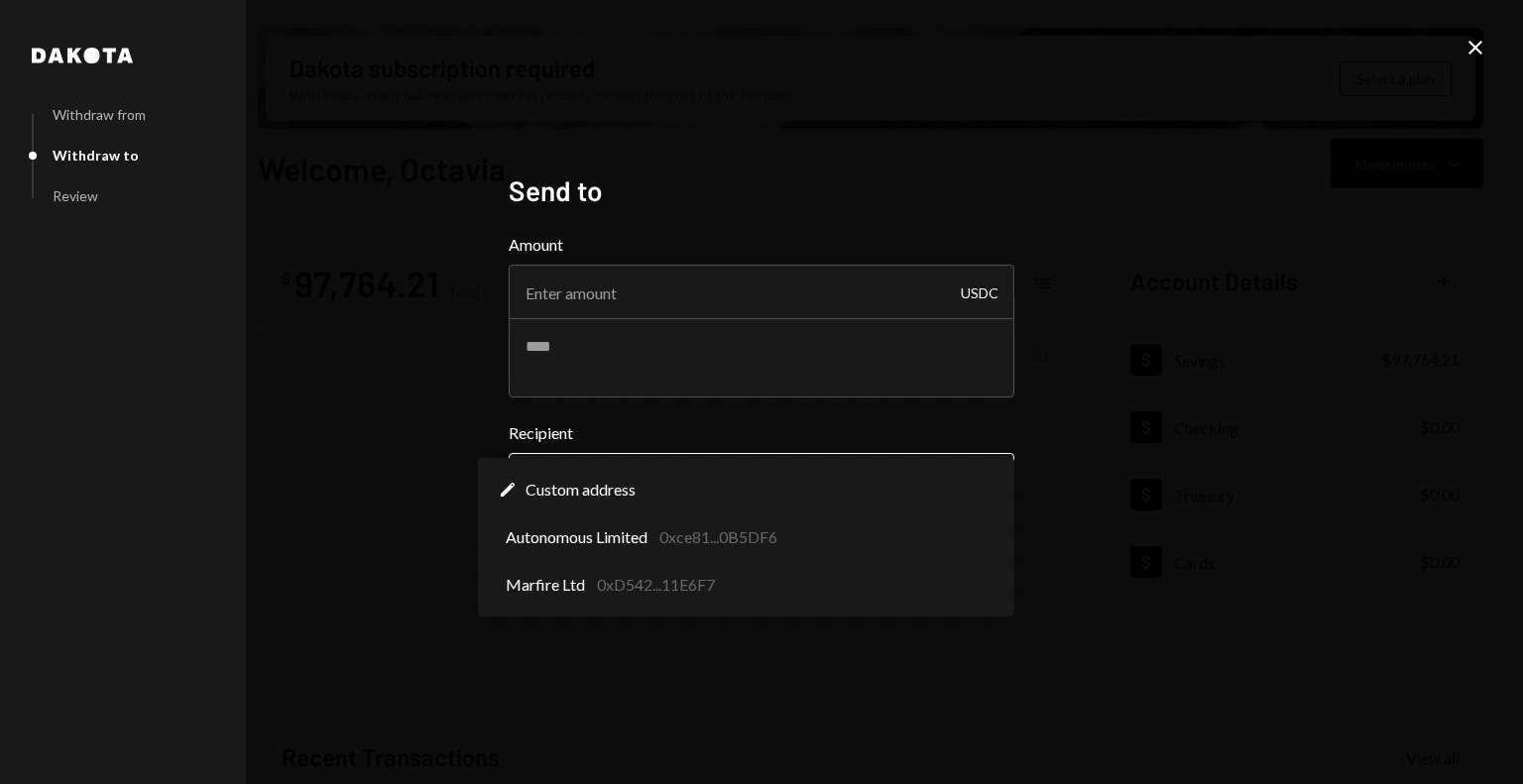 click on "S Shelby Foundatio... Caret Down Home Home Inbox Inbox Activities Transactions Accounts Accounts Caret Down Savings $97,764.21 Checking $0.00 Treasury $0.00 Cards $0.00 Dollar Rewards User Recipients Team Team Dakota subscription required With your current balance, your monthly rewards exceed the cost of the Pro plan. Select a plan Welcome, Octavia Move money Caret Down $ 97,764.21 Total Graph Accounts 1W 1M 3M 1Y ALL Account Details Plus Dollar Savings $97,764.21 Dollar Checking $0.00 Dollar Treasury $0.00 Dollar Cards $0.00 Recent Transactions View all Type Initiated By Initiated At Account Status Deposit 7,915.8  USDC 0xA9D1...1d3E43 Copy [DATE] 12:50 PM Savings Completed Bank Payment $7,915.80 Octavia Tenga [DATE] 10:52 AM Savings Refunded Bank Payment $34,115.79 Octavia Tenga [DATE] 10:33 AM Savings Completed Withdrawal 45,000  USDC Octavia Tenga [DATE] 4:37 PM Savings Completed Withdrawal 8,130  USDC Octavia Tenga [DATE] 4:34 PM Savings Completed /dashboard Dakota Withdraw from Withdraw to" at bounding box center [762, 392] 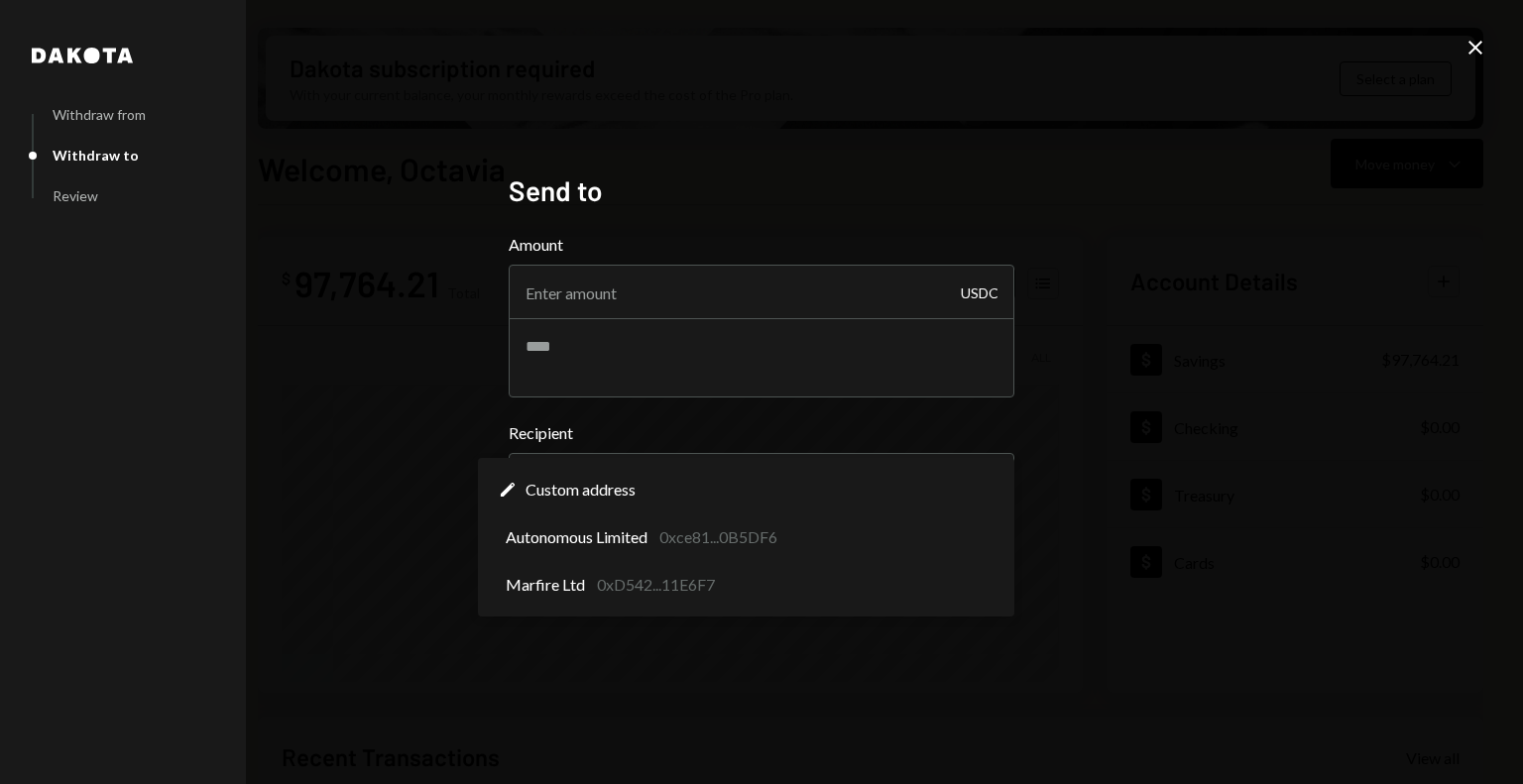 select on "**********" 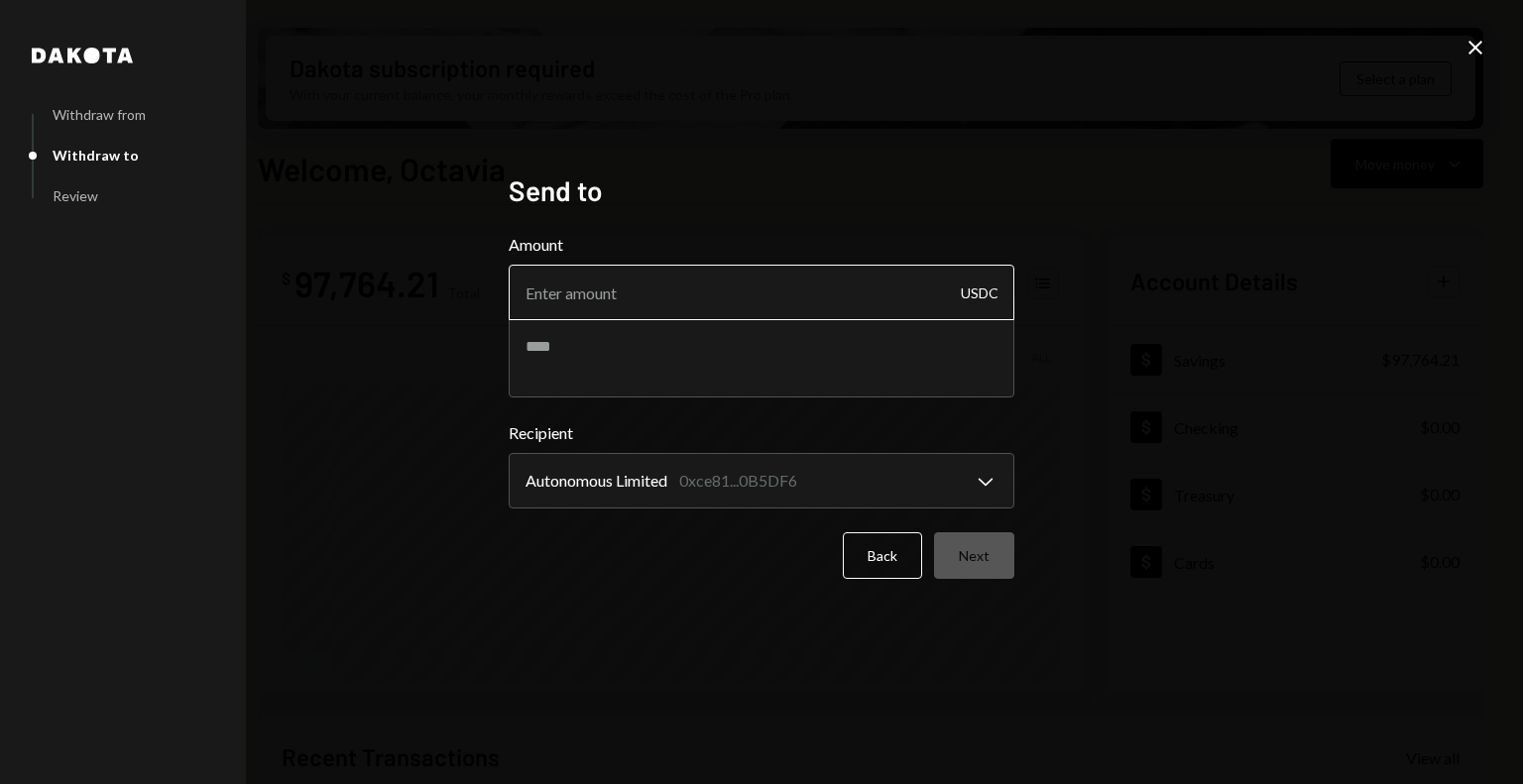 click on "Amount" at bounding box center (762, 292) 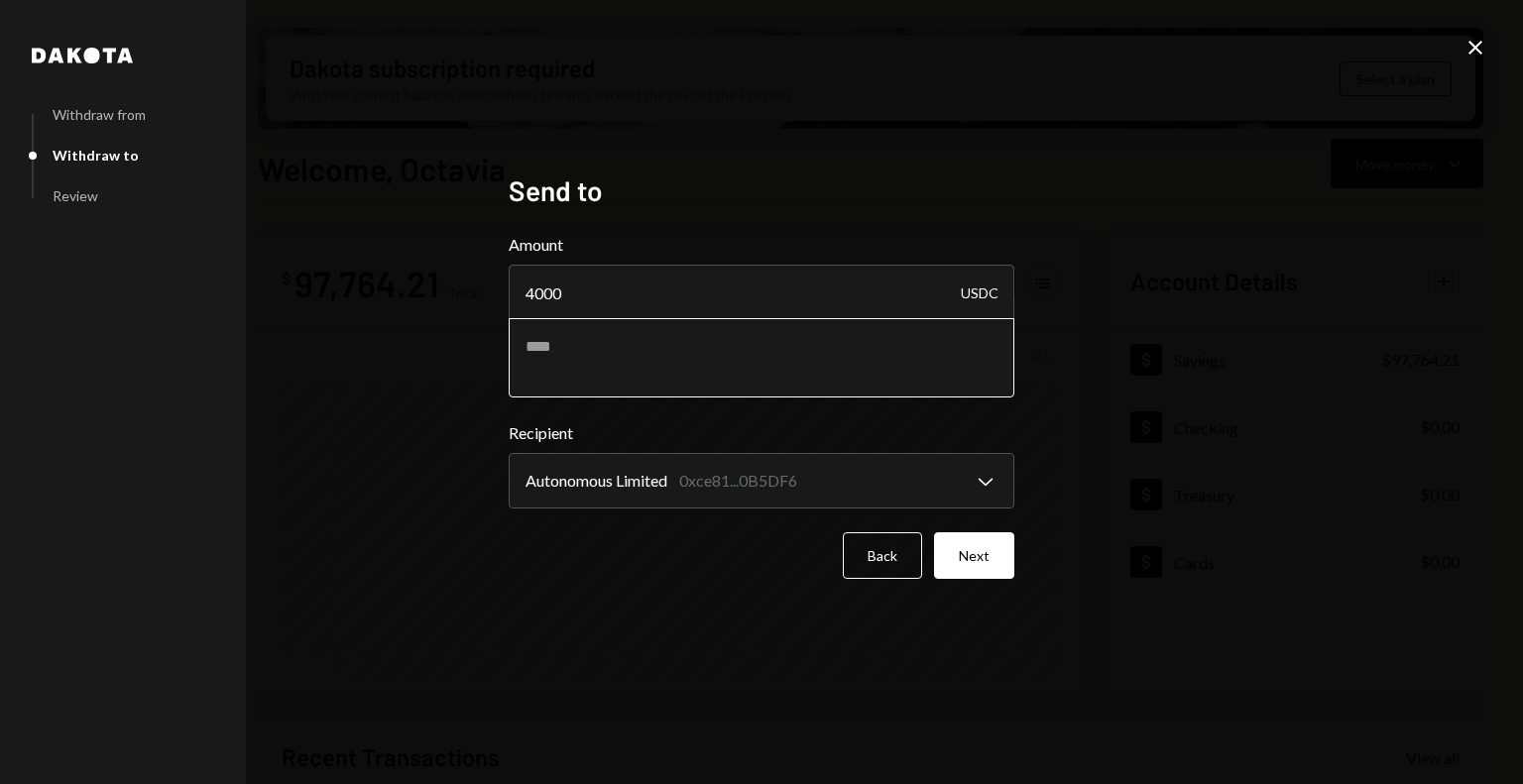 type on "4000" 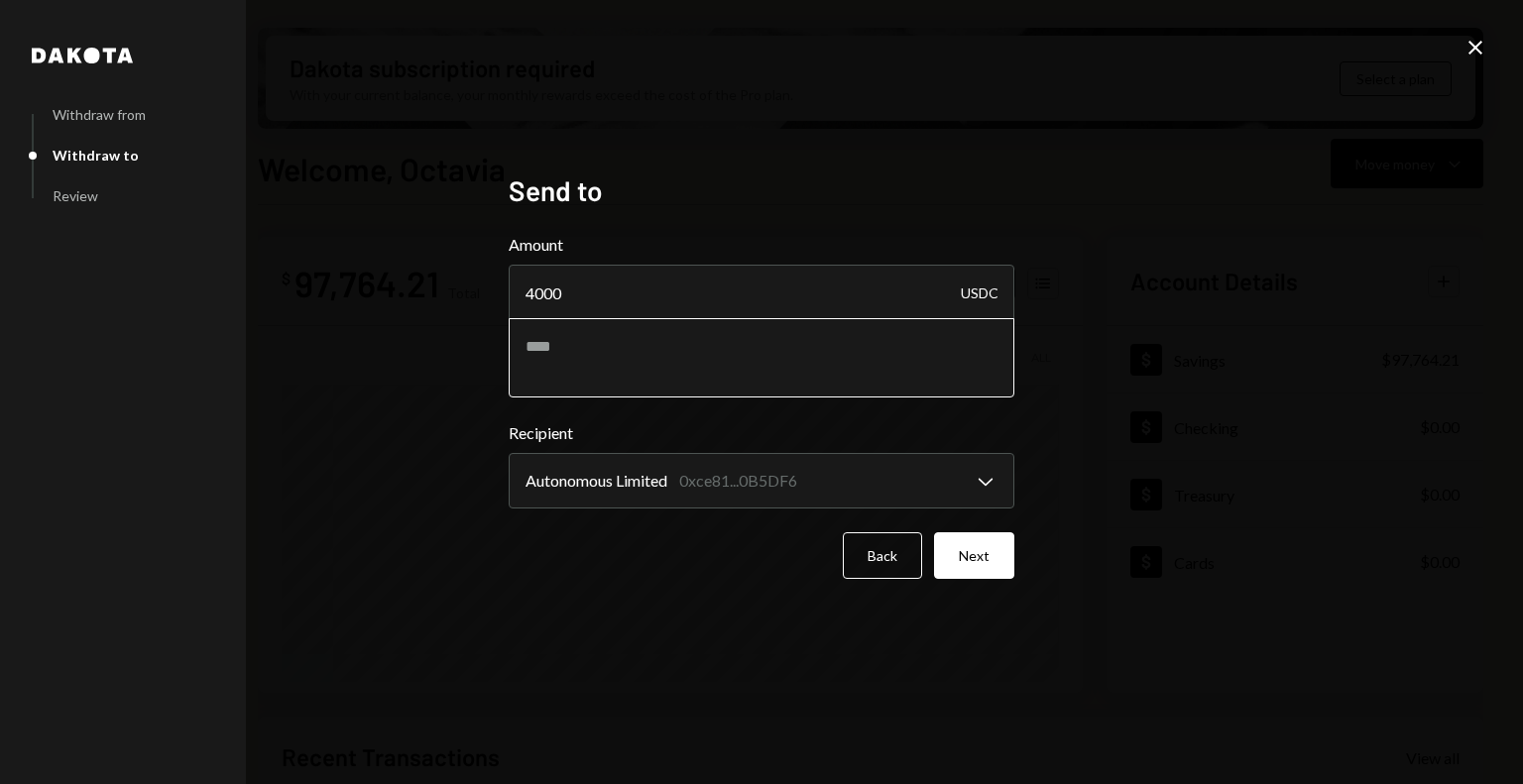 click at bounding box center (762, 358) 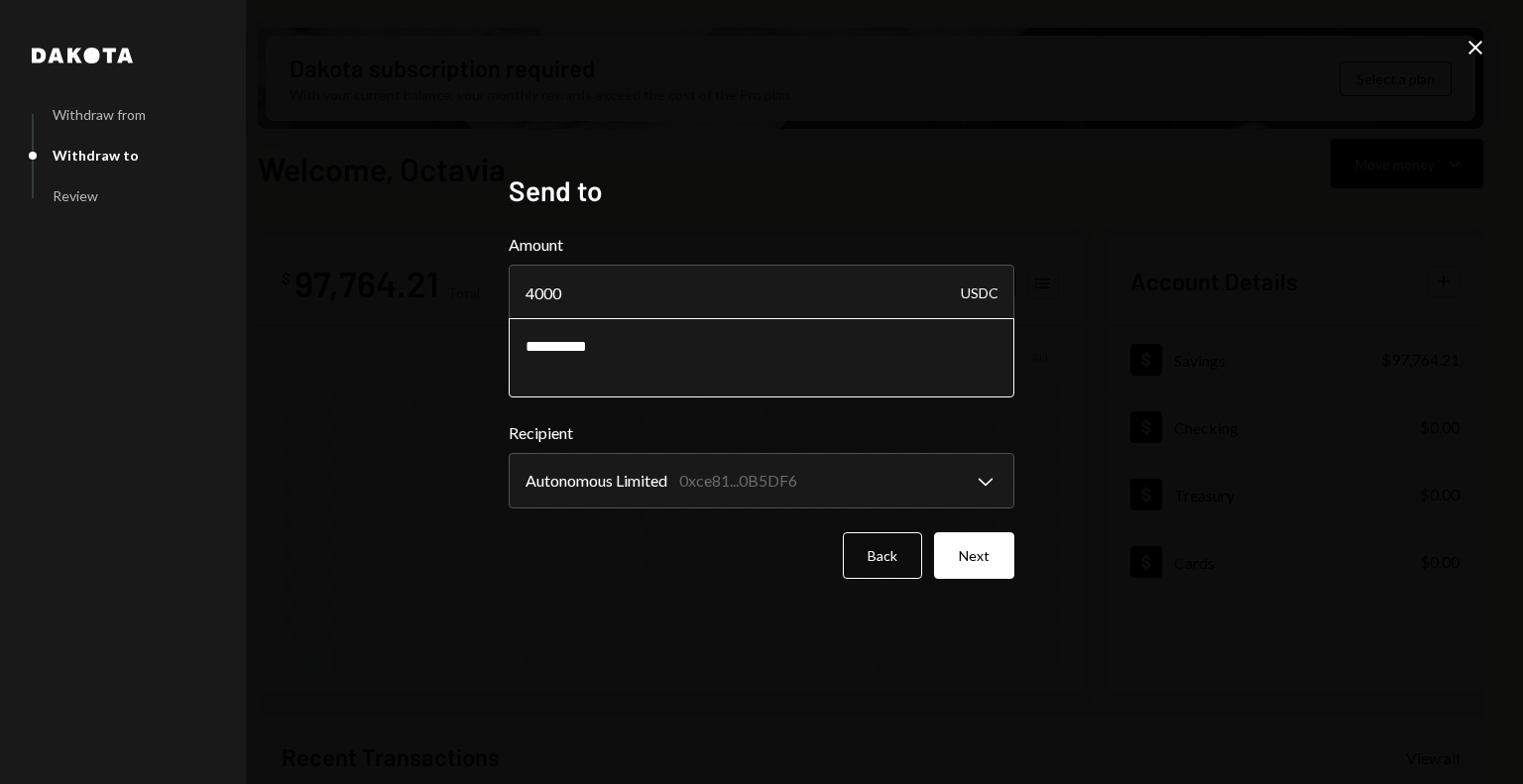 type on "**********" 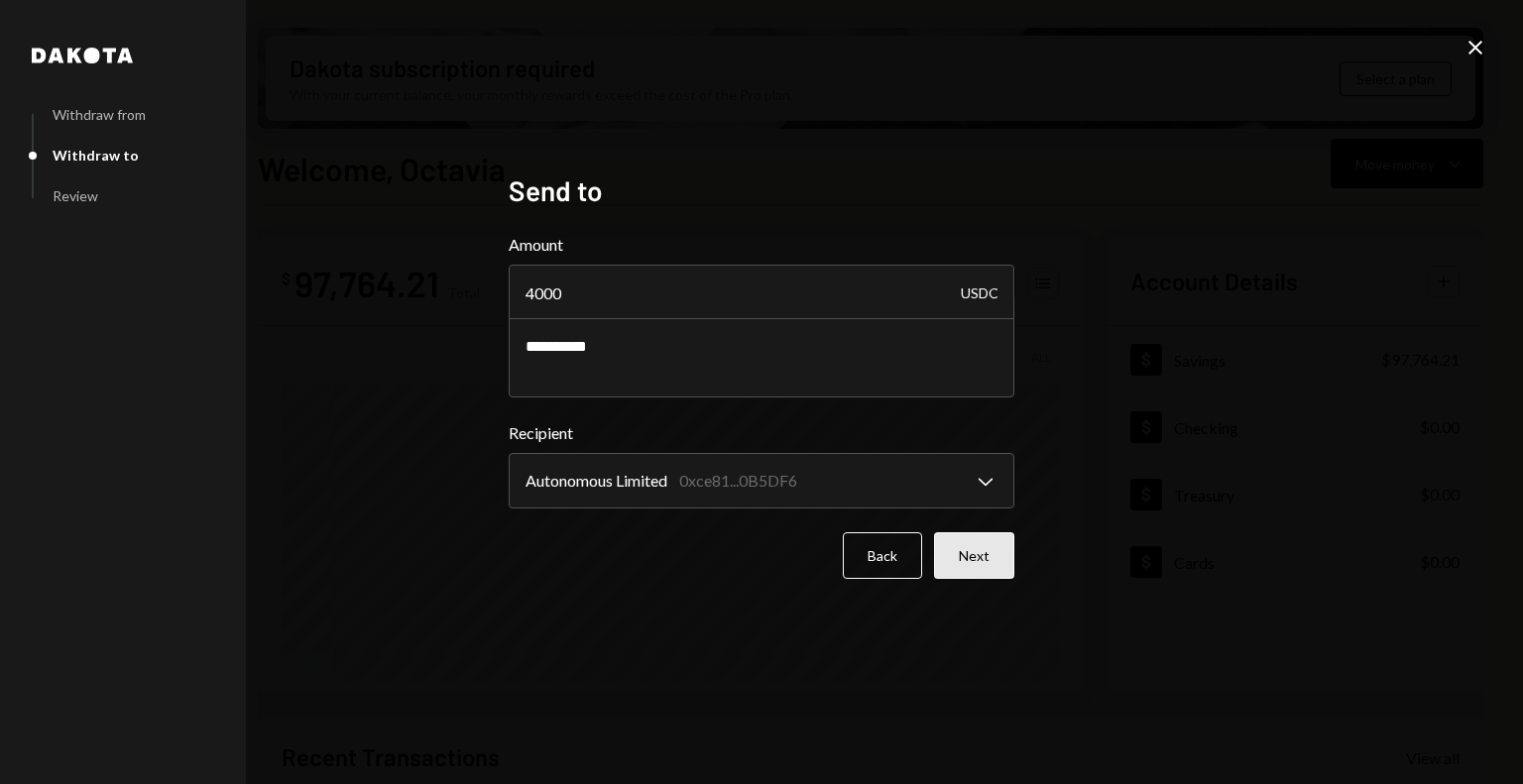 click on "Next" at bounding box center [974, 555] 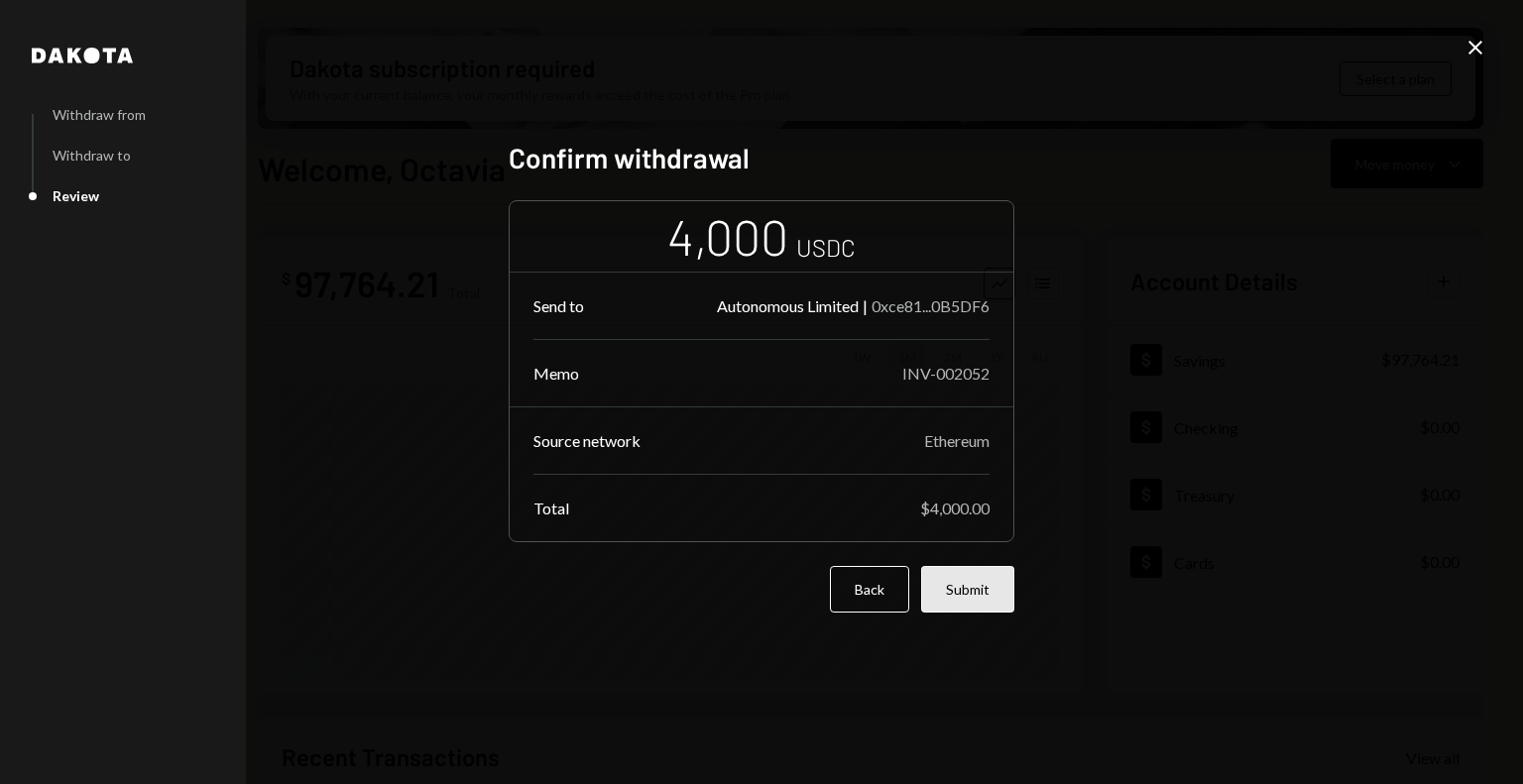 click on "Submit" at bounding box center [968, 589] 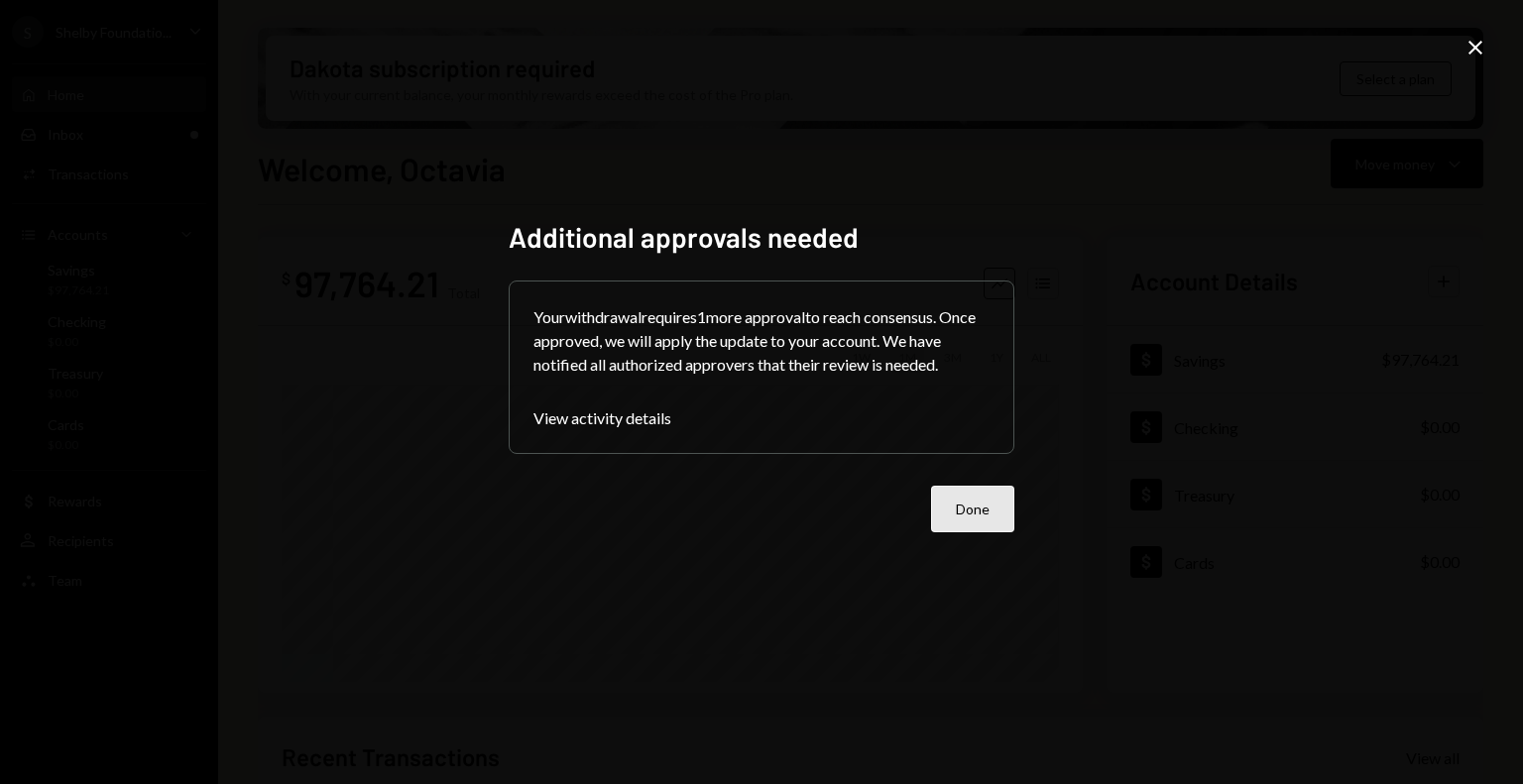 click on "Done" at bounding box center (973, 508) 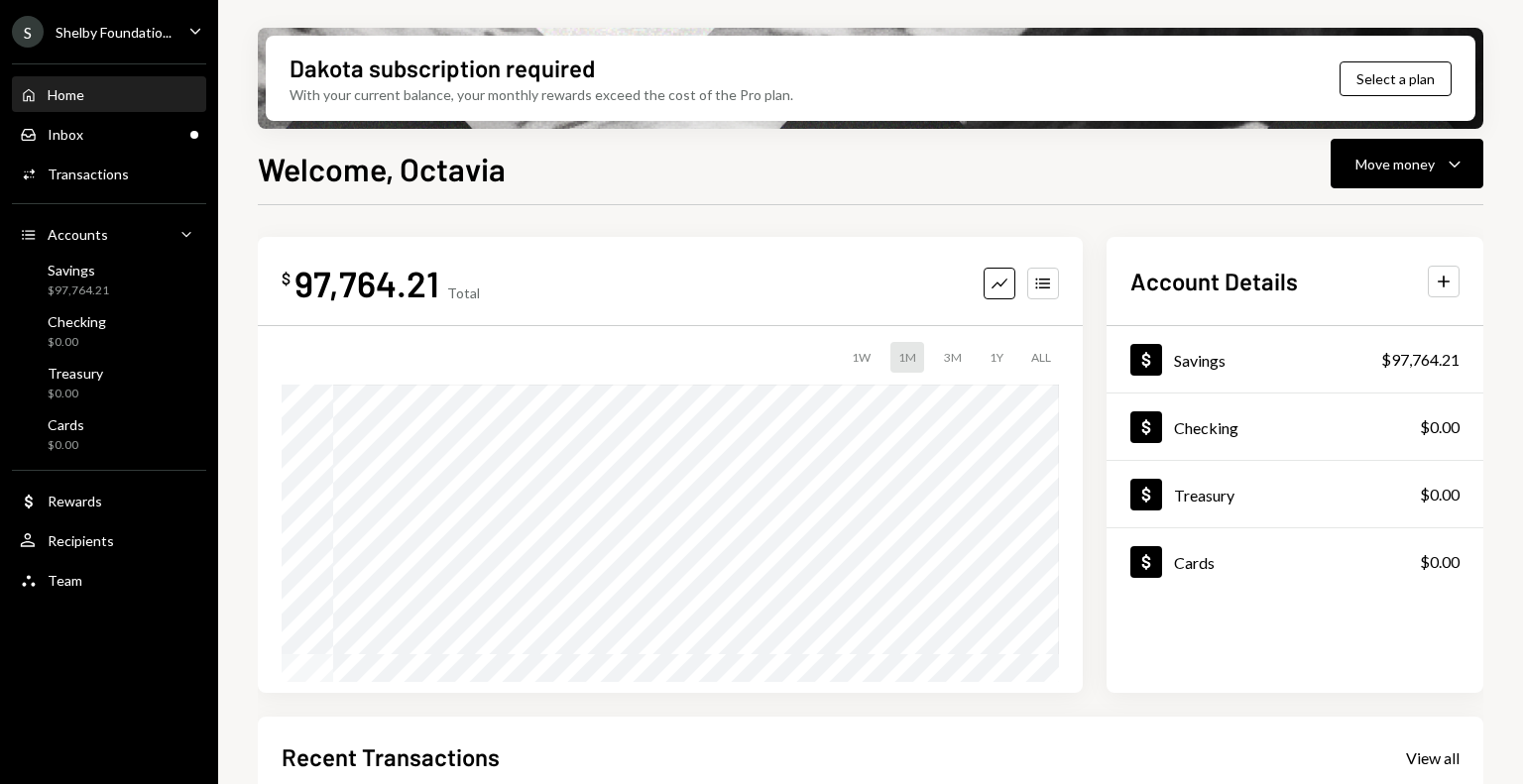 click on "Dakota subscription required With your current balance, your monthly rewards exceed the cost of the Pro plan. Select a plan Welcome, [PERSON_NAME] Move money Caret Down $ 97,764.21 Total Graph Accounts 1W 1M 3M 1Y ALL
$0.00
[DATE]
Account Details Plus Dollar Savings $97,764.21 Dollar Checking $0.00 Dollar Treasury $0.00 Dollar Cards $0.00 Recent Transactions View all Type Initiated By Initiated At Account Status Withdrawal 4,000  USDC Octavia Tenga [DATE] 7:26 PM Savings Review Right Arrow Deposit 7,915.8  USDC 0xA9D1...1d3E43 Copy [DATE] 12:50 PM Savings Completed Bank Payment $7,915.80 Octavia Tenga [DATE] 10:52 AM Savings Refunded Bank Payment $34,115.79 Octavia Tenga [DATE] 10:33 AM Savings Completed Withdrawal 45,000  USDC Octavia Tenga [DATE] 4:37 PM Savings Completed" at bounding box center (871, 392) 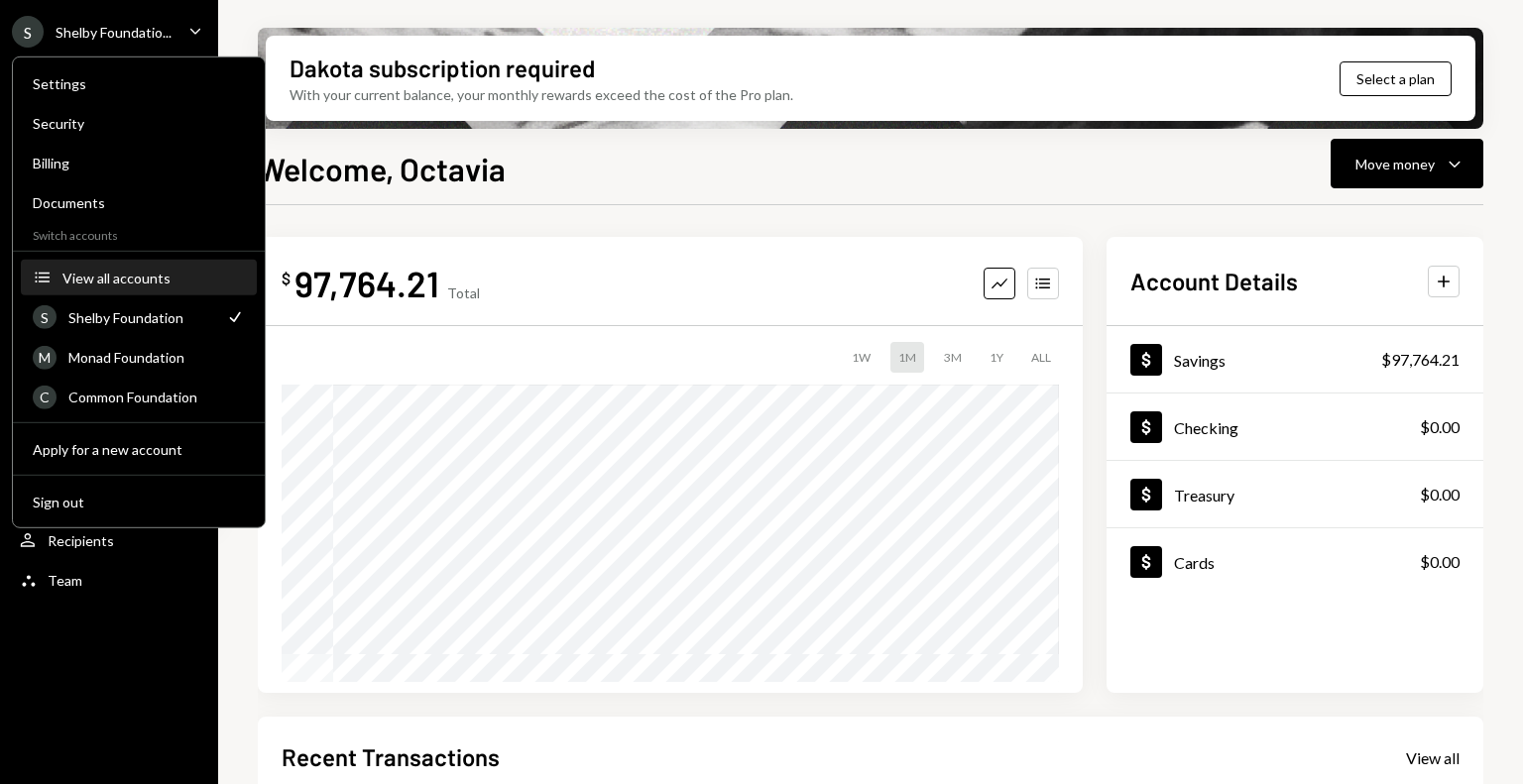 click on "Accounts View all accounts" at bounding box center (139, 279) 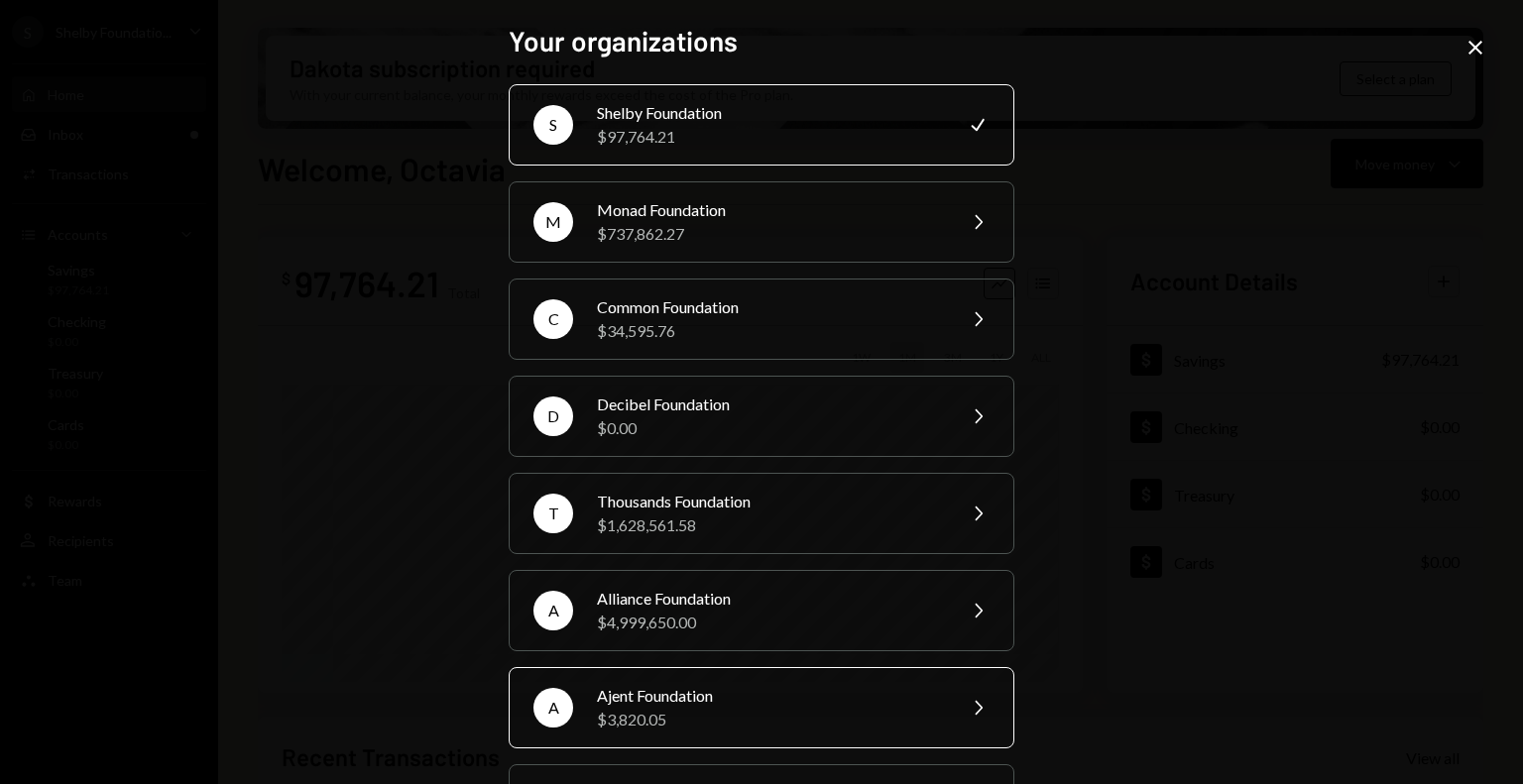 click on "$3,820.05" at bounding box center [769, 720] 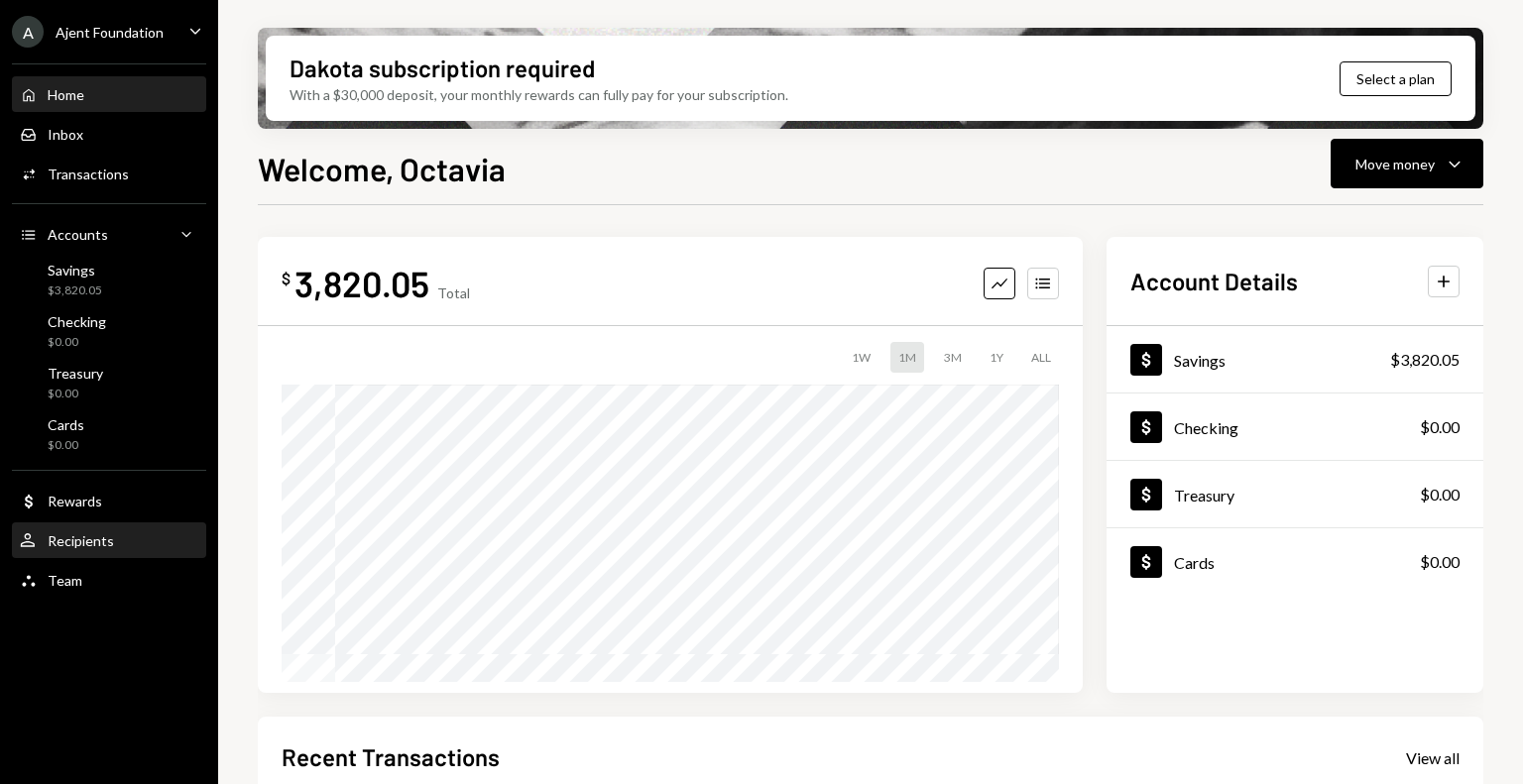 click on "Recipients" at bounding box center (80, 540) 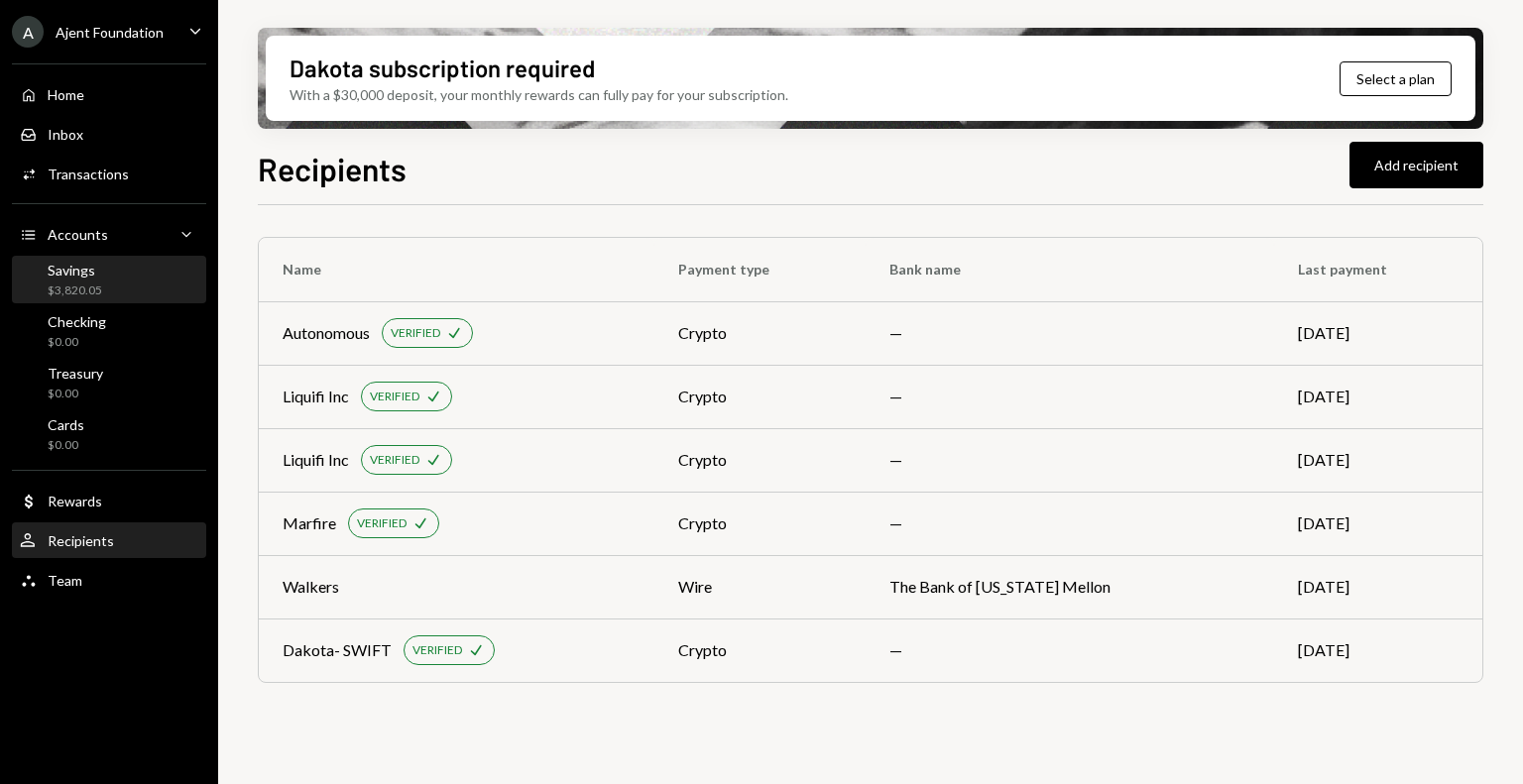 click on "$3,820.05" at bounding box center [74, 290] 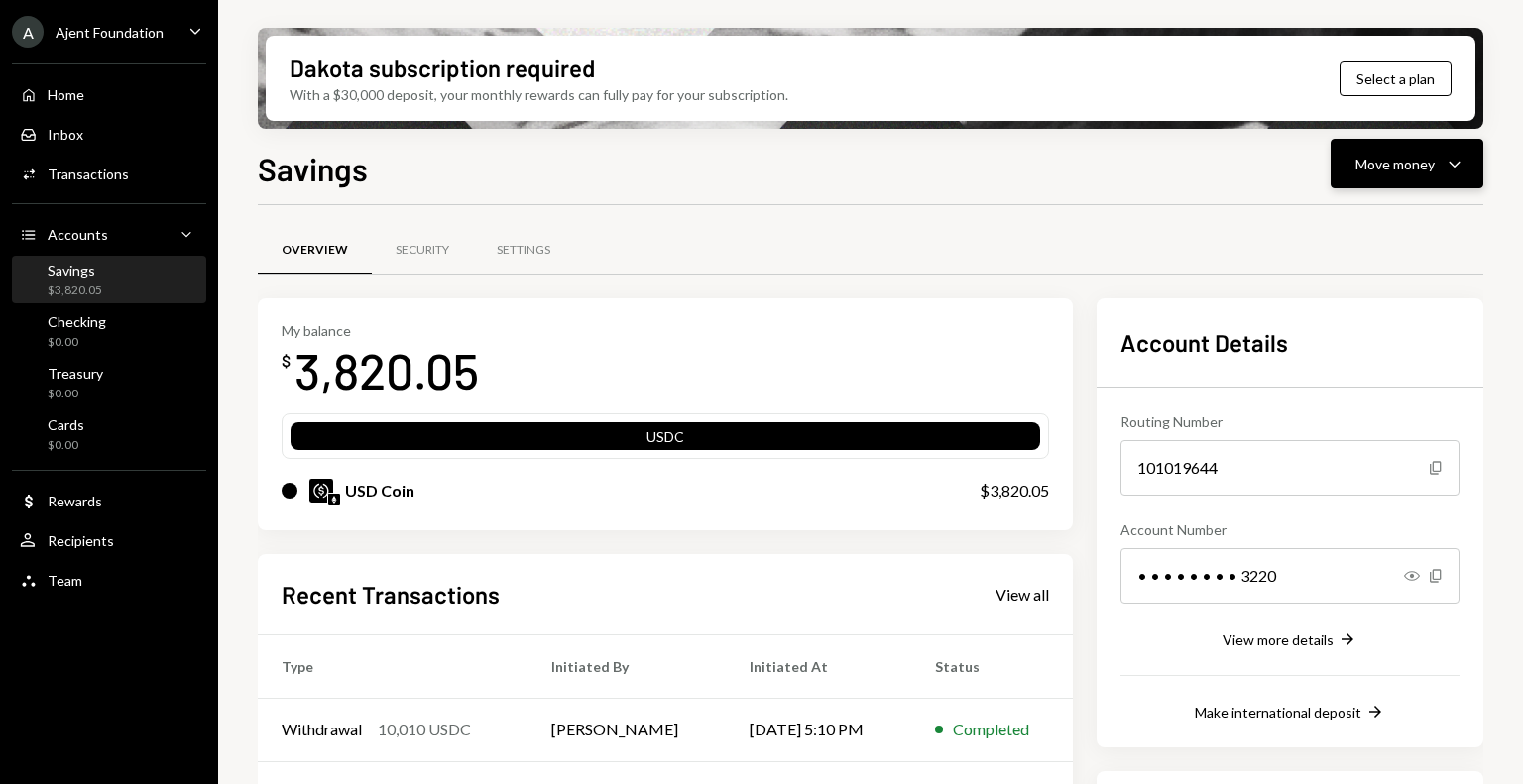 click on "Move money" at bounding box center (1395, 164) 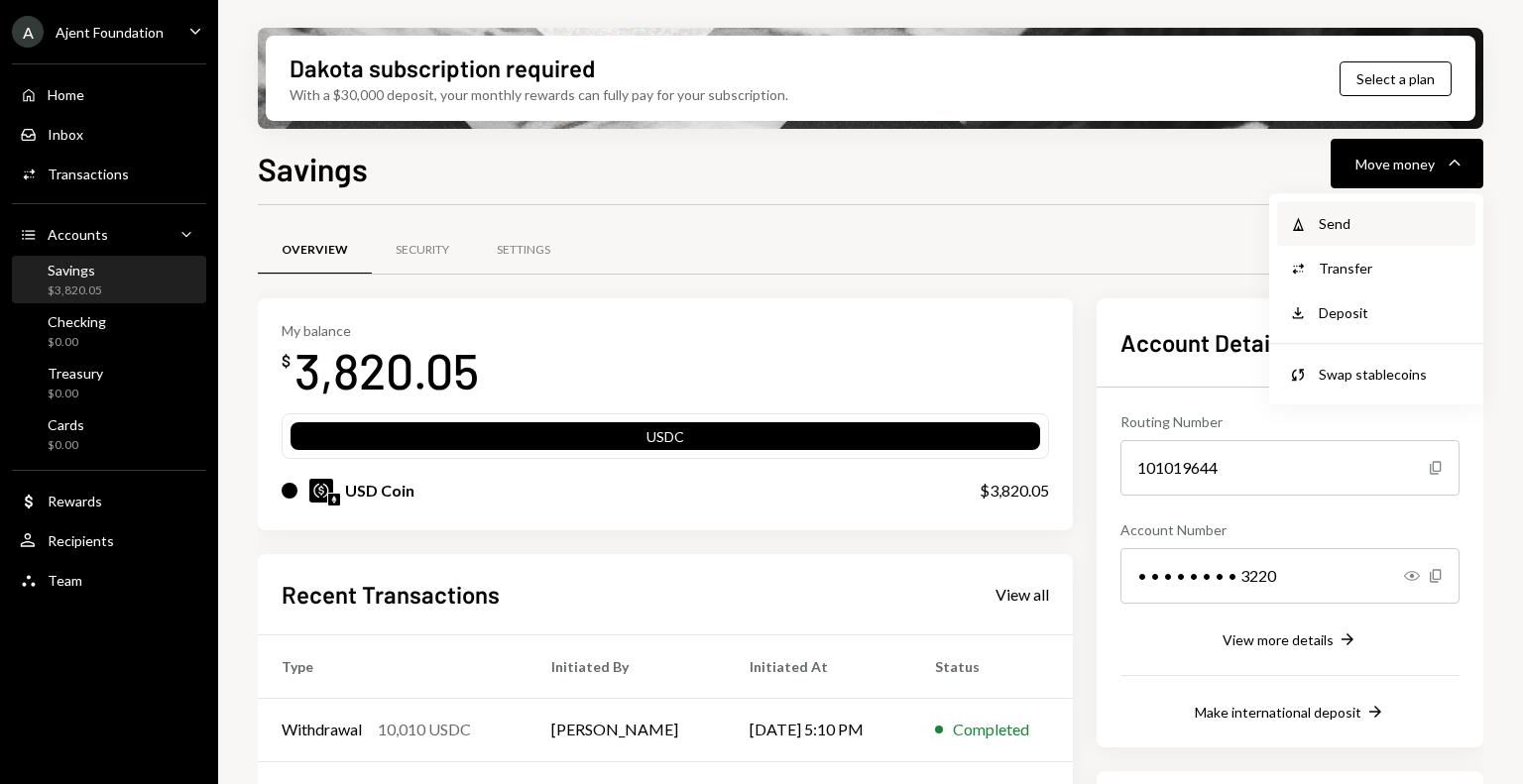 click on "Send" at bounding box center (1391, 223) 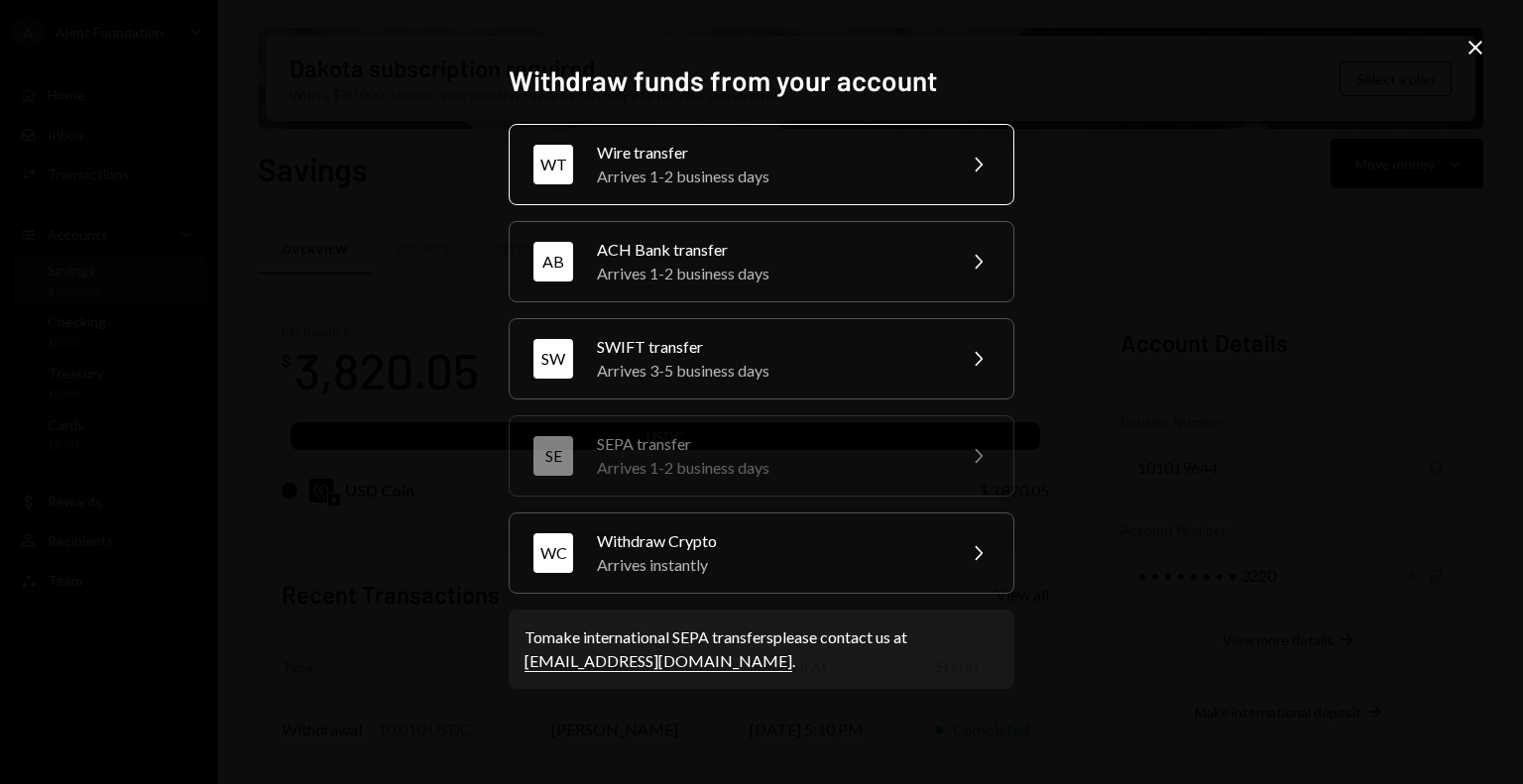 click on "Arrives 1-2 business days" at bounding box center [769, 176] 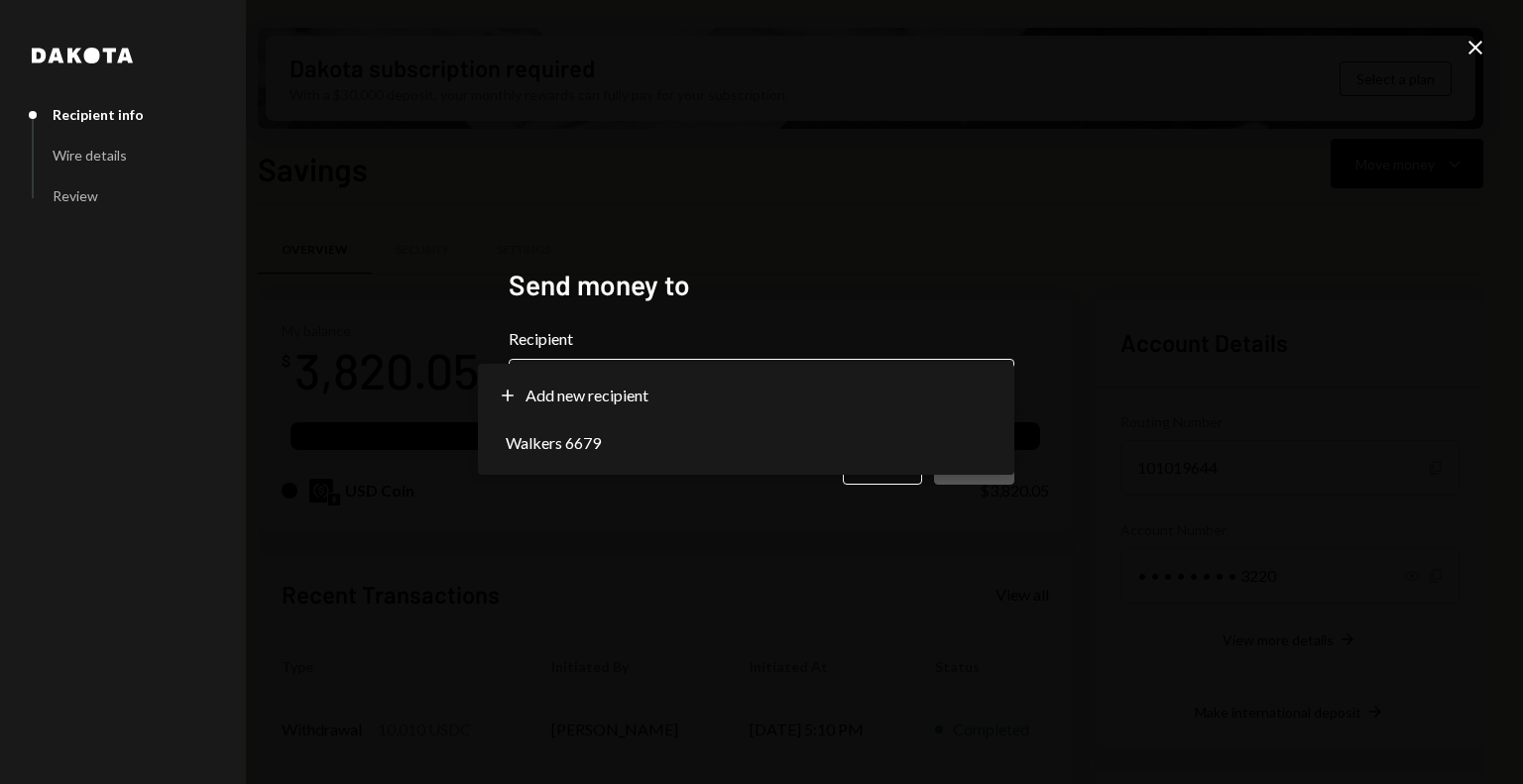 click on "A Ajent Foundation Caret Down Home Home Inbox Inbox Activities Transactions Accounts Accounts Caret Down Savings $3,820.05 Checking $0.00 Treasury $0.00 Cards $0.00 Dollar Rewards User Recipients Team Team Dakota subscription required With a $30,000 deposit, your monthly rewards can fully pay for your subscription. Select a plan Savings Move money Caret Down Overview Security Settings My balance $ 3,820.05 USDC USD Coin $3,820.05 Recent Transactions View all Type Initiated By Initiated At Status Withdrawal 10,010  USDC Octavia Tenga [DATE] 5:10 PM Completed Withdrawal 10  USDC Octavia Tenga [DATE] 9:42 AM Completed Withdrawal 12,500  USDC Octavia Tenga [DATE] 9:40 AM Completed Withdrawal 10,000  USDC Octavia Tenga [DATE] 8:57 AM Completed Withdrawal 28,490  USDC Octavia Tenga [DATE] 9:05 AM Completed Account Details Routing Number [FINANCIAL_ID] Copy Account Number • • • • • • • •  3220 Show Copy View more details Right Arrow Make international deposit Right Arrow Account Information Back" at bounding box center [762, 392] 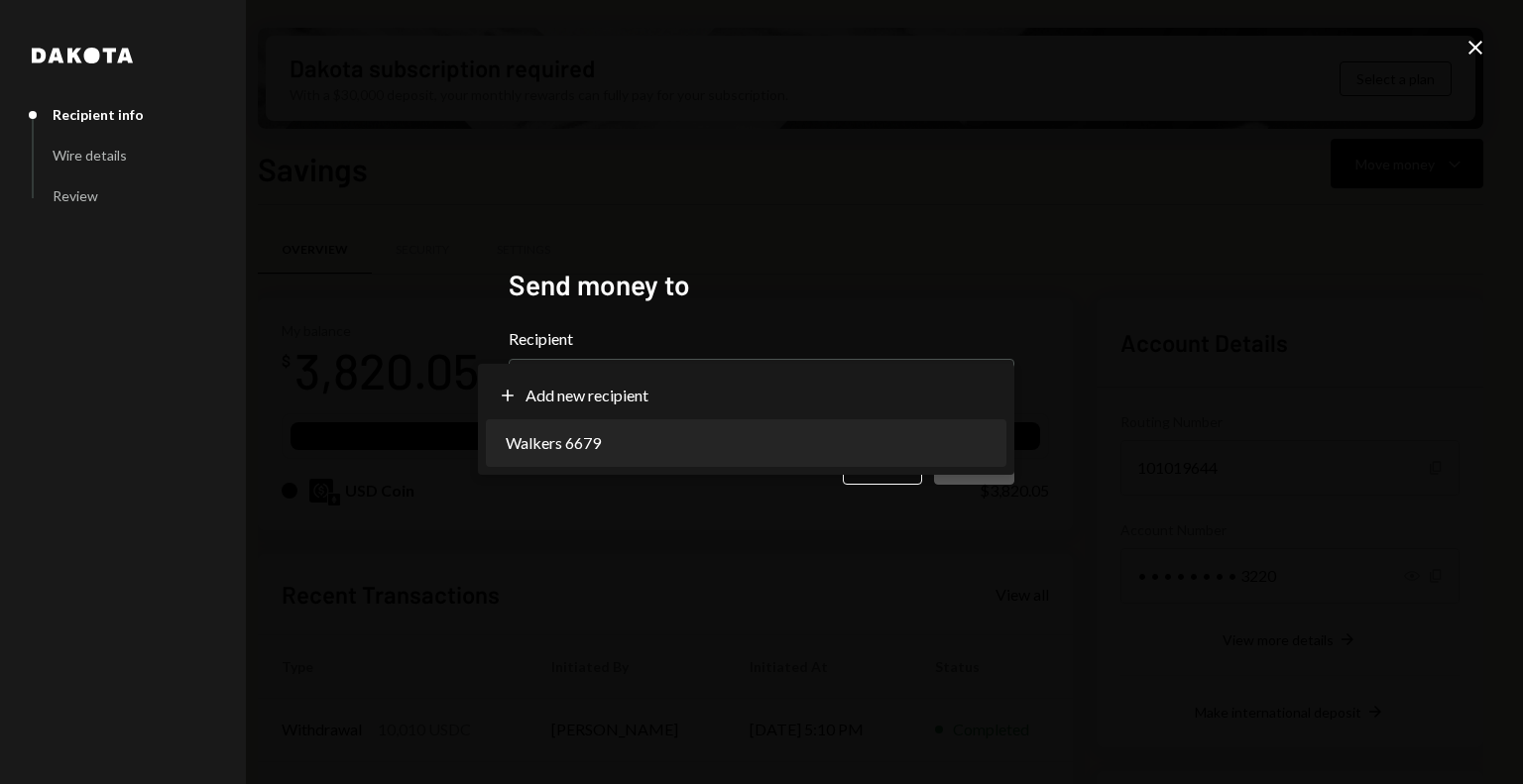 select on "**********" 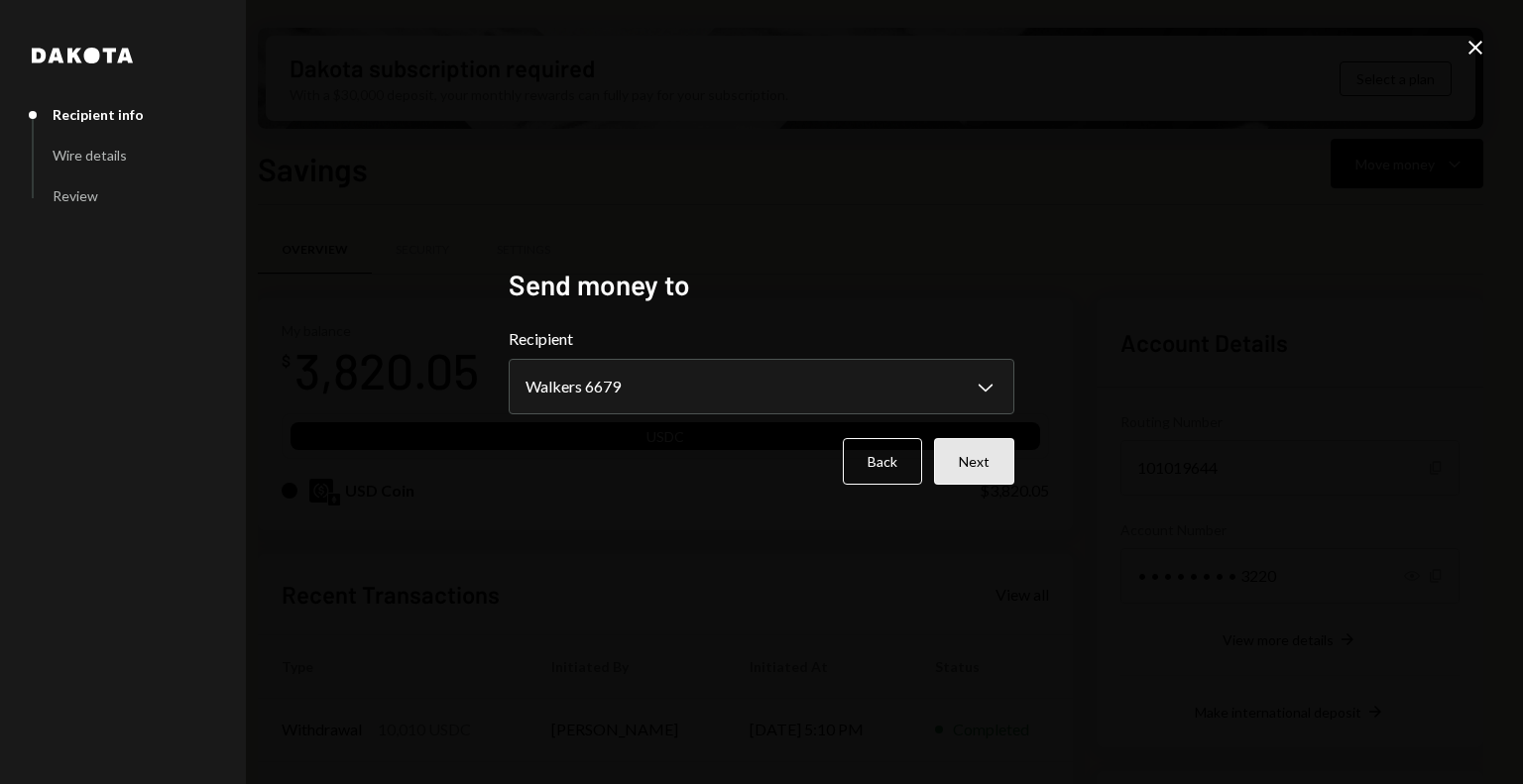 click on "Next" at bounding box center [974, 461] 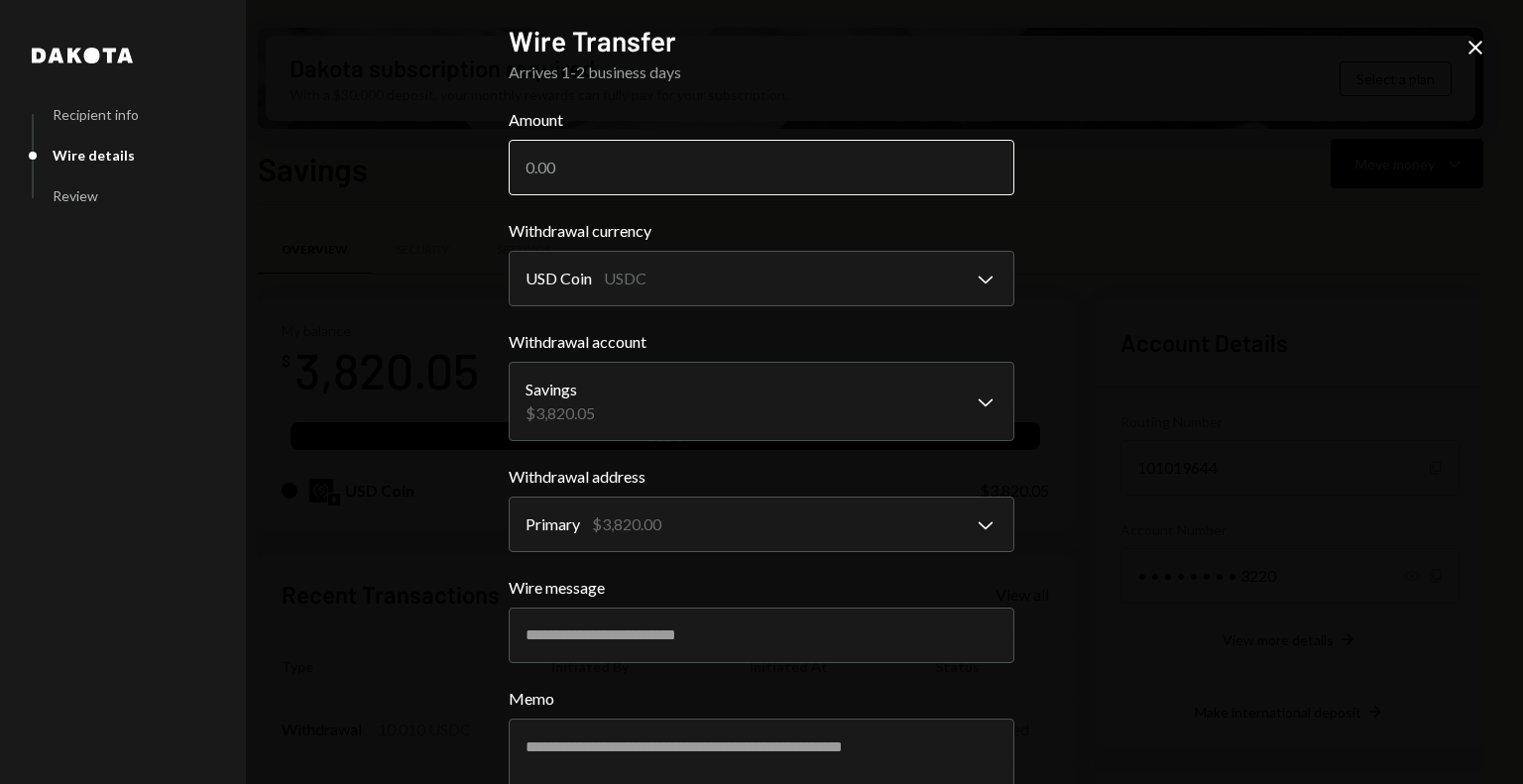 click on "Amount" at bounding box center (762, 168) 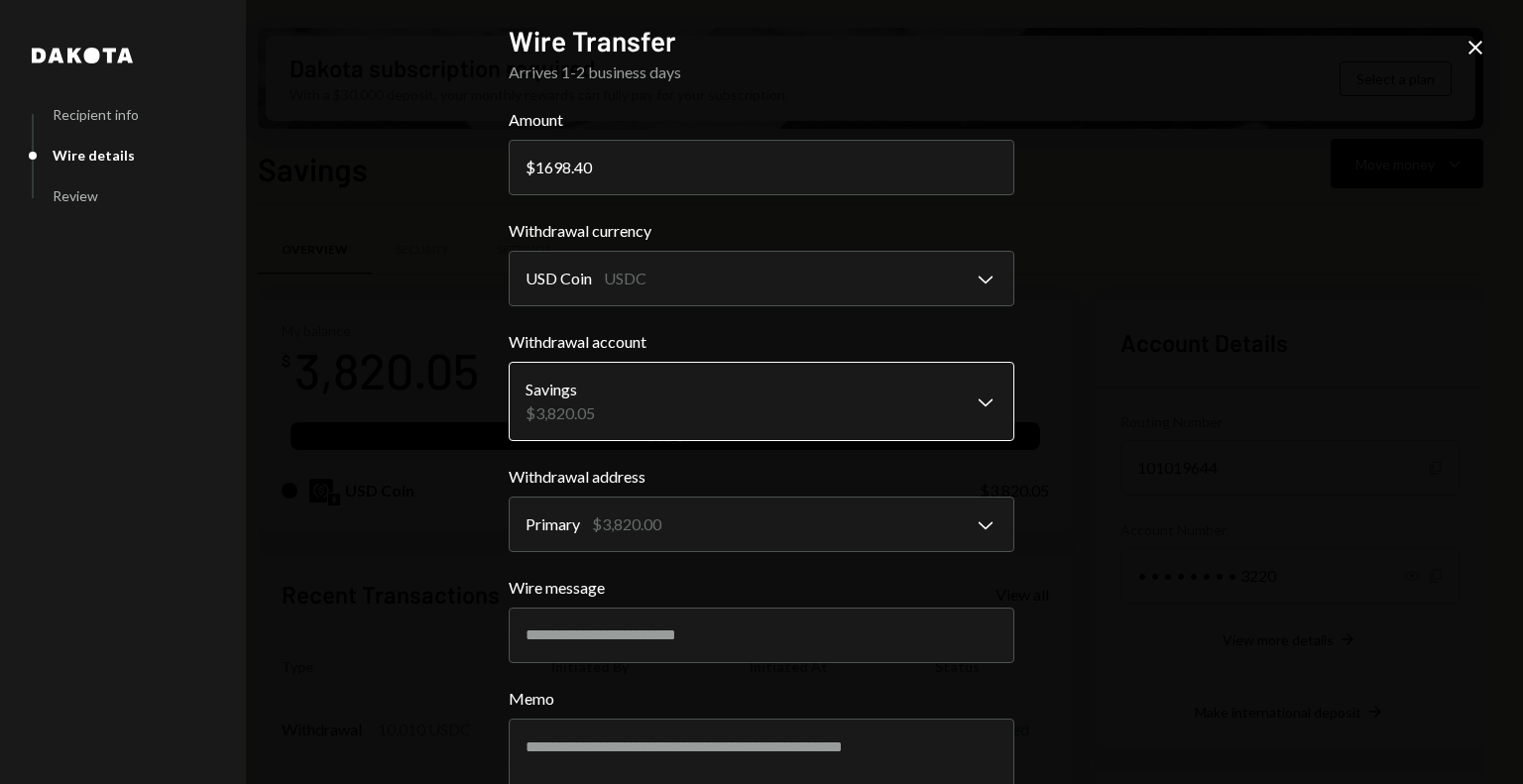 scroll, scrollTop: 115, scrollLeft: 0, axis: vertical 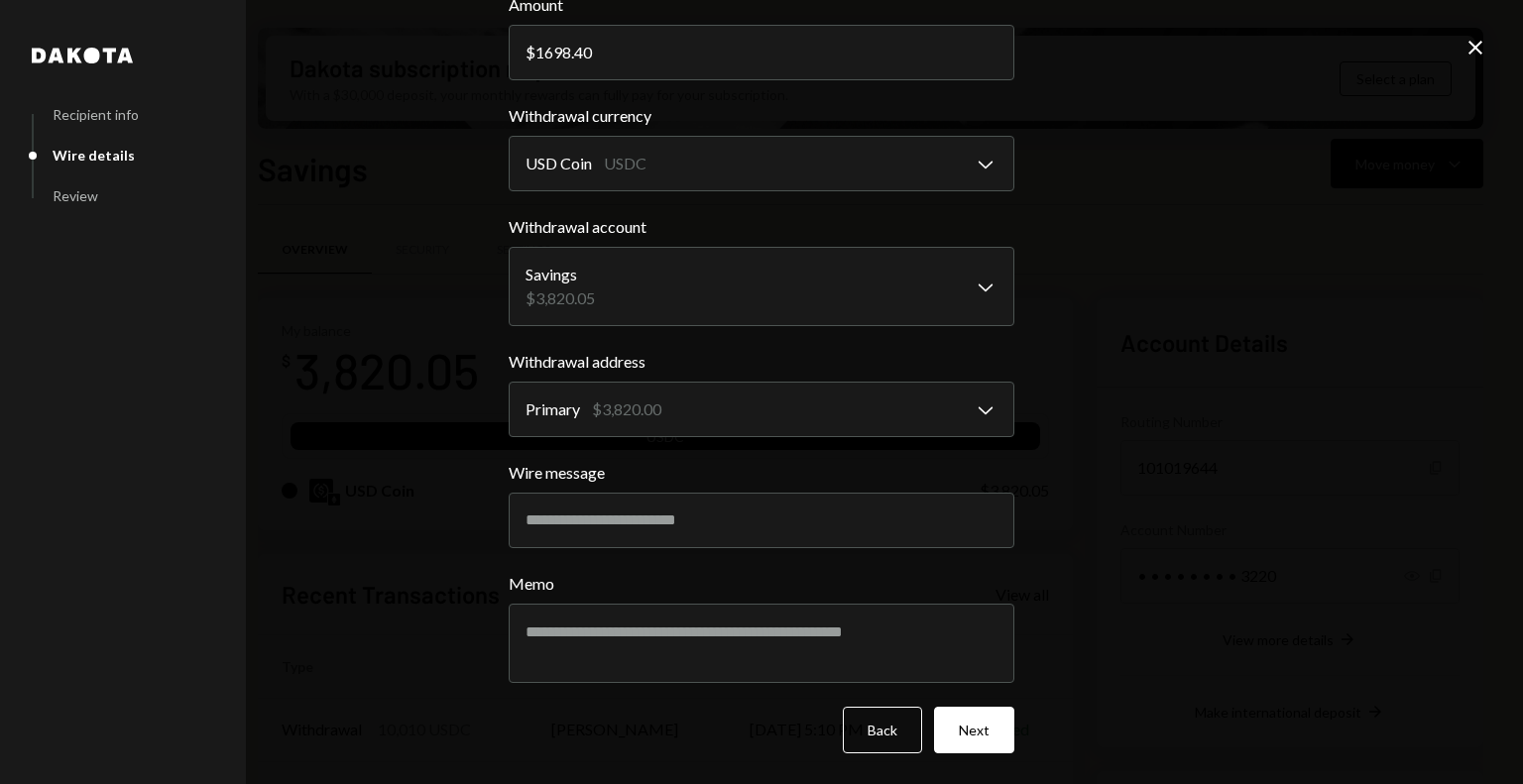 type on "1698.40" 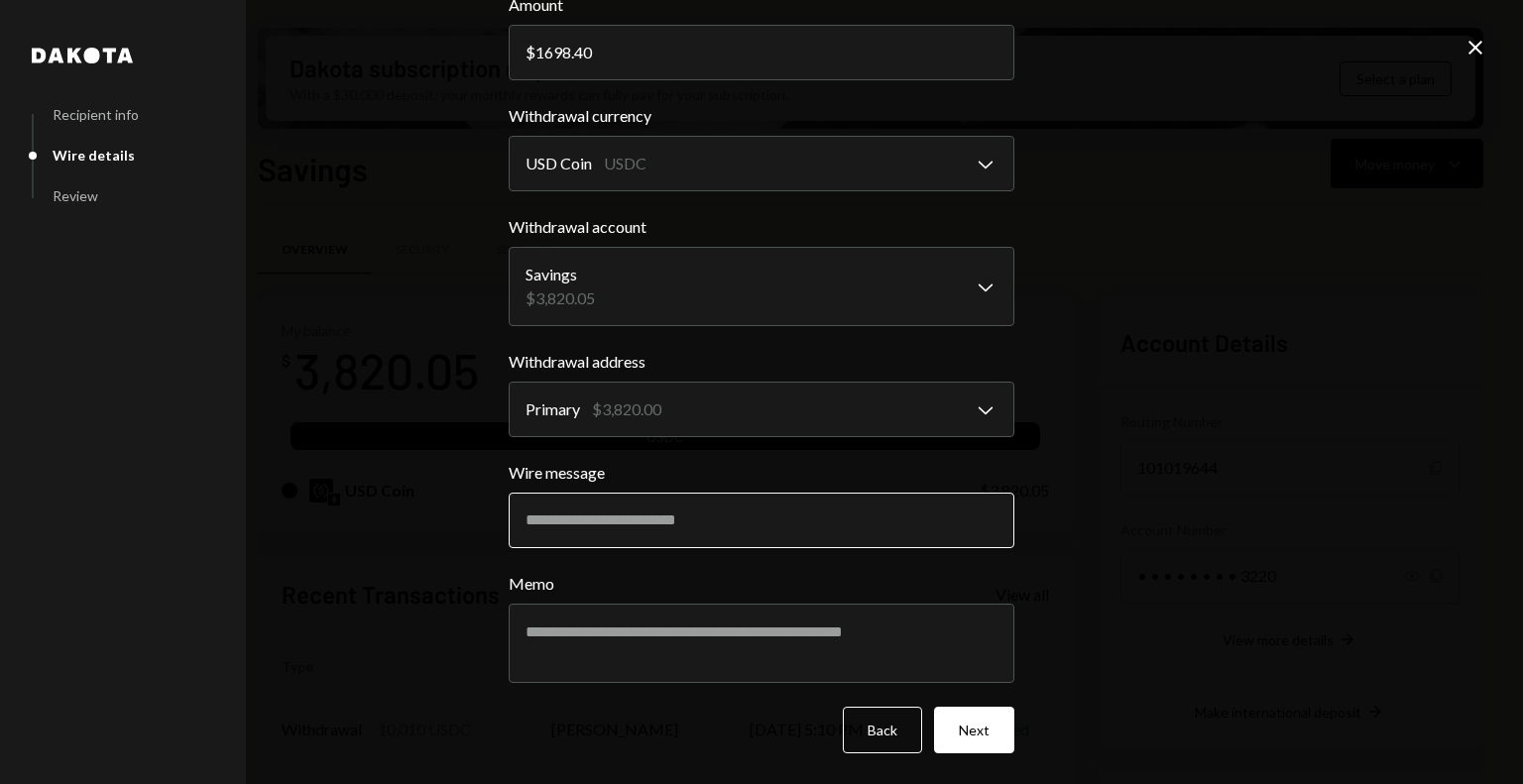 click on "Wire message" at bounding box center (762, 520) 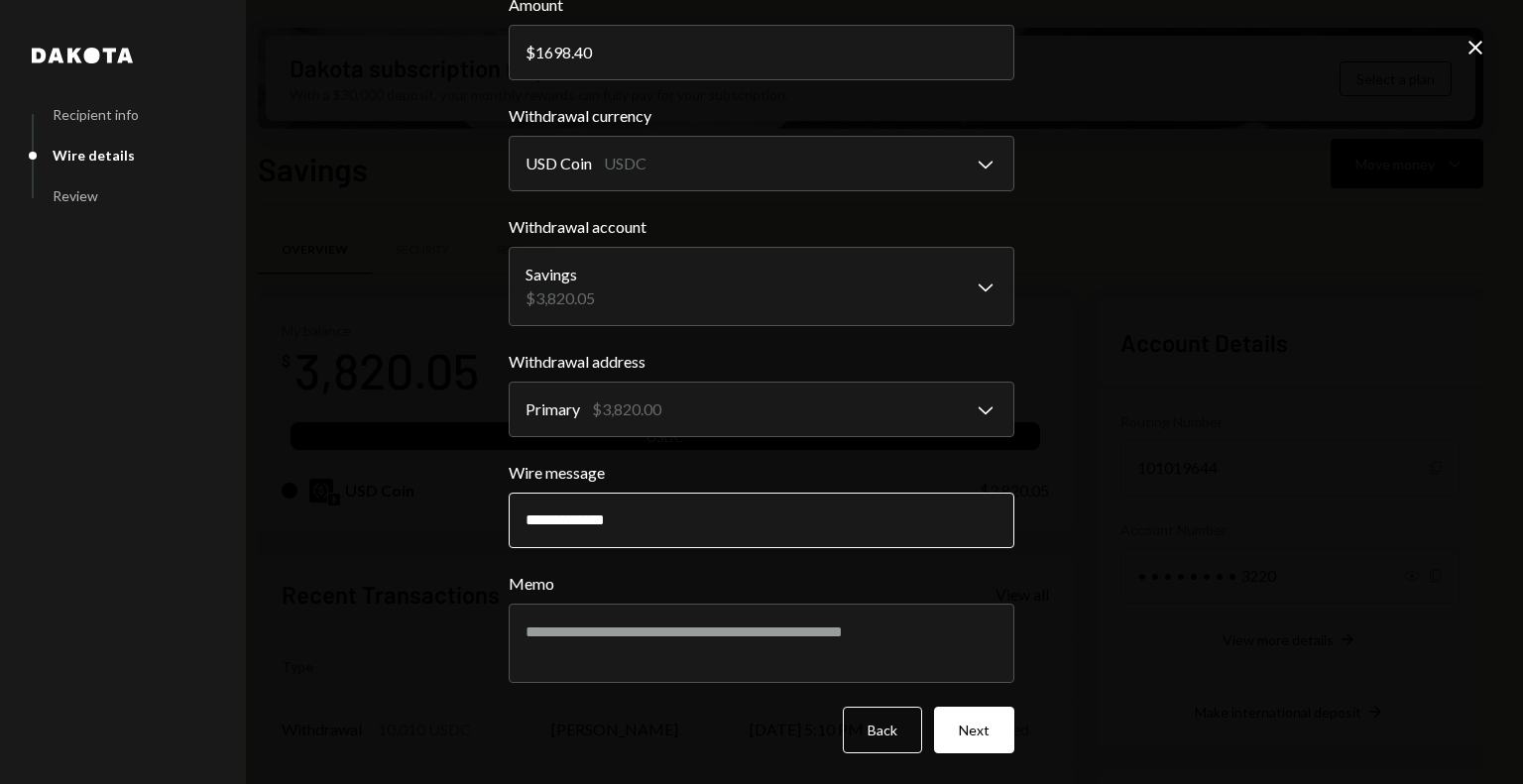 click on "**********" at bounding box center [762, 520] 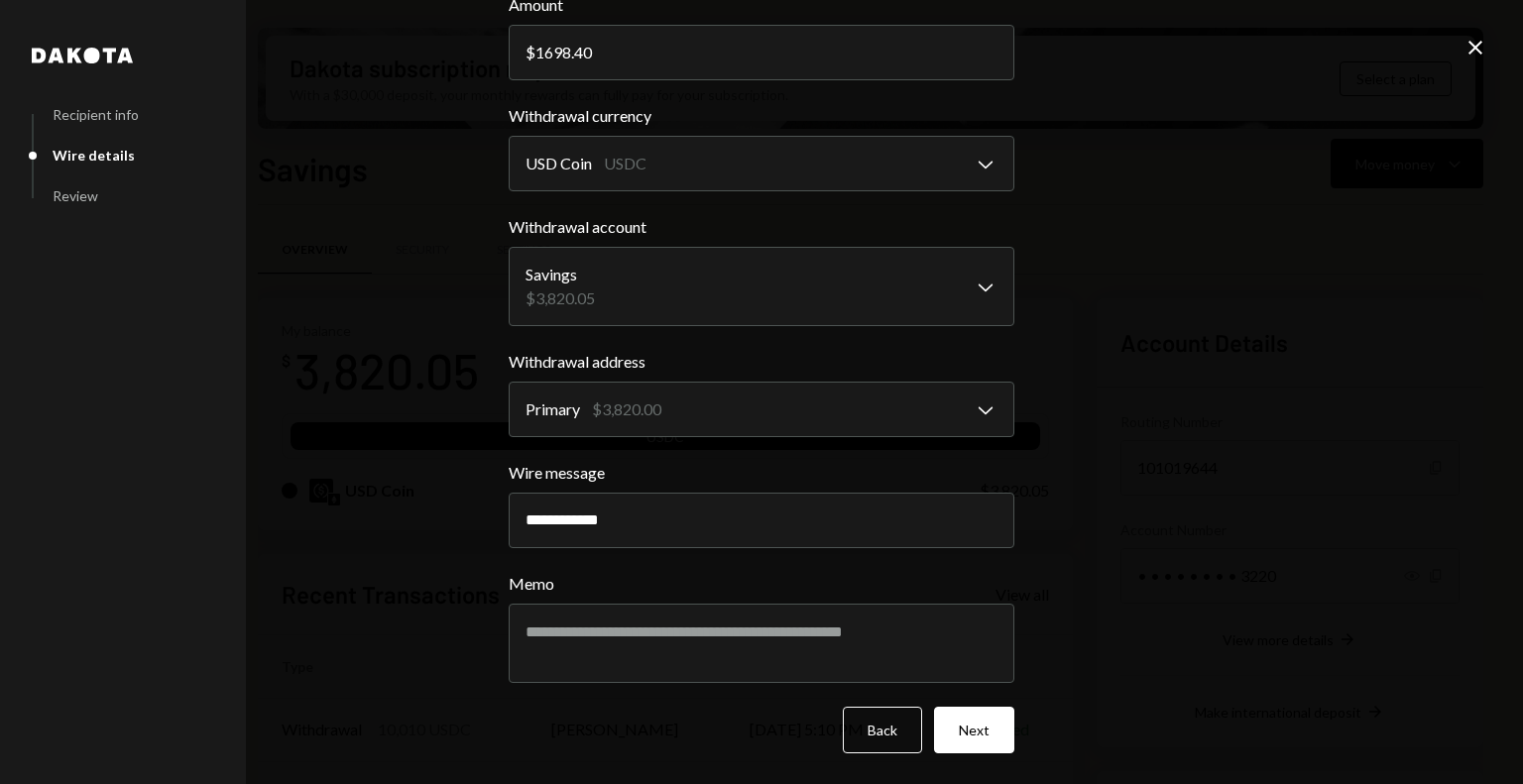 type on "**********" 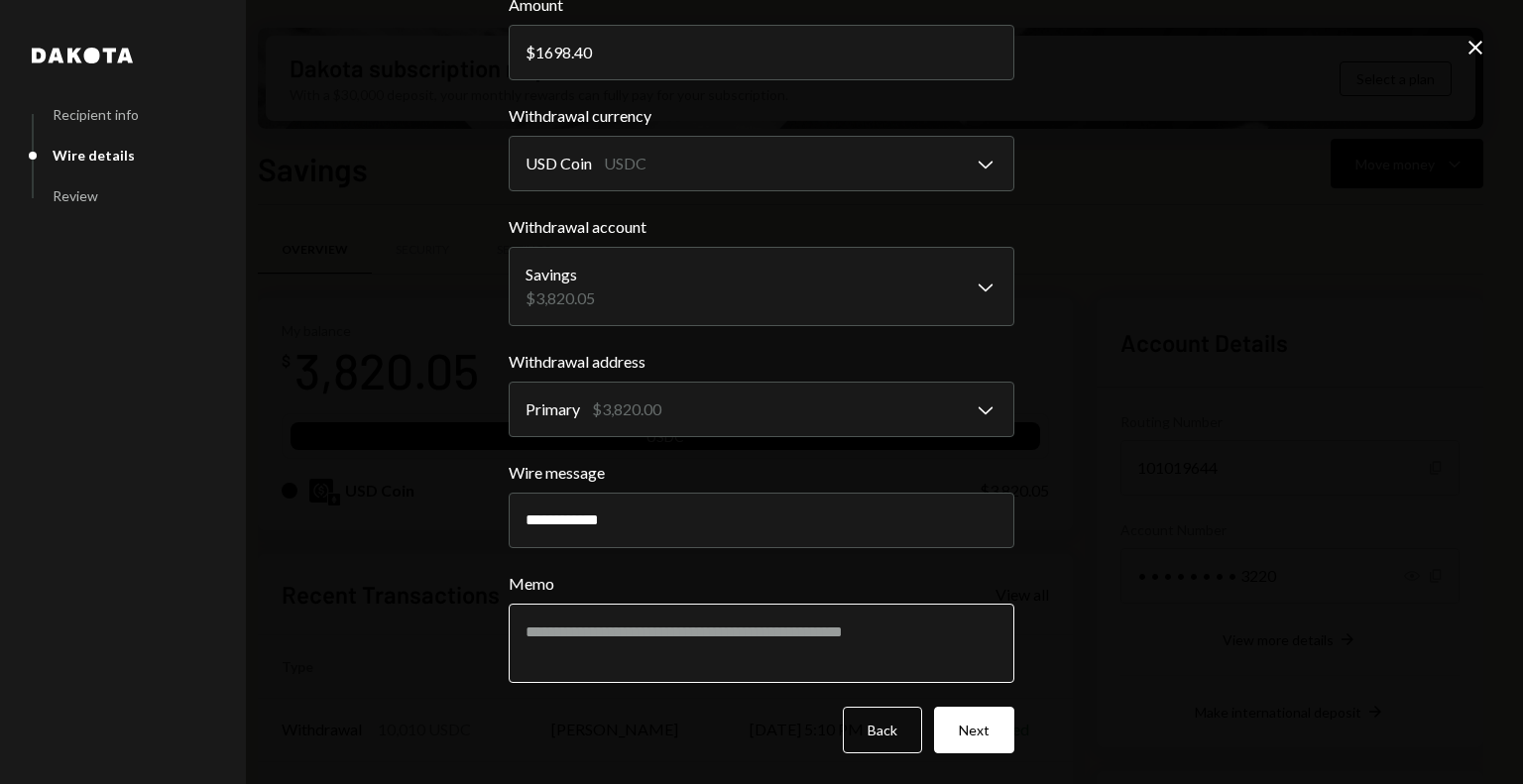 drag, startPoint x: 623, startPoint y: 637, endPoint x: 625, endPoint y: 620, distance: 17.117243 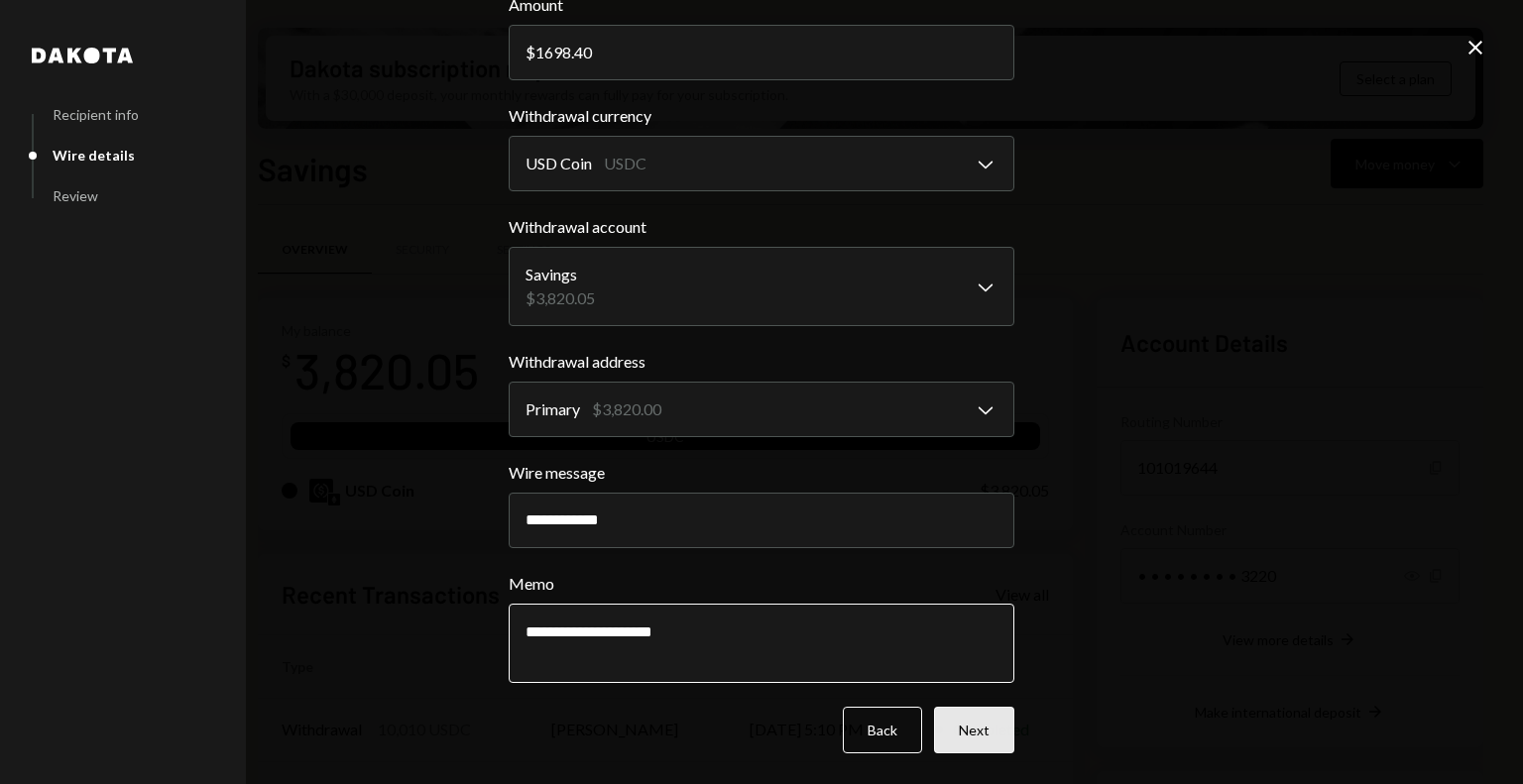 type on "**********" 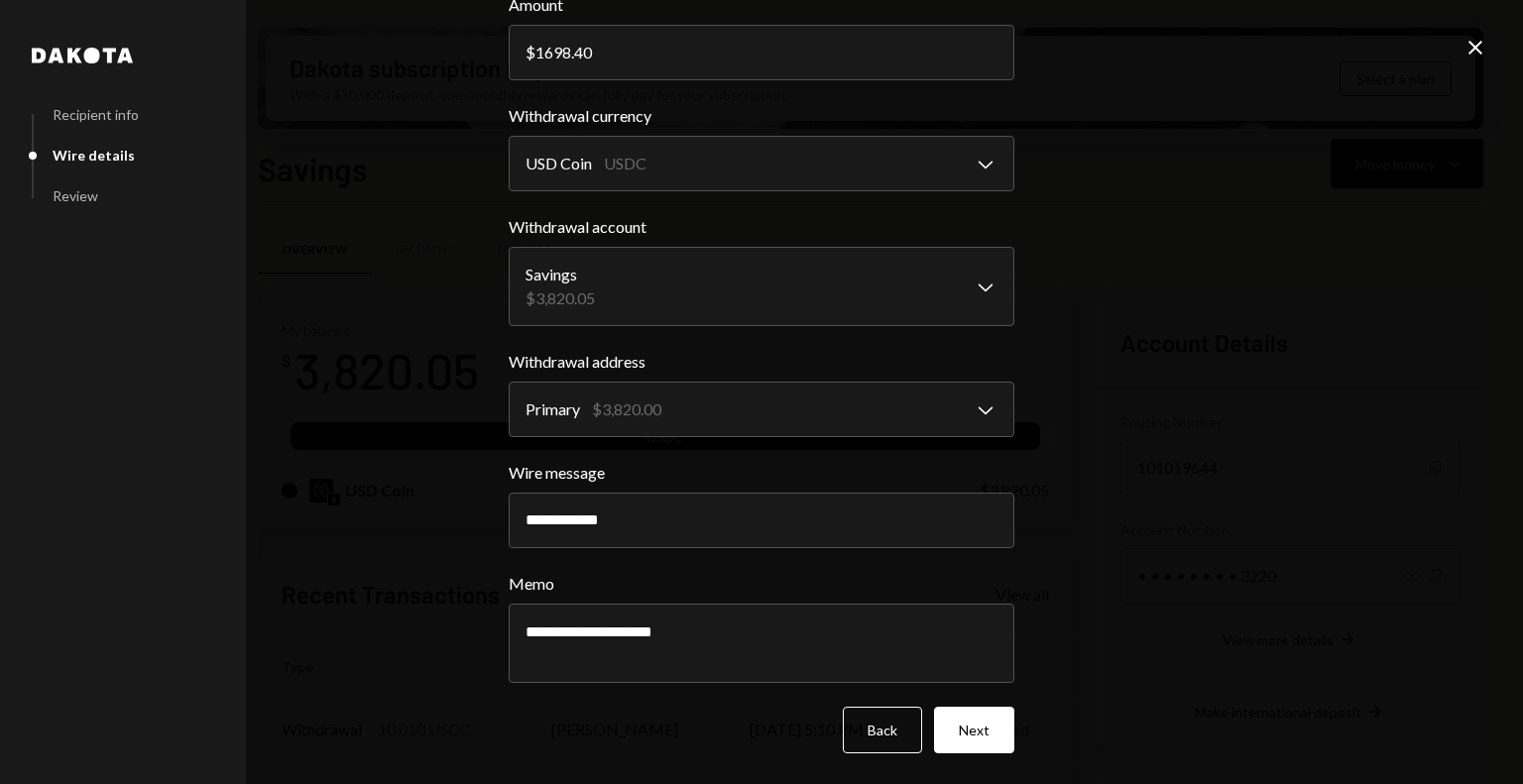 click on "Next" at bounding box center (974, 729) 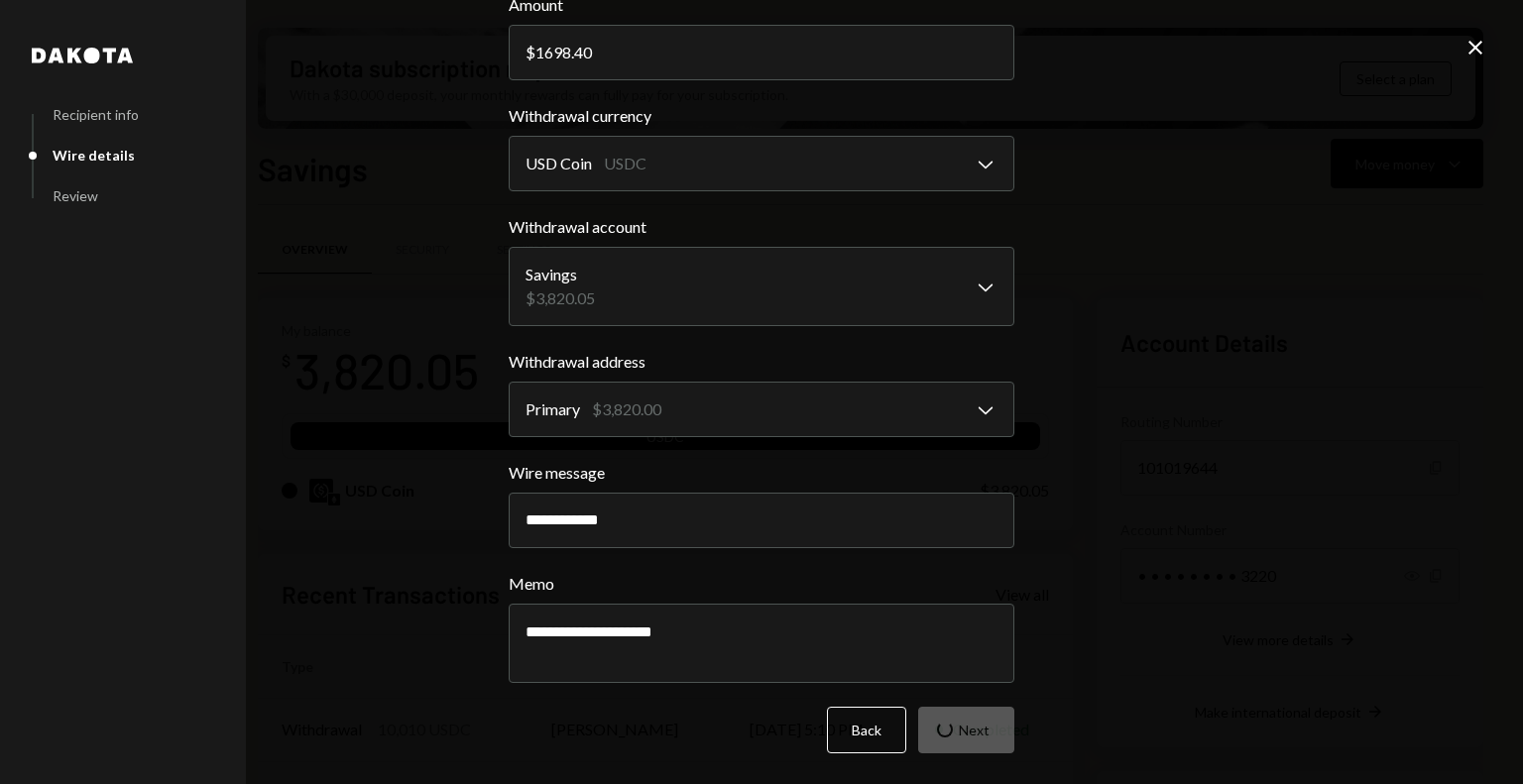scroll, scrollTop: 0, scrollLeft: 0, axis: both 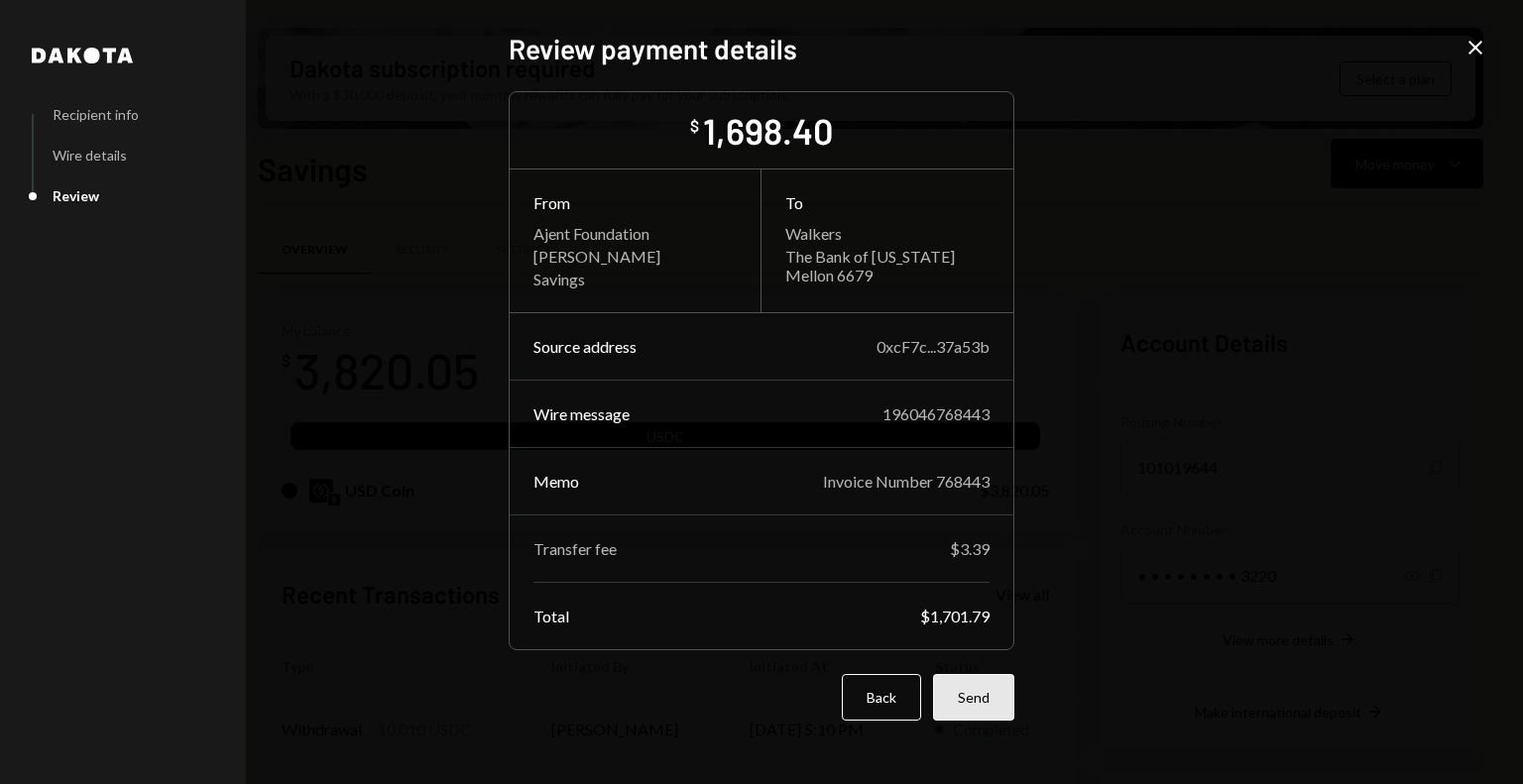 click on "Send" at bounding box center (974, 697) 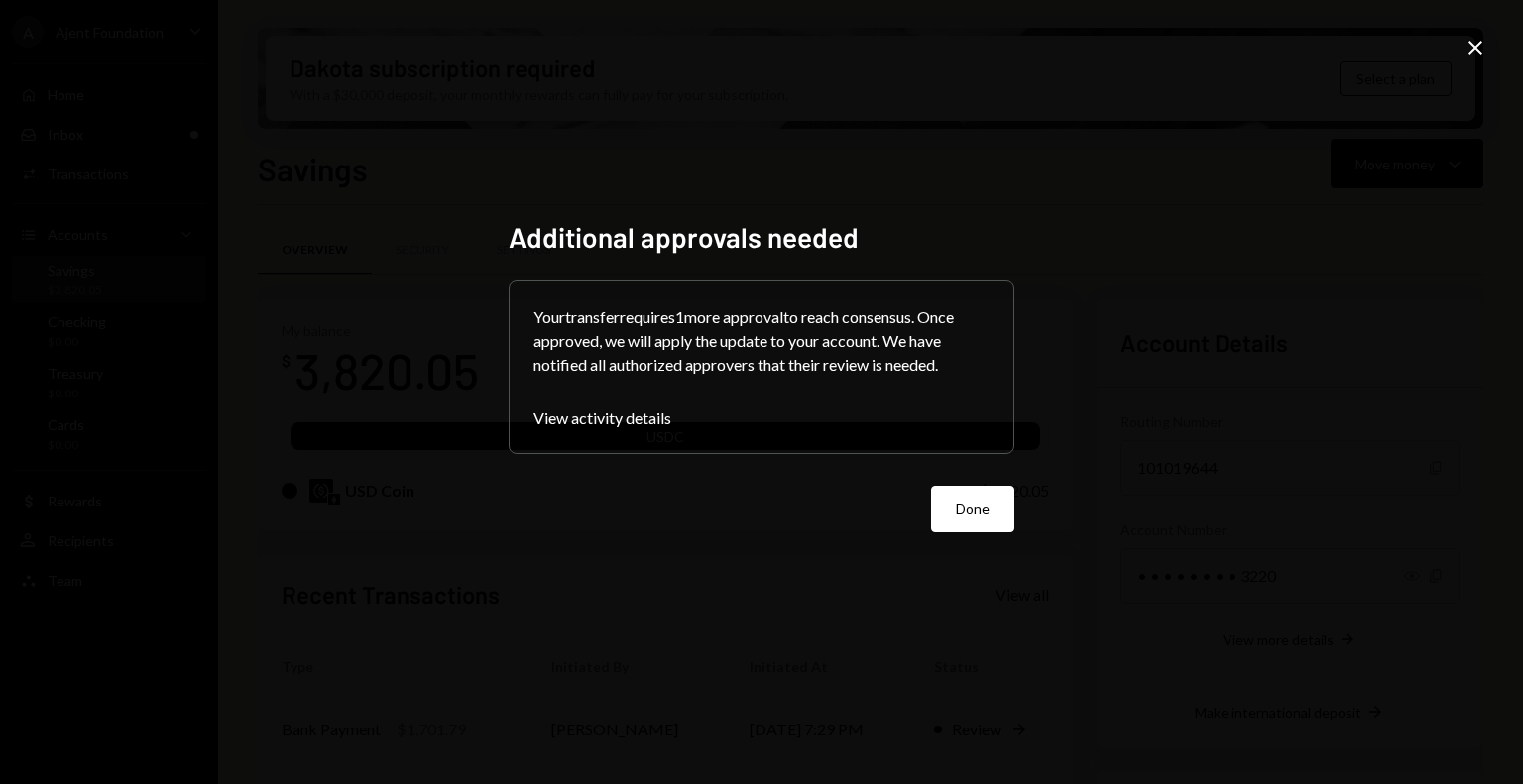 click on "Done" at bounding box center [973, 508] 